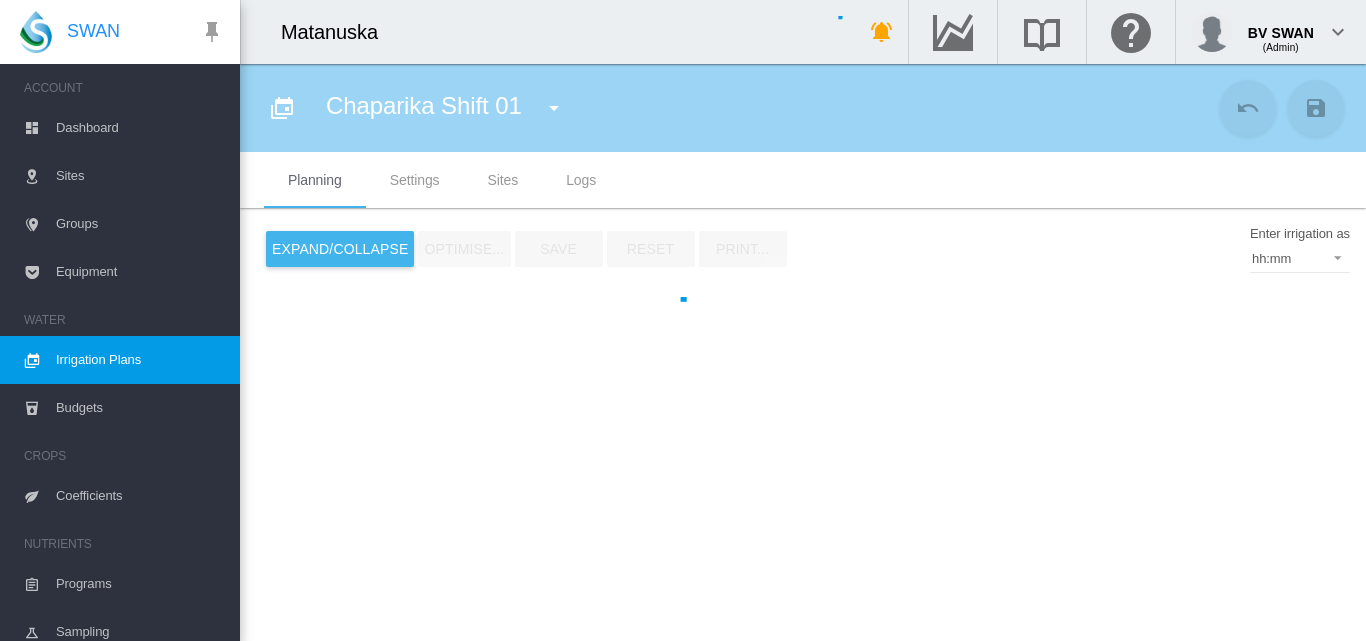 type on "**********" 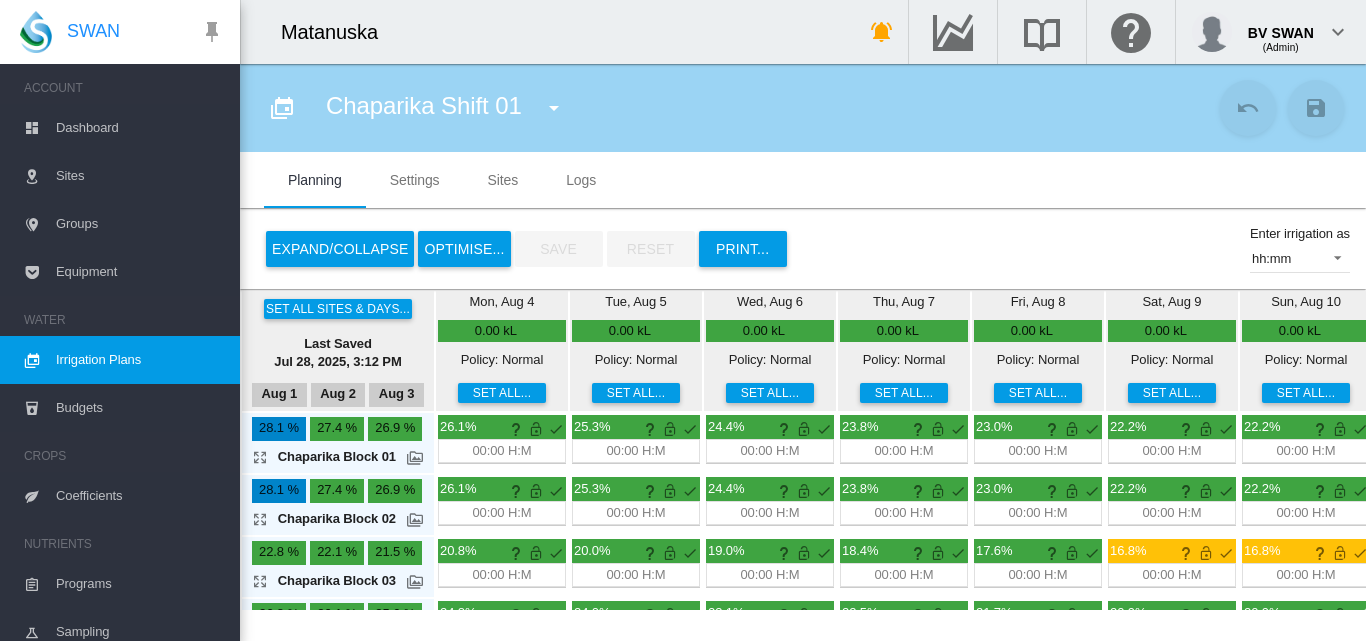 scroll, scrollTop: 0, scrollLeft: 0, axis: both 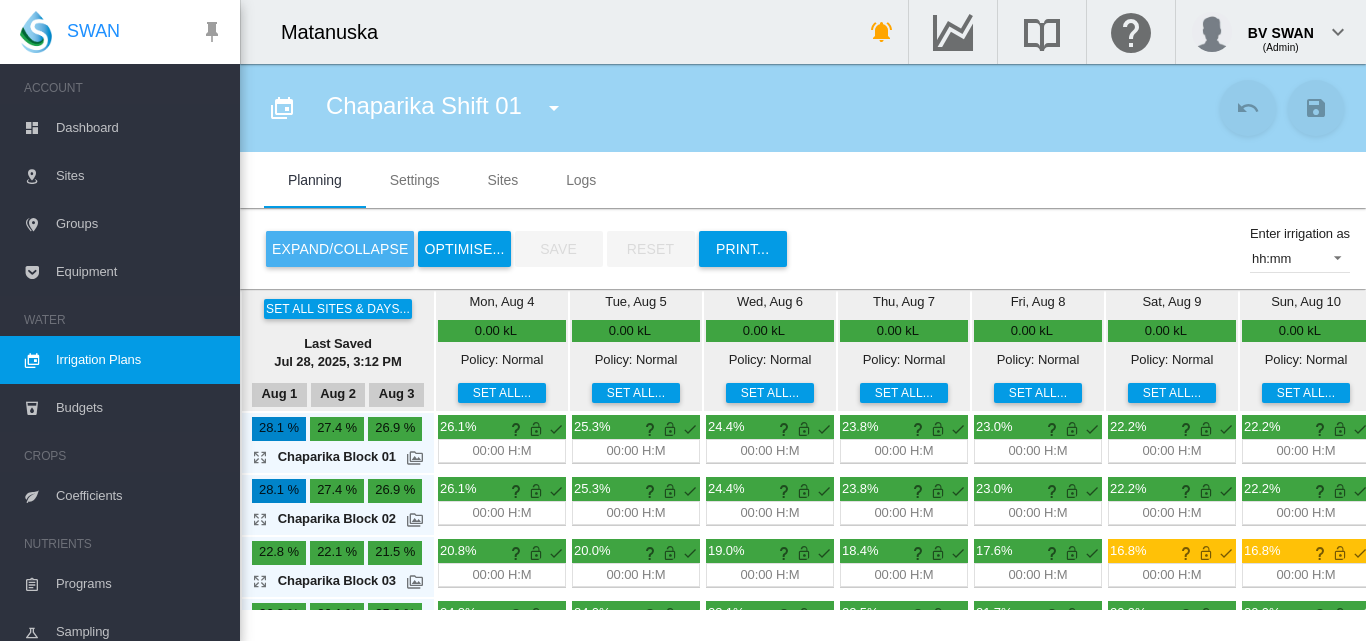 click on "Expand/Collapse" at bounding box center (340, 249) 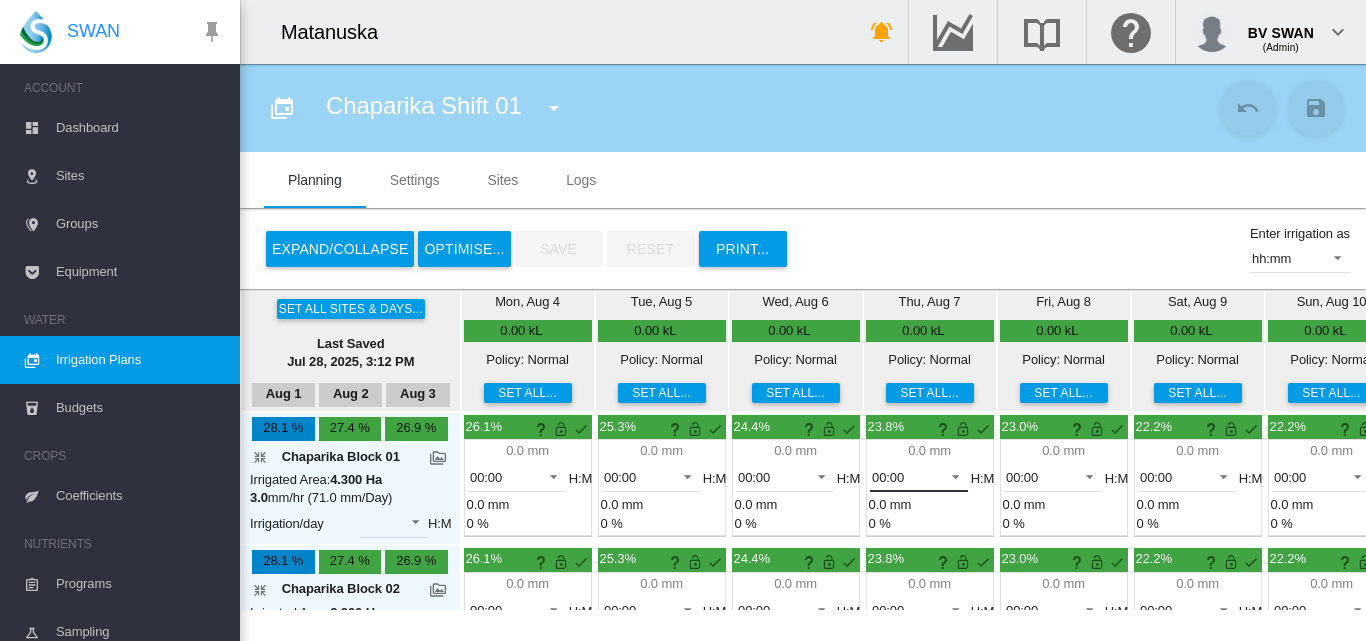 click at bounding box center (950, 475) 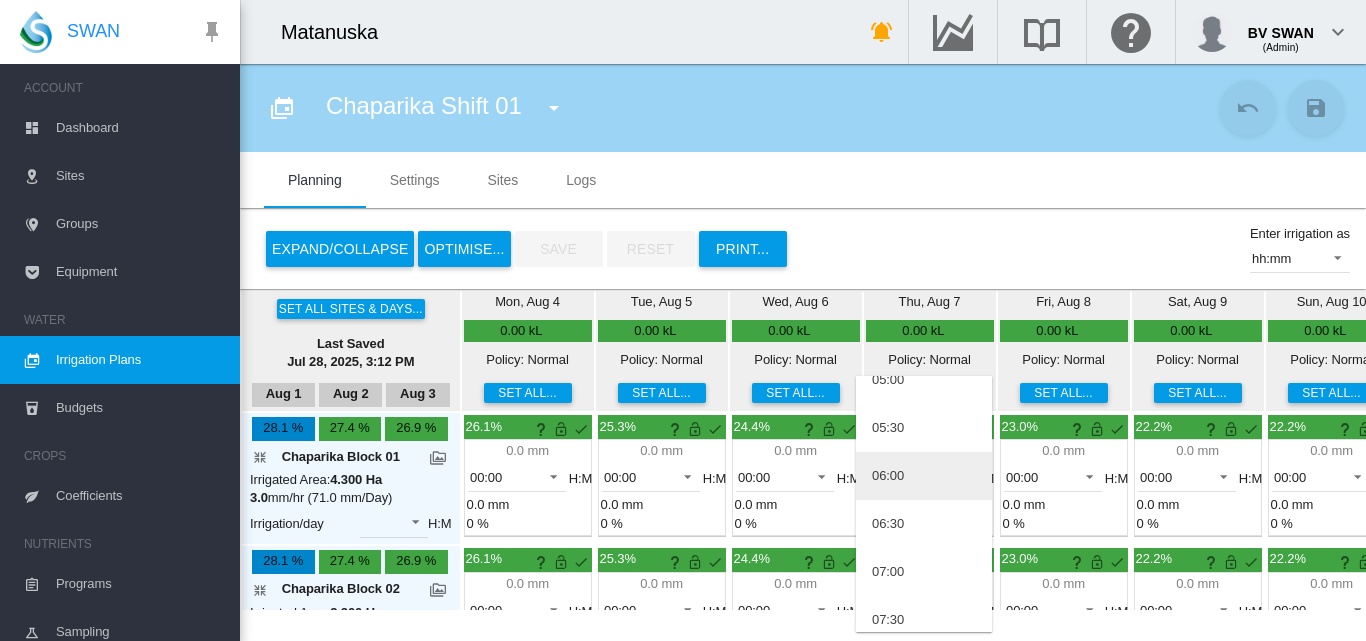 scroll, scrollTop: 400, scrollLeft: 0, axis: vertical 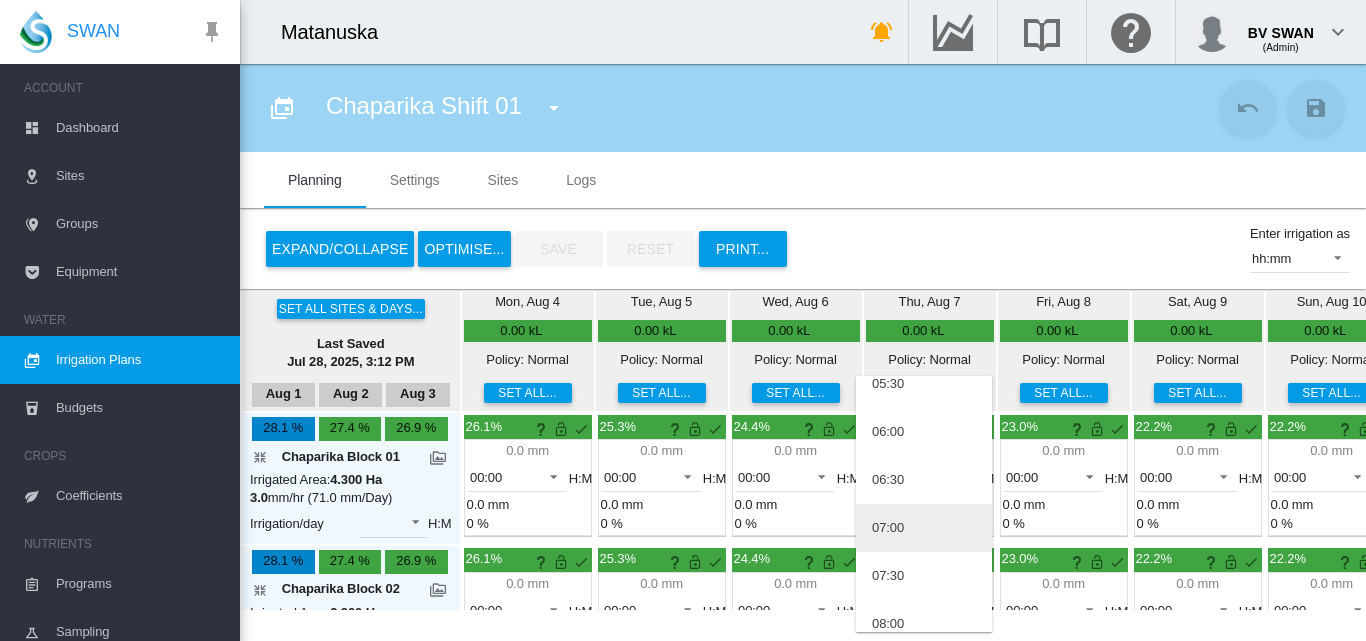 click on "07:00" at bounding box center (924, 528) 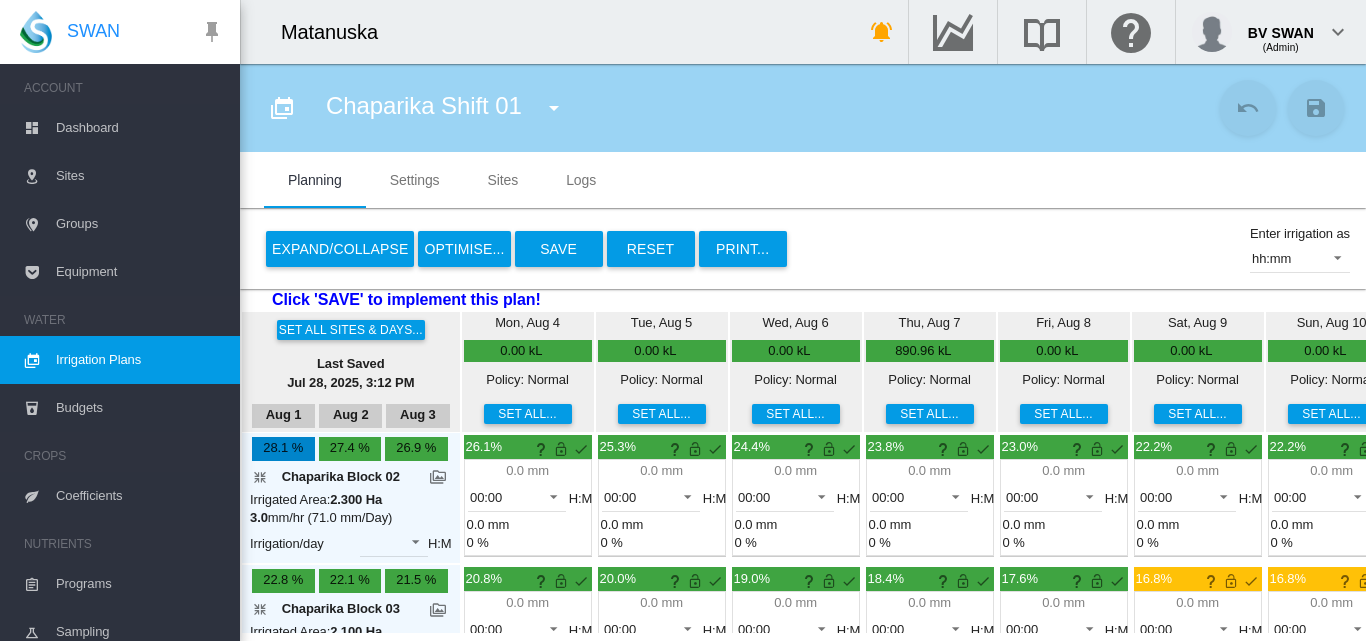 scroll, scrollTop: 100, scrollLeft: 0, axis: vertical 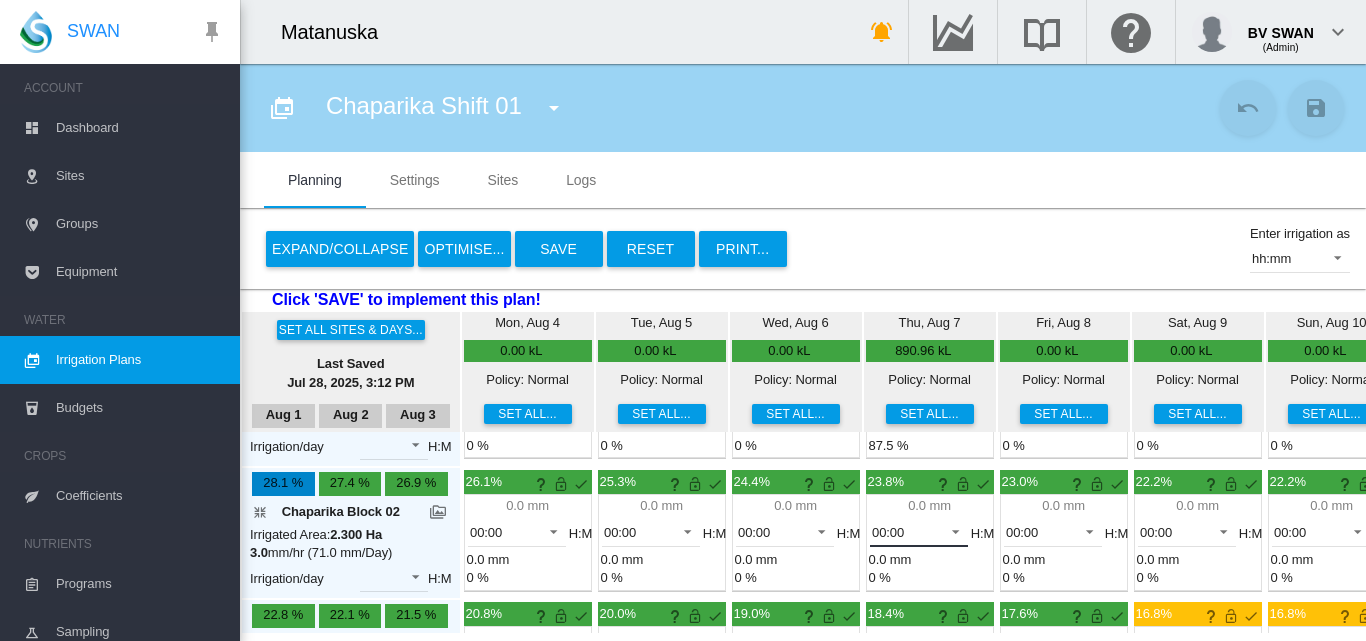 click at bounding box center [950, 530] 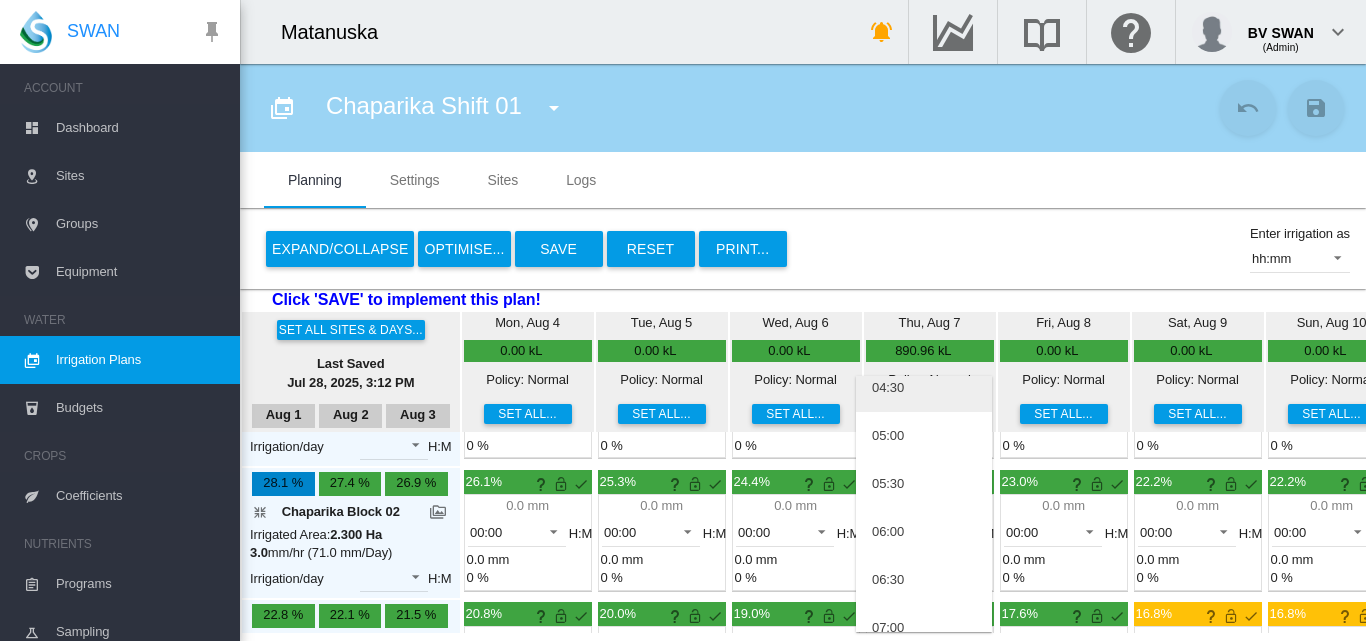 scroll, scrollTop: 400, scrollLeft: 0, axis: vertical 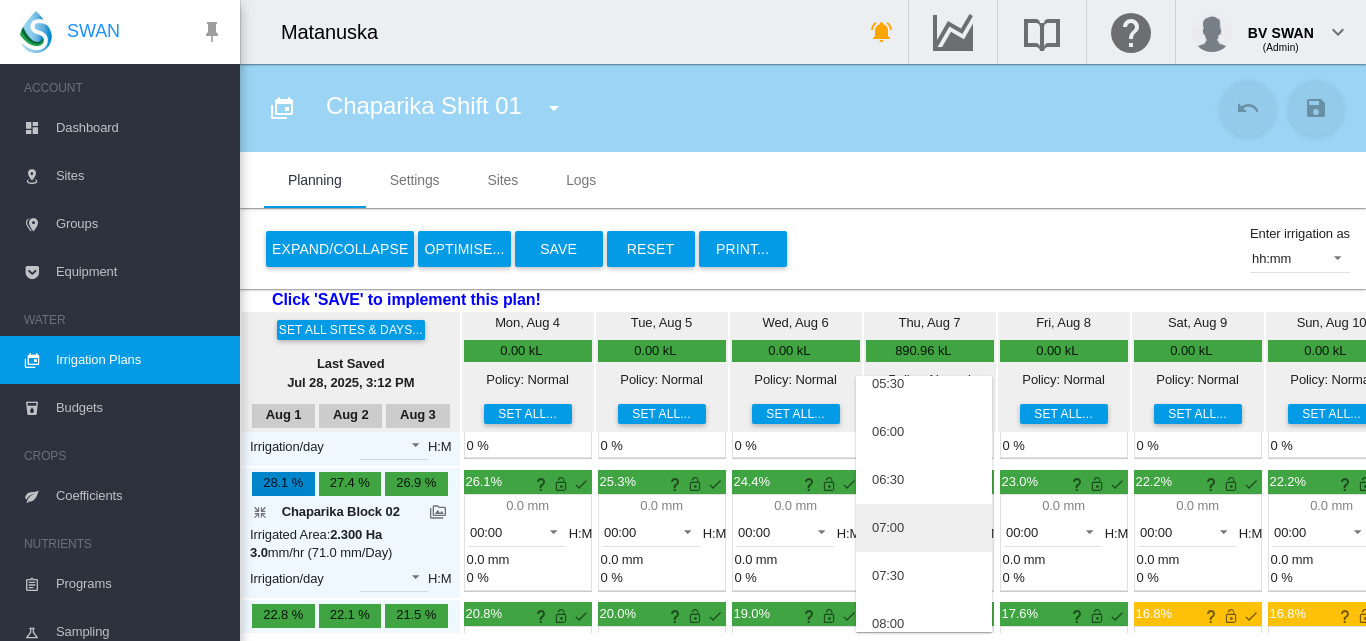 click on "07:00" at bounding box center [924, 528] 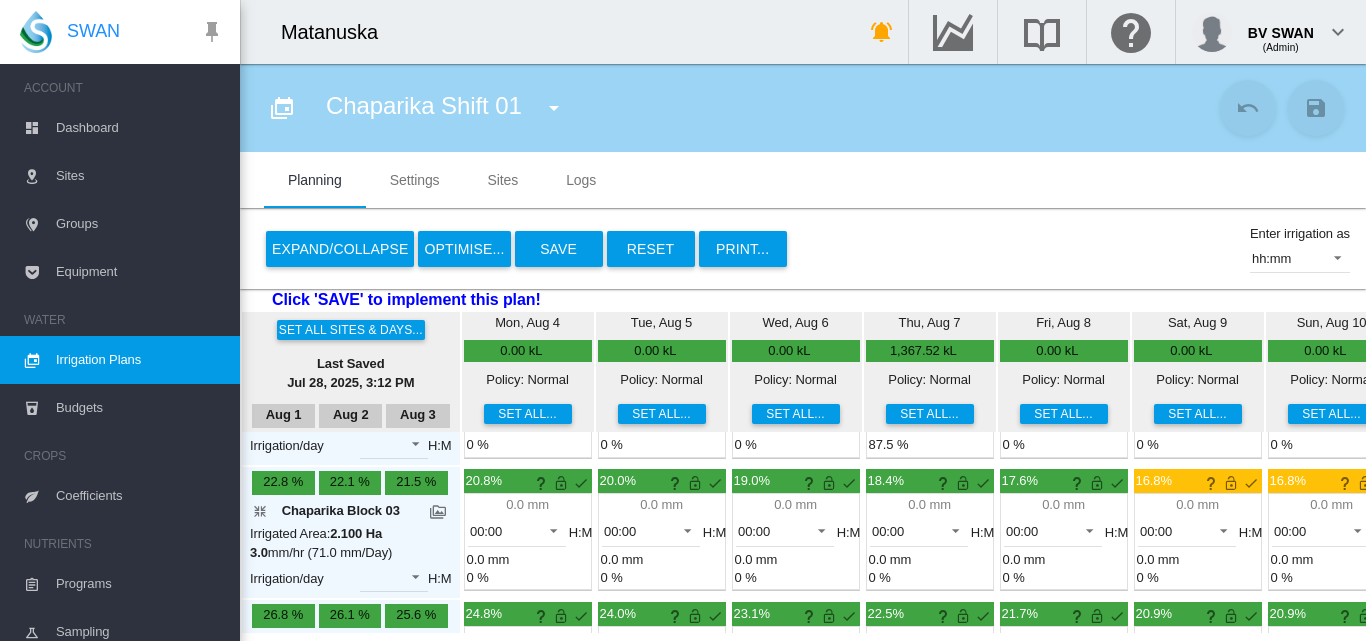 scroll, scrollTop: 200, scrollLeft: 0, axis: vertical 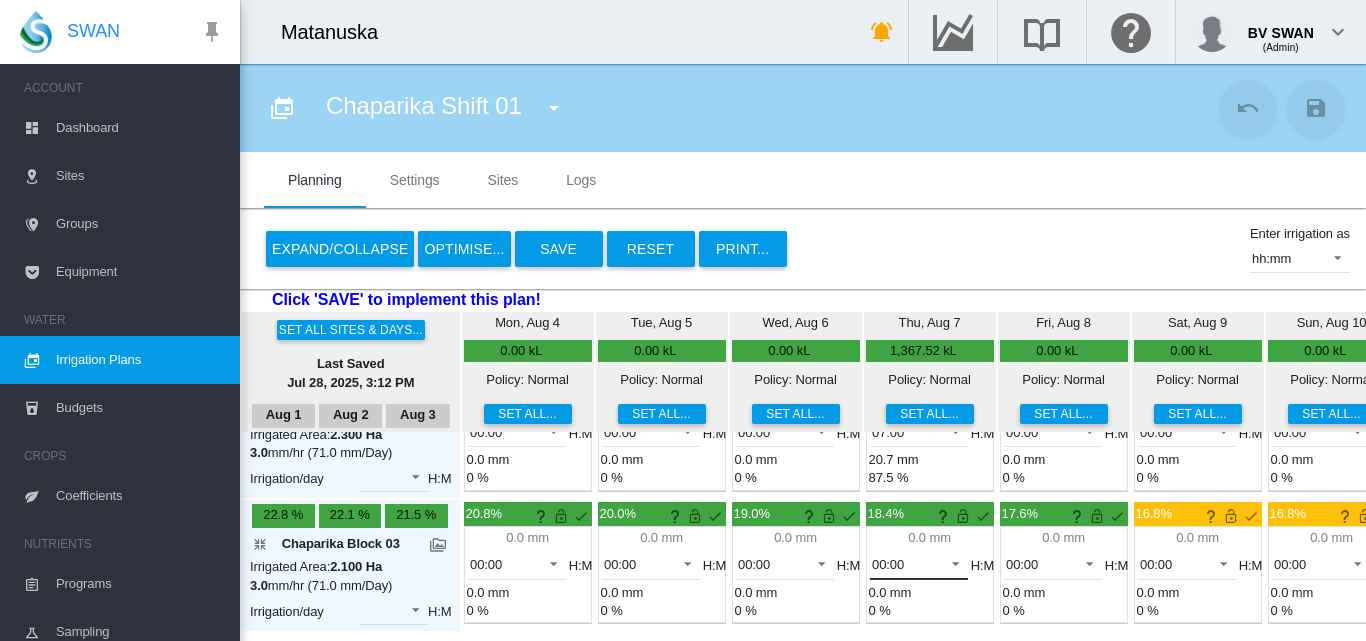 click at bounding box center [950, 562] 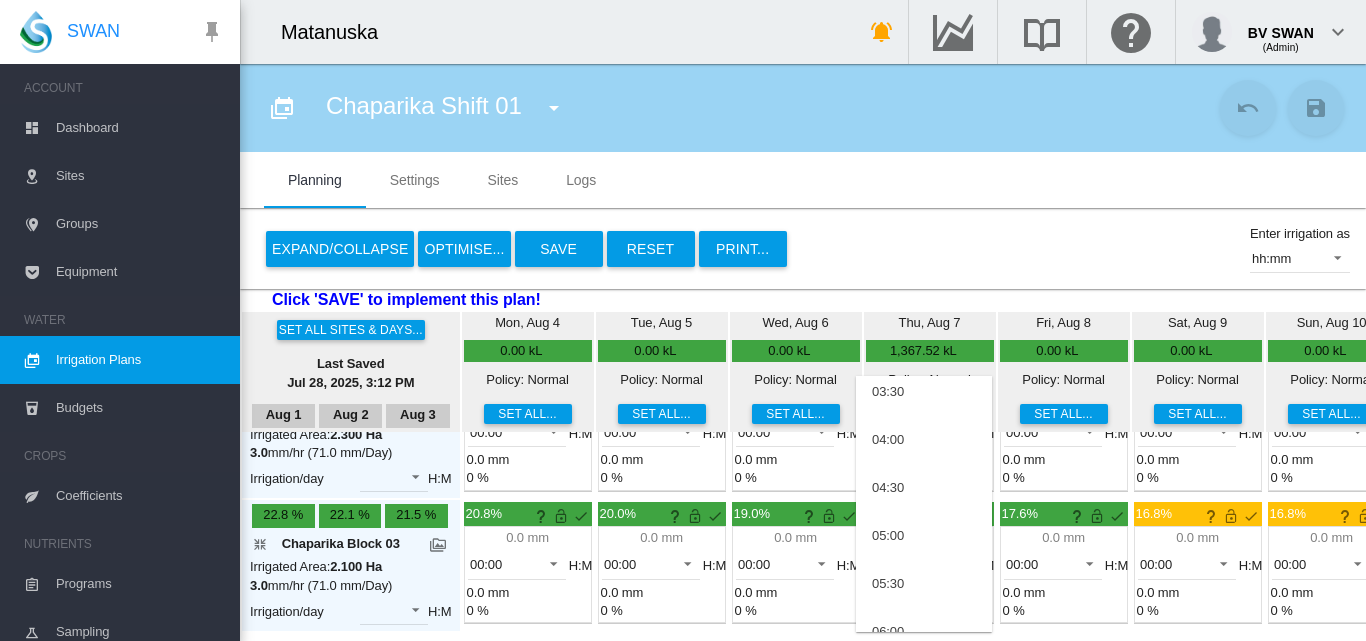 scroll, scrollTop: 300, scrollLeft: 0, axis: vertical 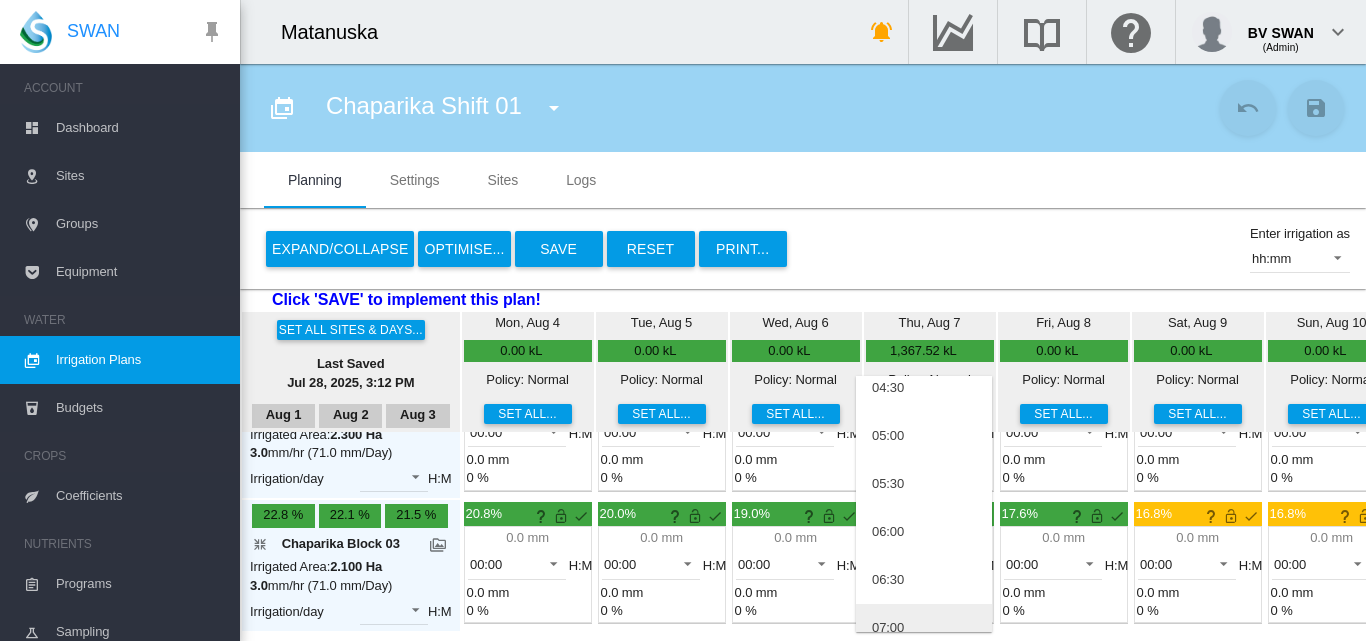 click on "07:00" at bounding box center (888, 628) 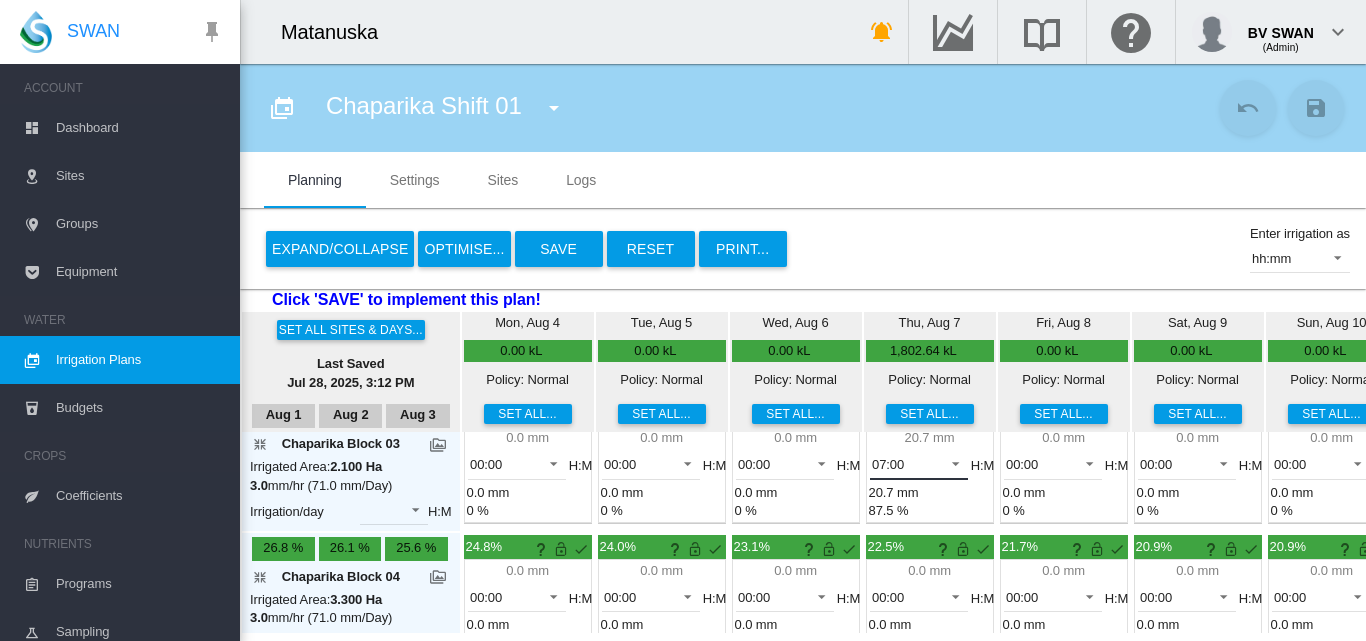 scroll, scrollTop: 400, scrollLeft: 0, axis: vertical 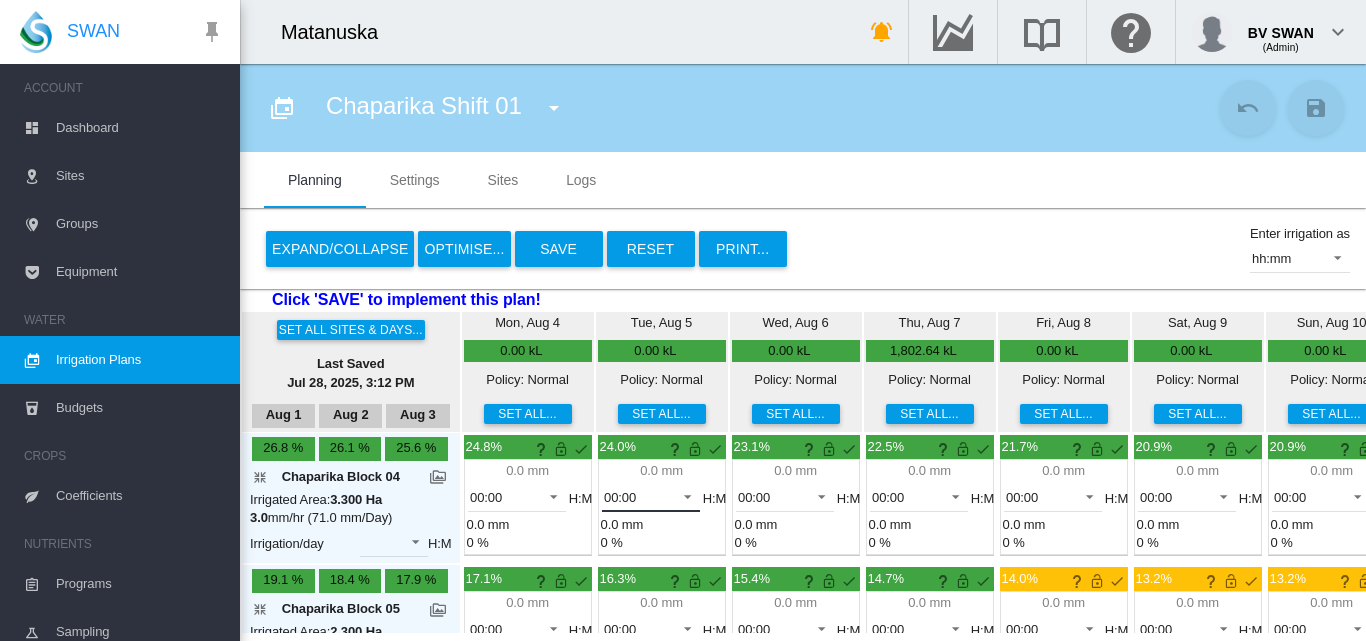 click at bounding box center (682, 495) 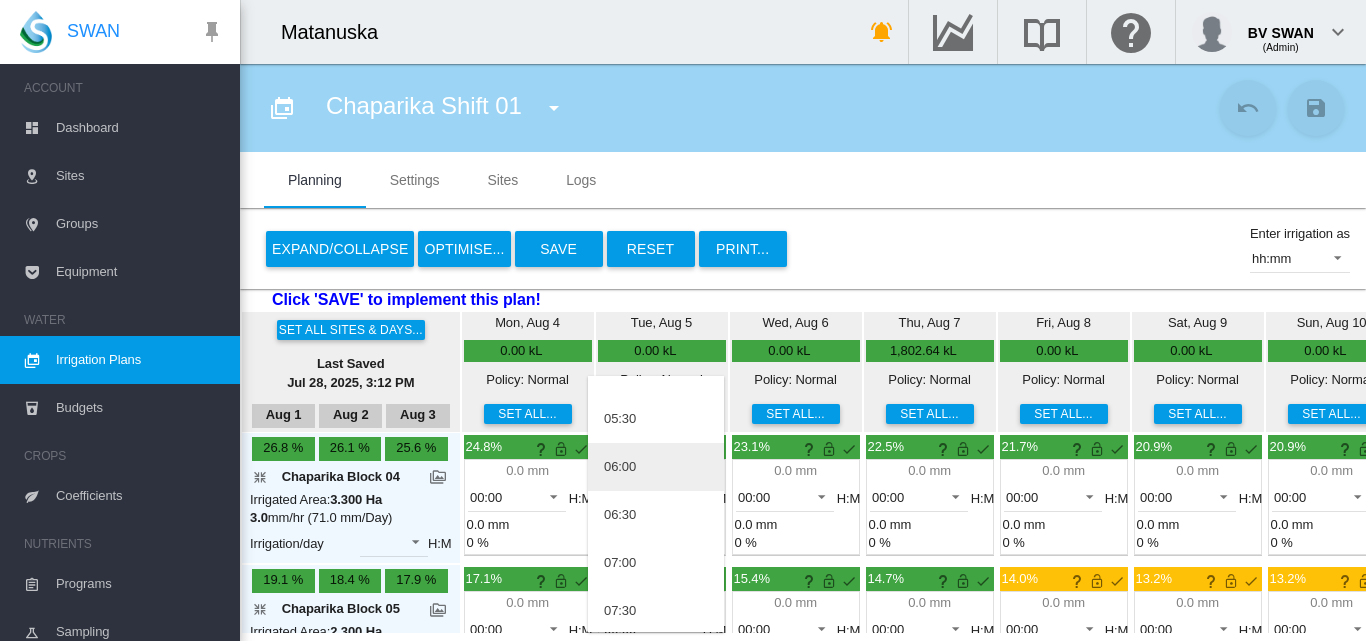 scroll, scrollTop: 400, scrollLeft: 0, axis: vertical 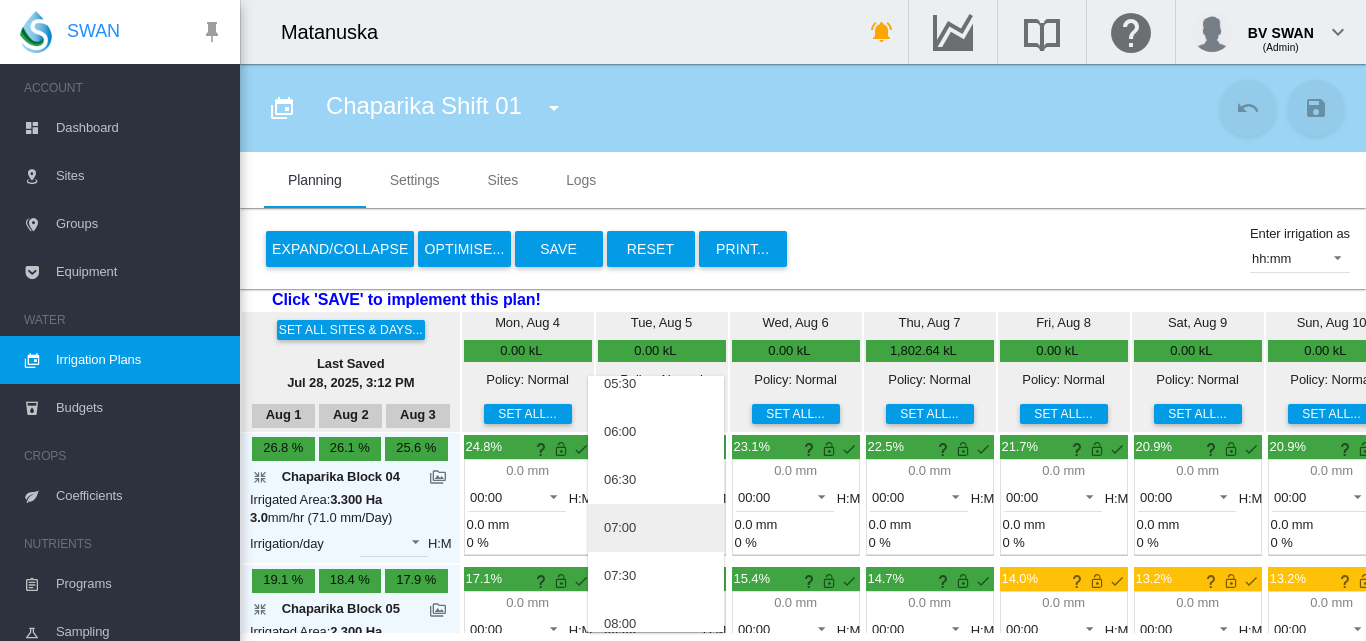 click on "07:00" at bounding box center [656, 528] 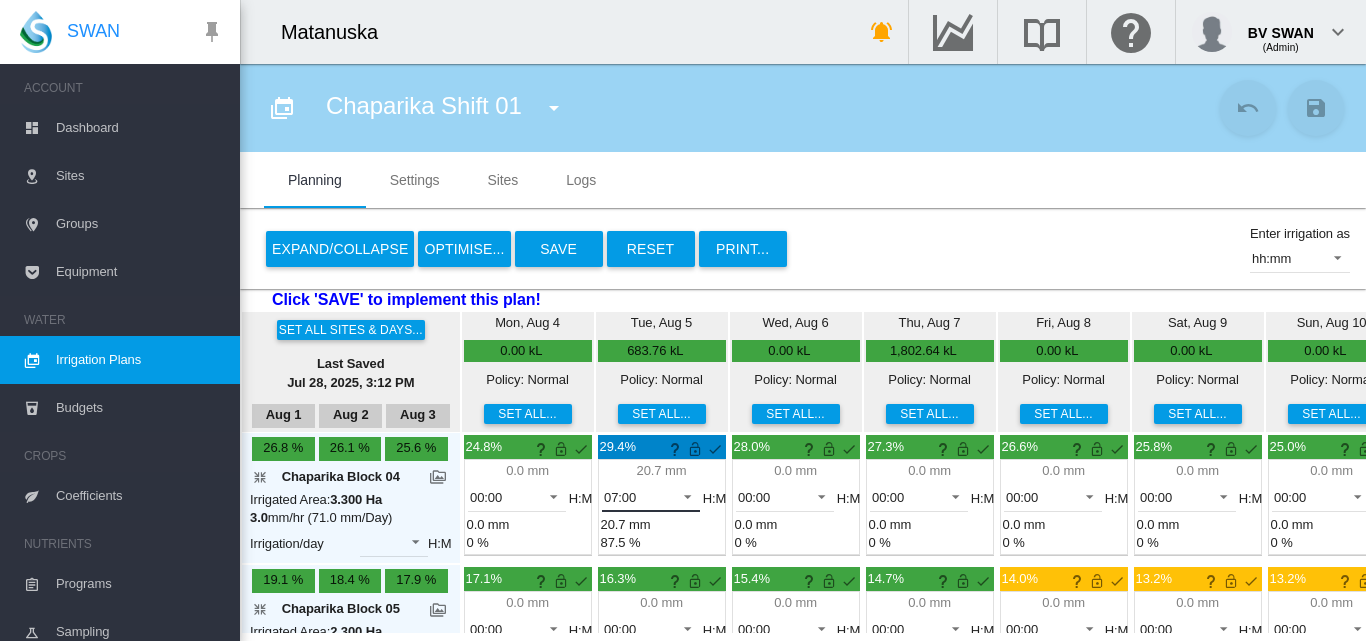 scroll, scrollTop: 500, scrollLeft: 0, axis: vertical 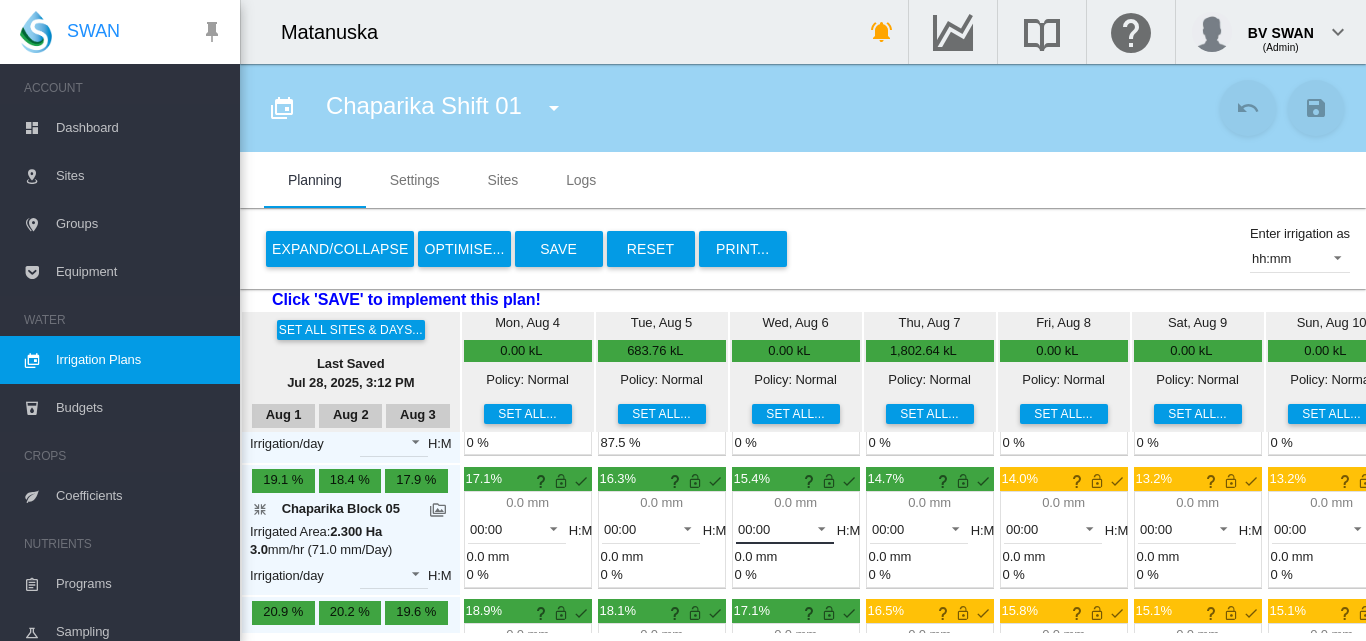 click at bounding box center [816, 527] 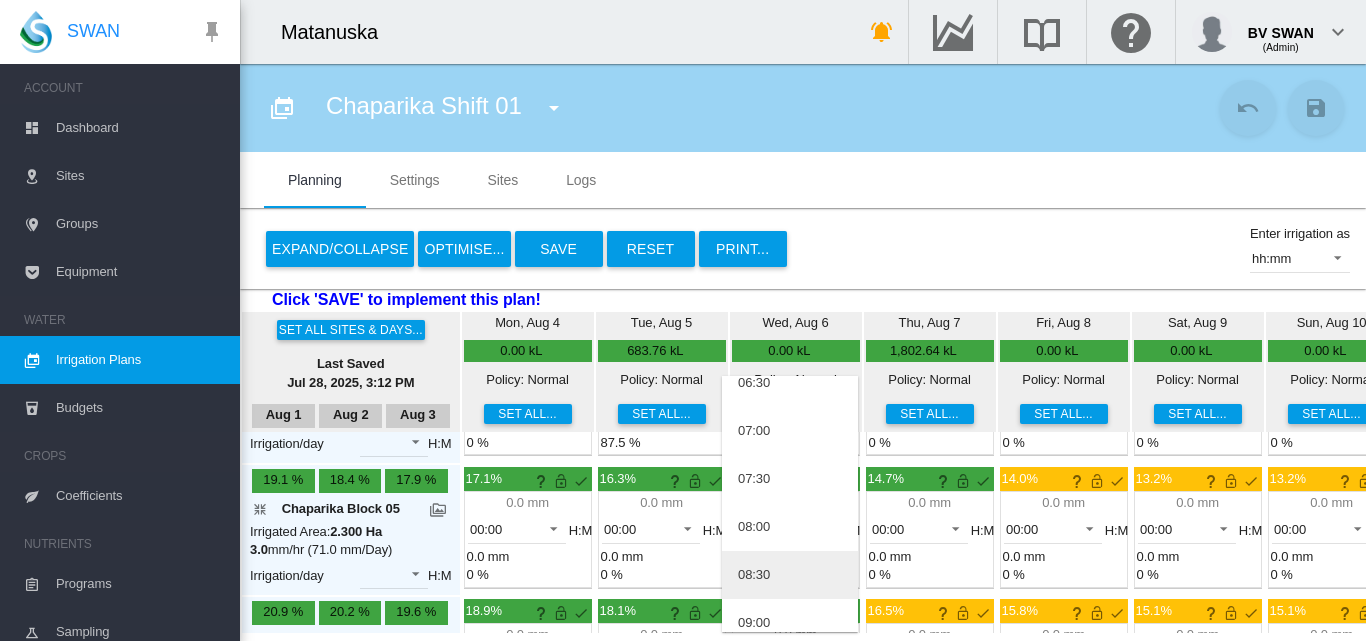 scroll, scrollTop: 500, scrollLeft: 0, axis: vertical 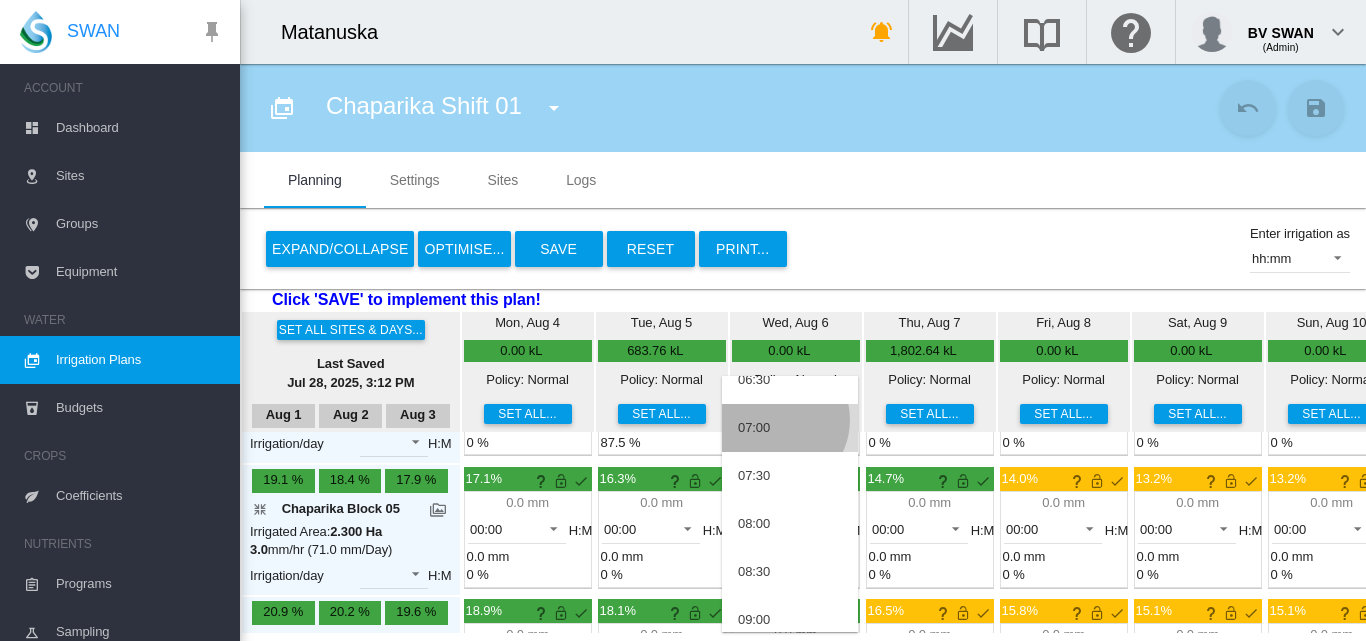 click on "07:00" at bounding box center [790, 428] 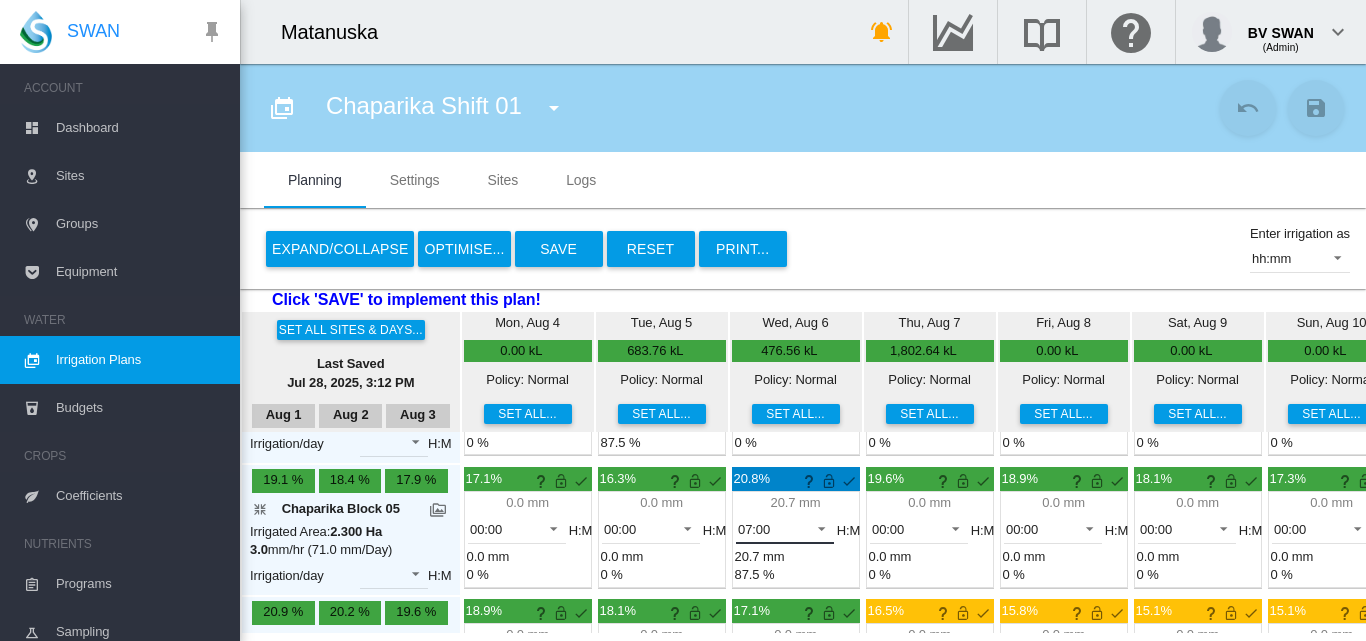 scroll, scrollTop: 600, scrollLeft: 0, axis: vertical 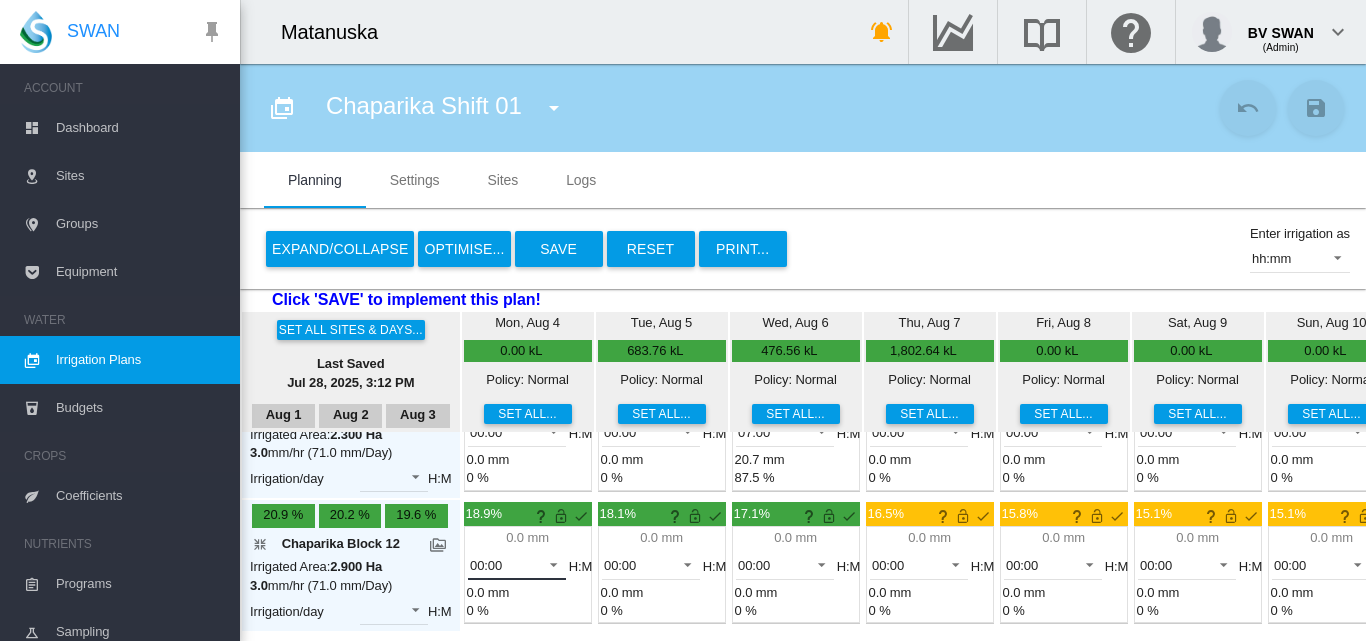 click at bounding box center [548, 563] 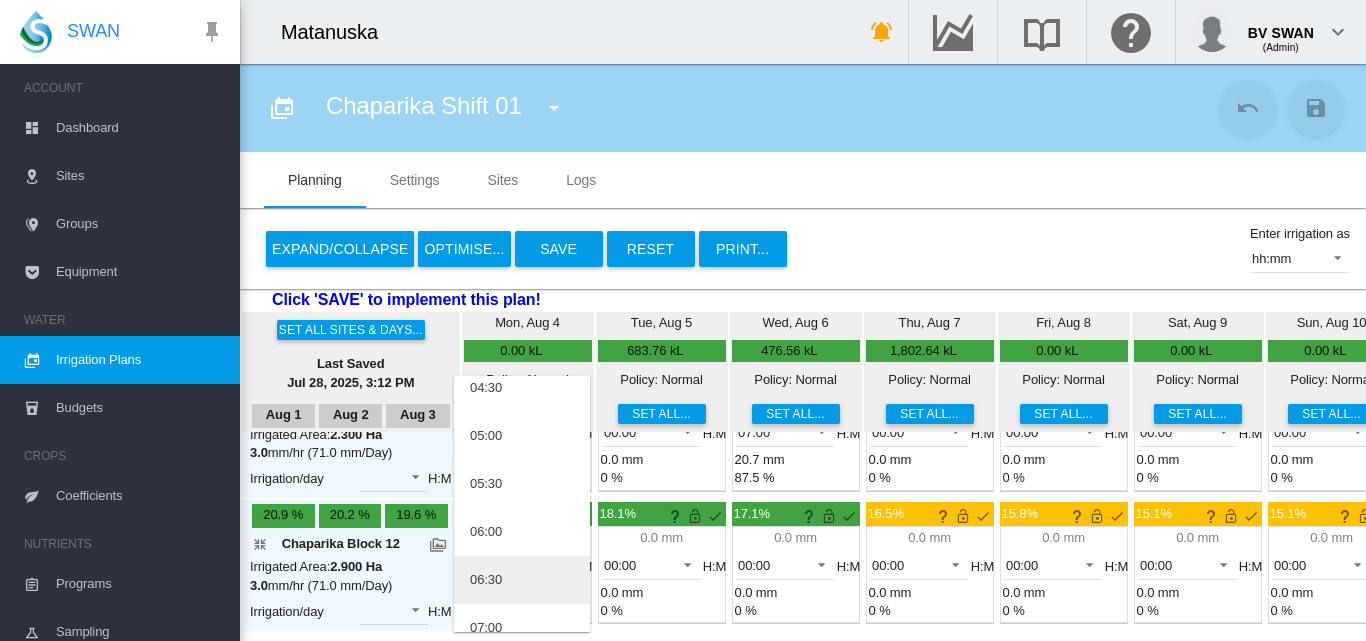 scroll, scrollTop: 400, scrollLeft: 0, axis: vertical 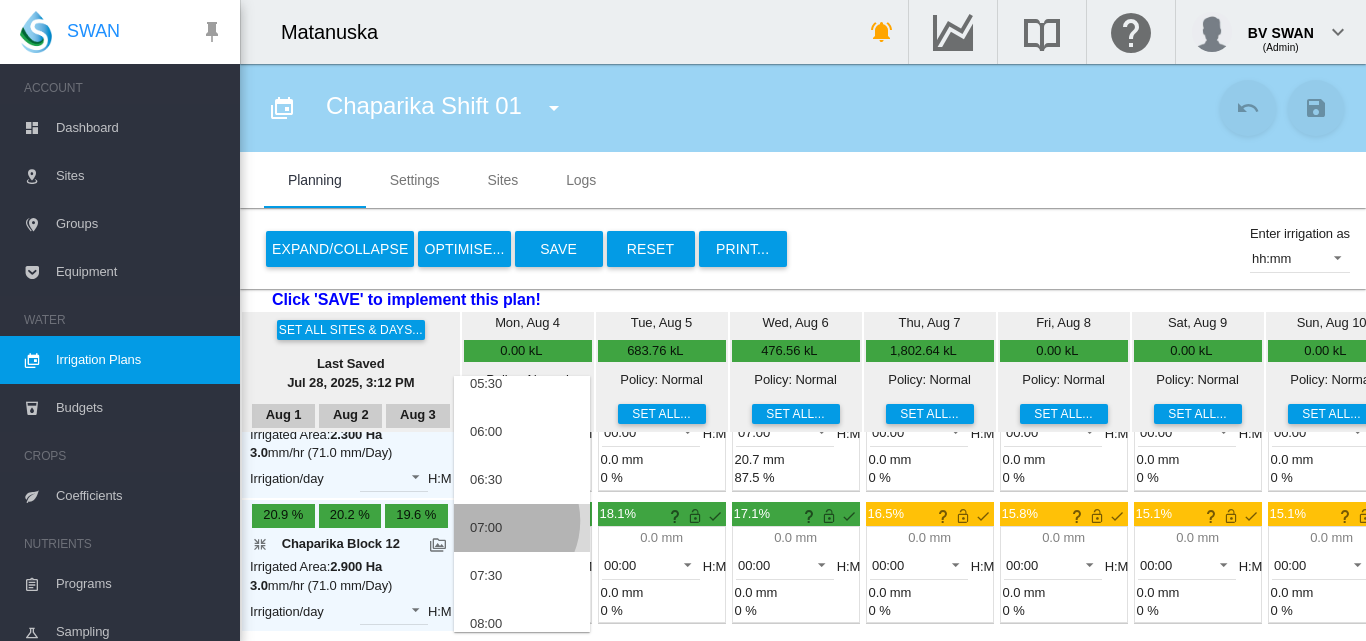 click on "07:00" at bounding box center (486, 528) 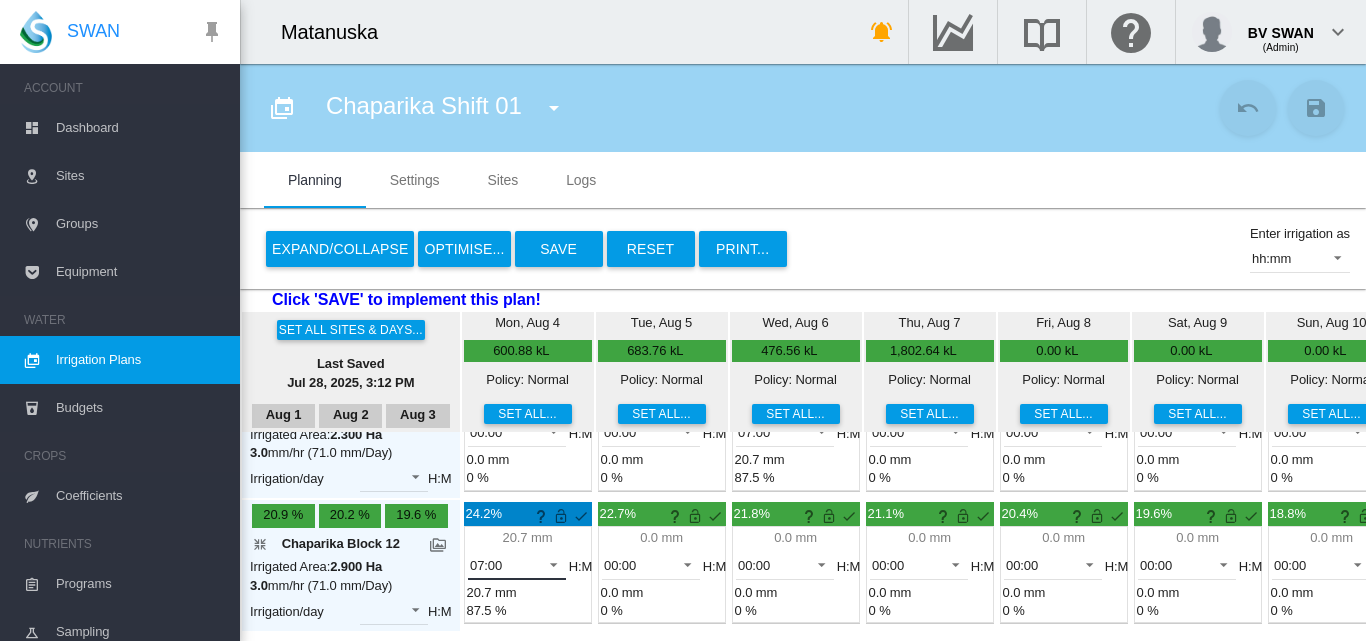 scroll, scrollTop: 612, scrollLeft: 0, axis: vertical 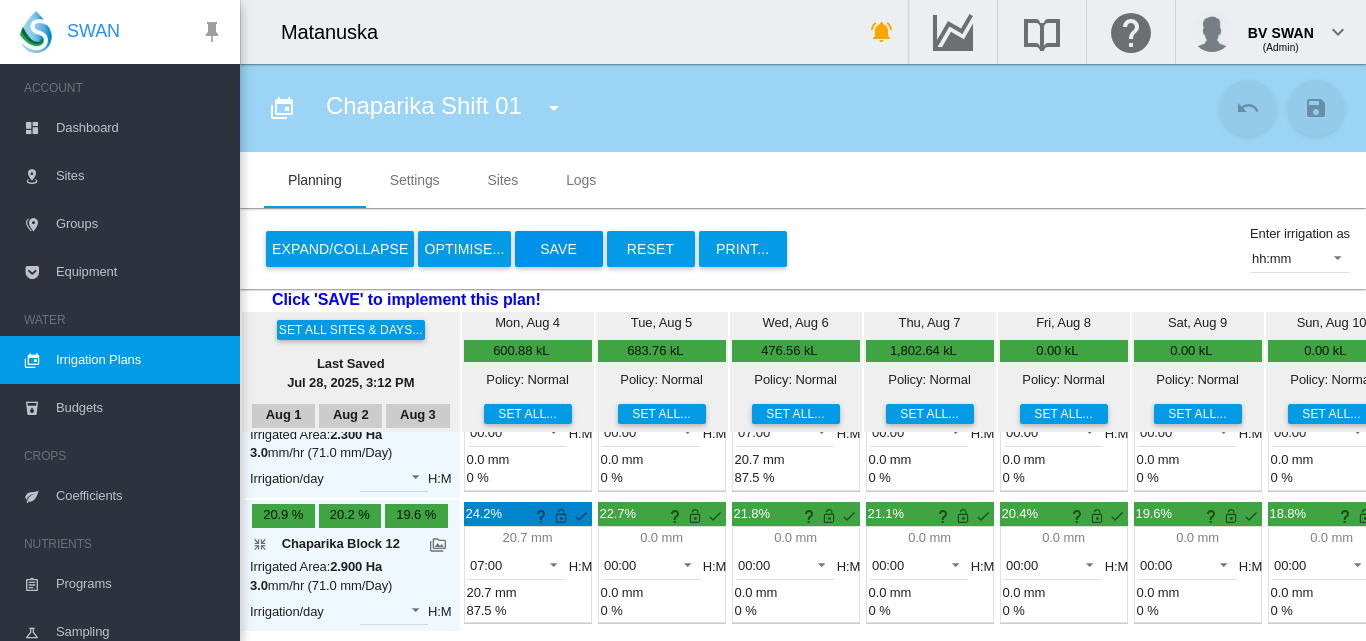 click on "Save" at bounding box center (559, 249) 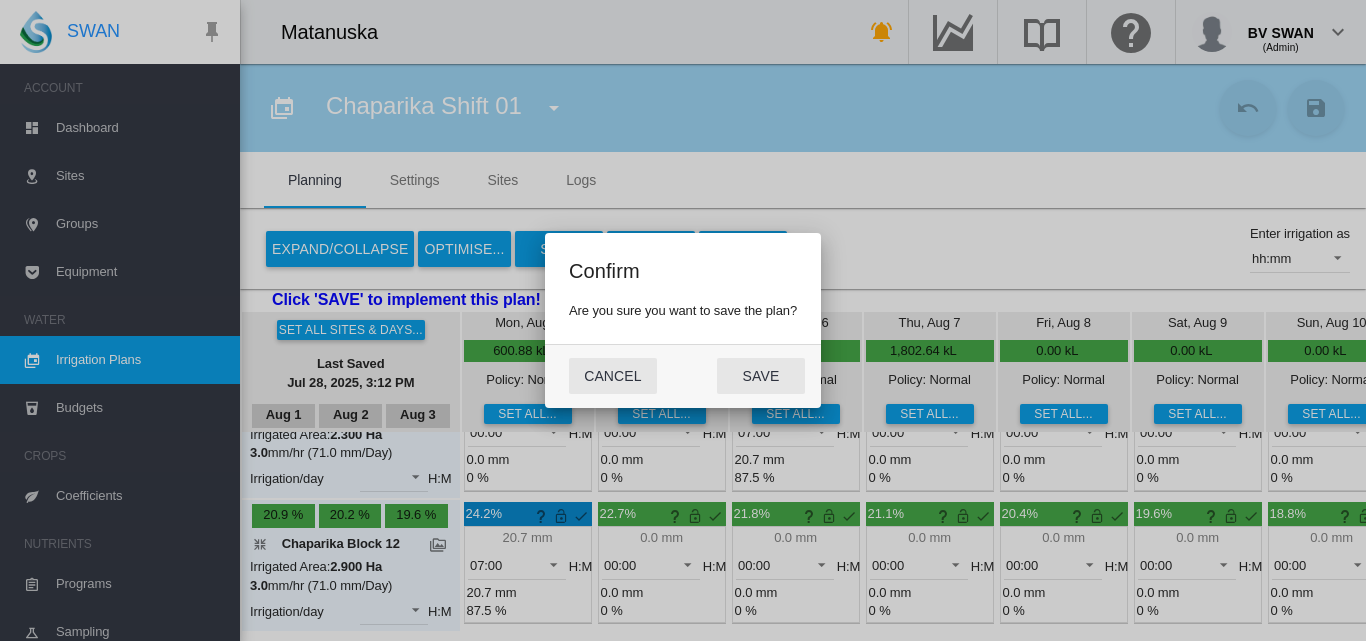 click on "Cancel" 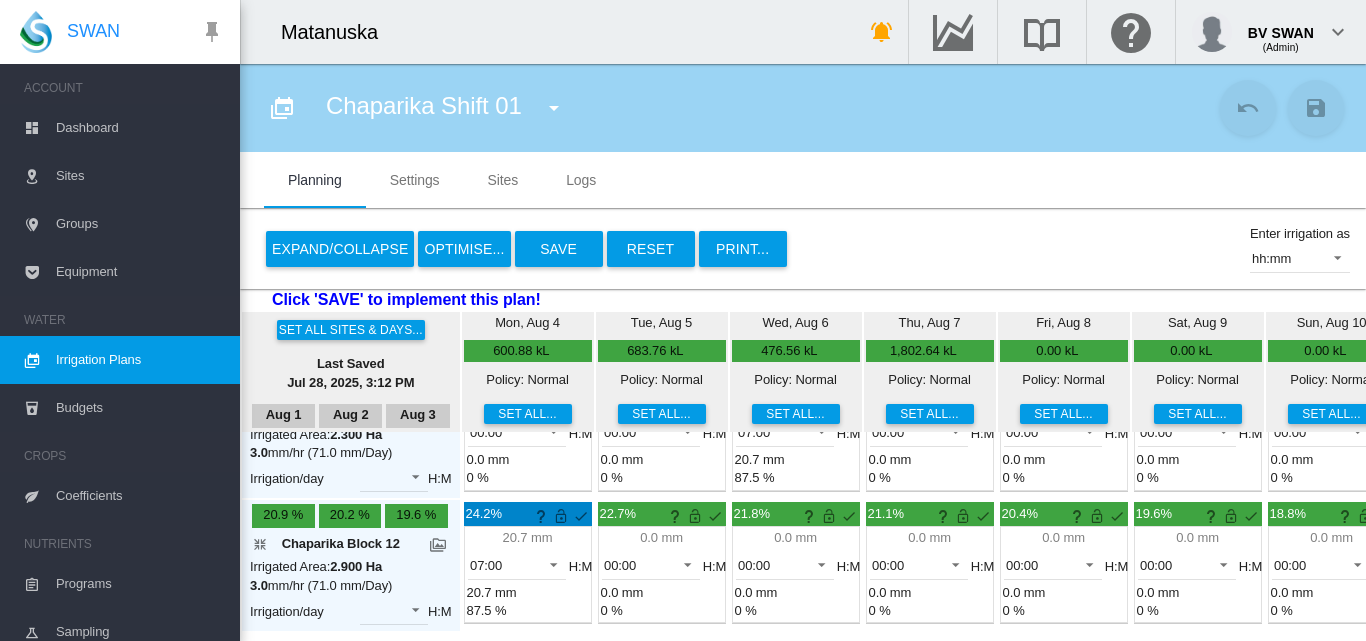 scroll, scrollTop: 612, scrollLeft: 0, axis: vertical 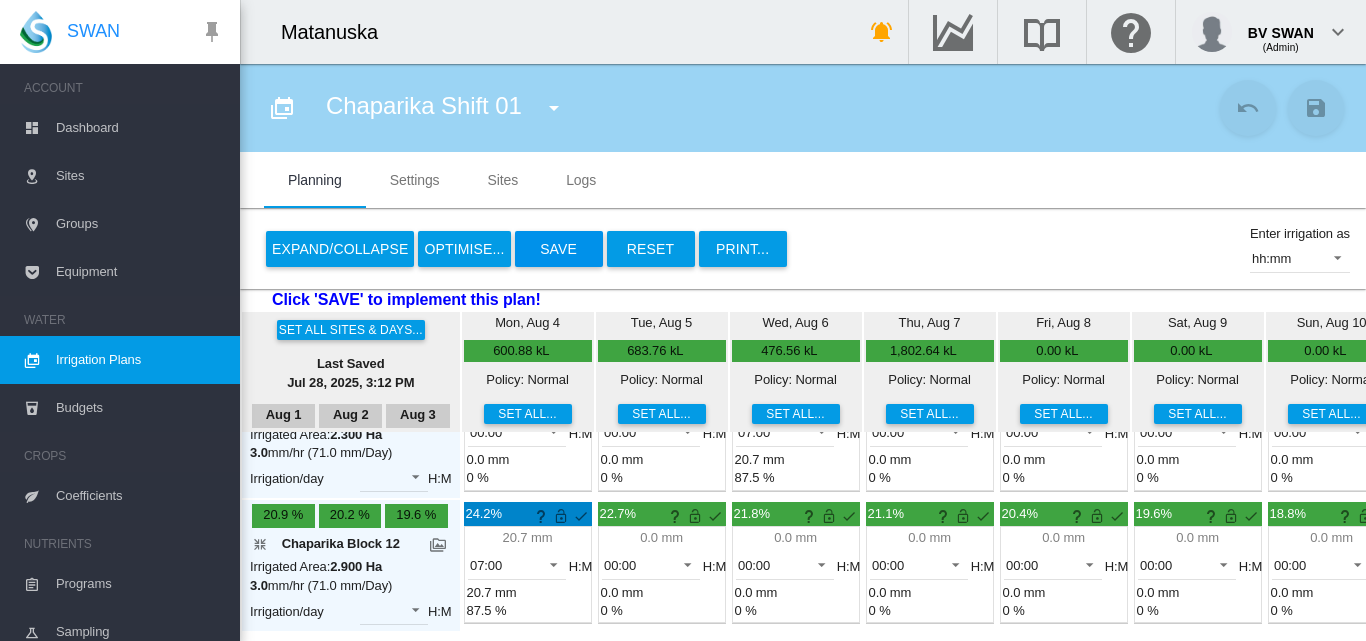 click on "Save" at bounding box center [559, 249] 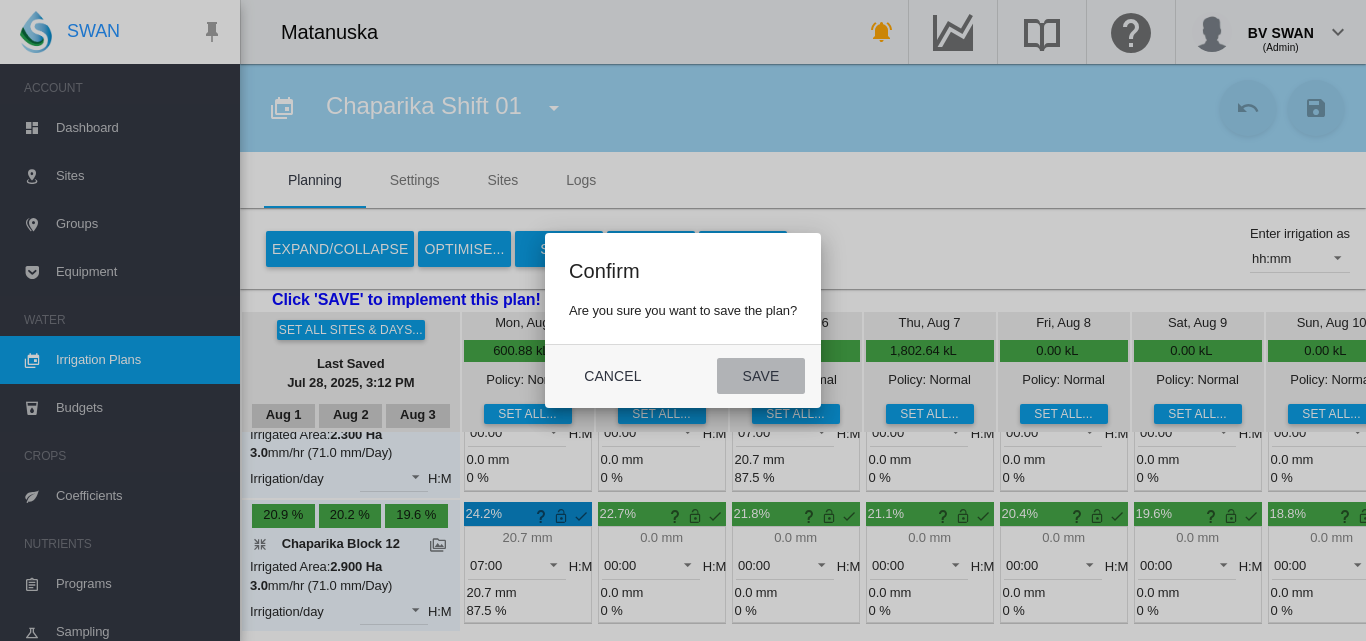 click on "Save" 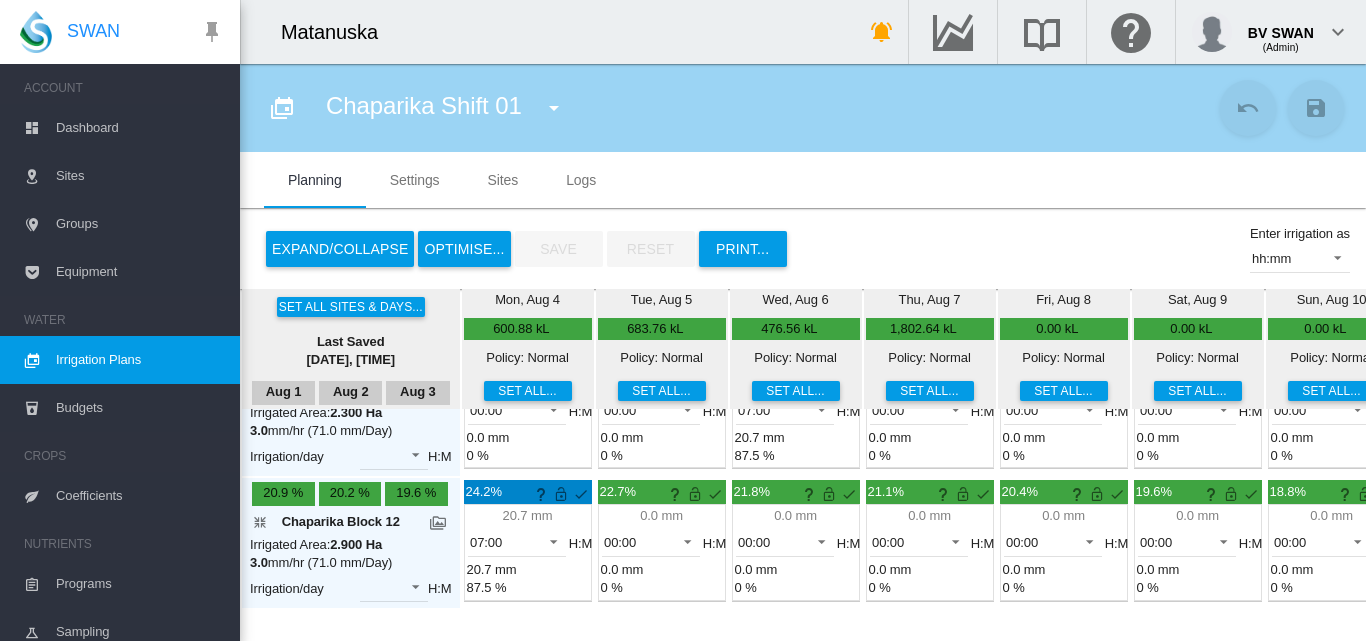 click at bounding box center [554, 108] 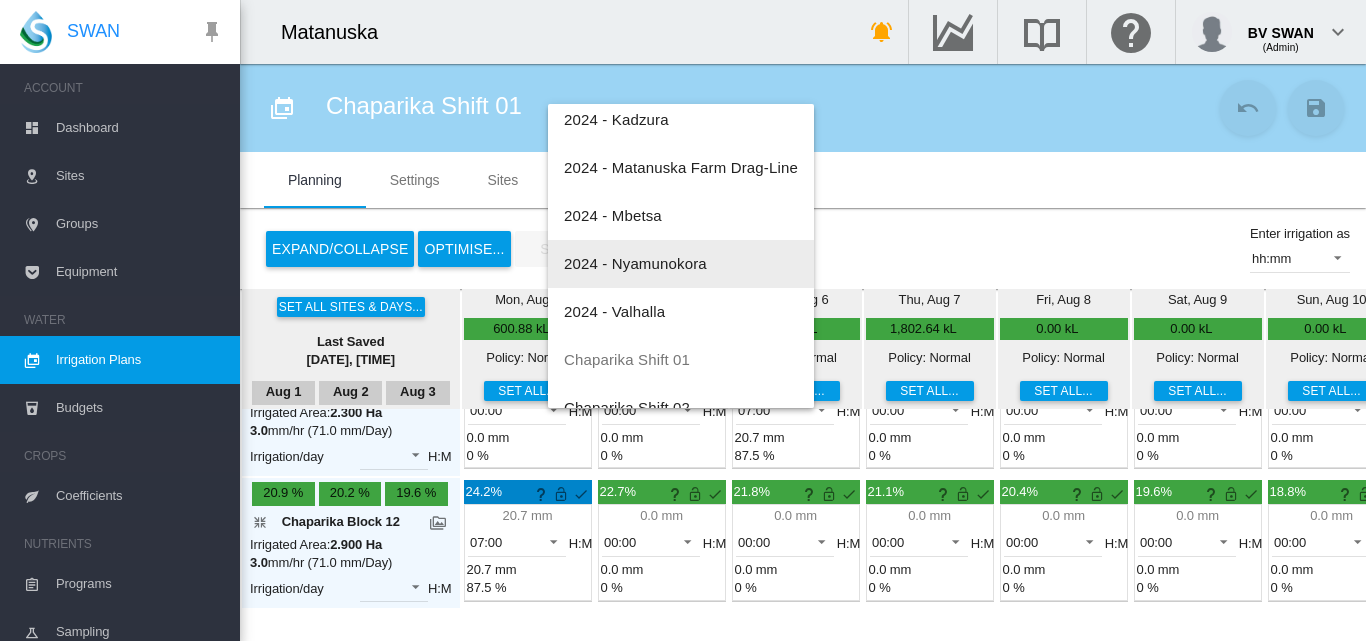 scroll, scrollTop: 500, scrollLeft: 0, axis: vertical 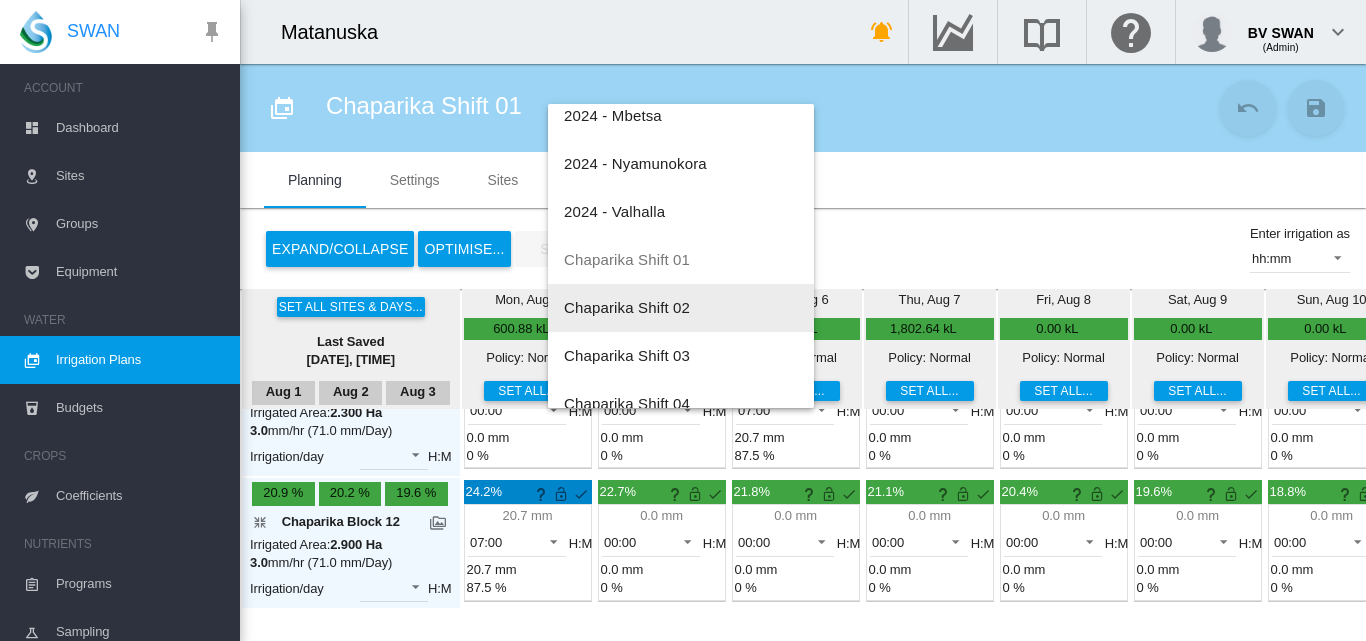 click on "Chaparika Shift 02" at bounding box center [627, 307] 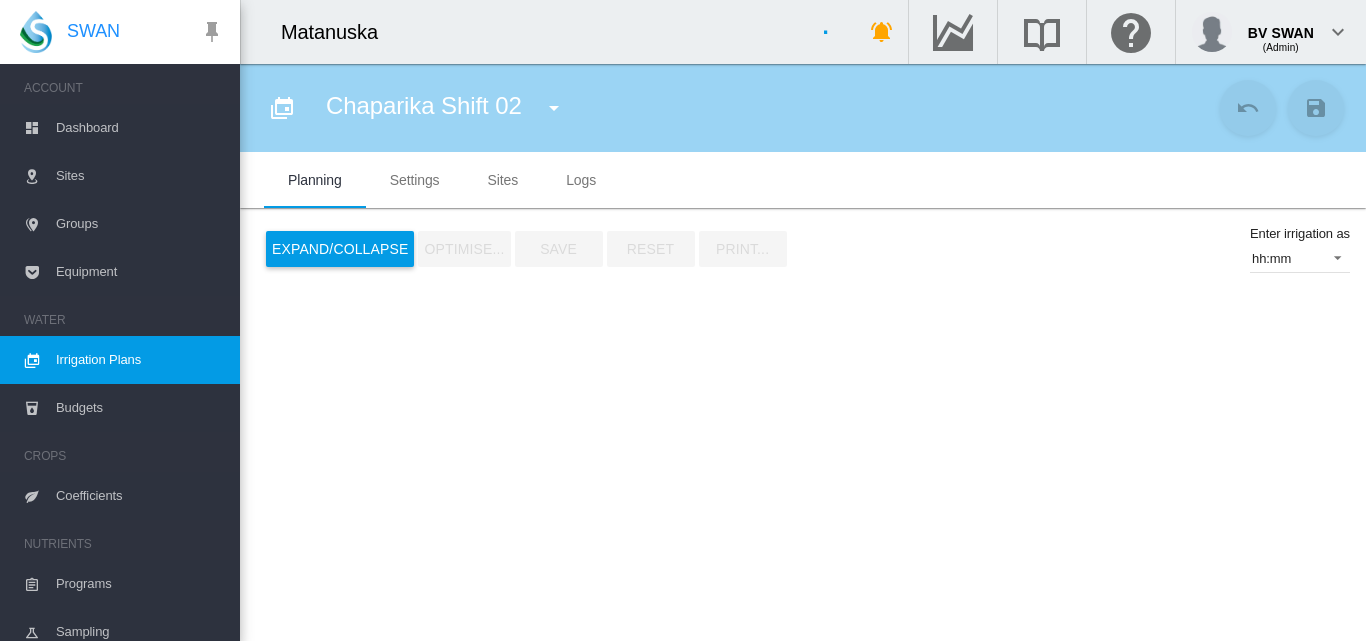 type on "**********" 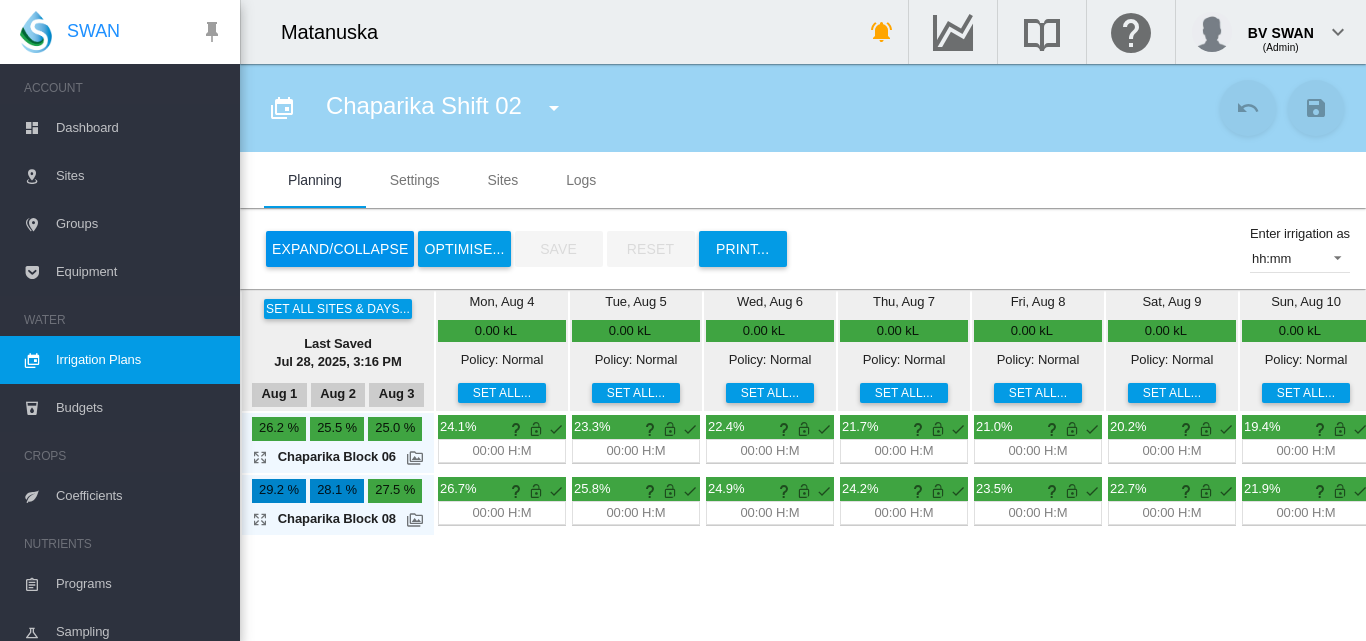 click on "Expand/Collapse" at bounding box center [340, 249] 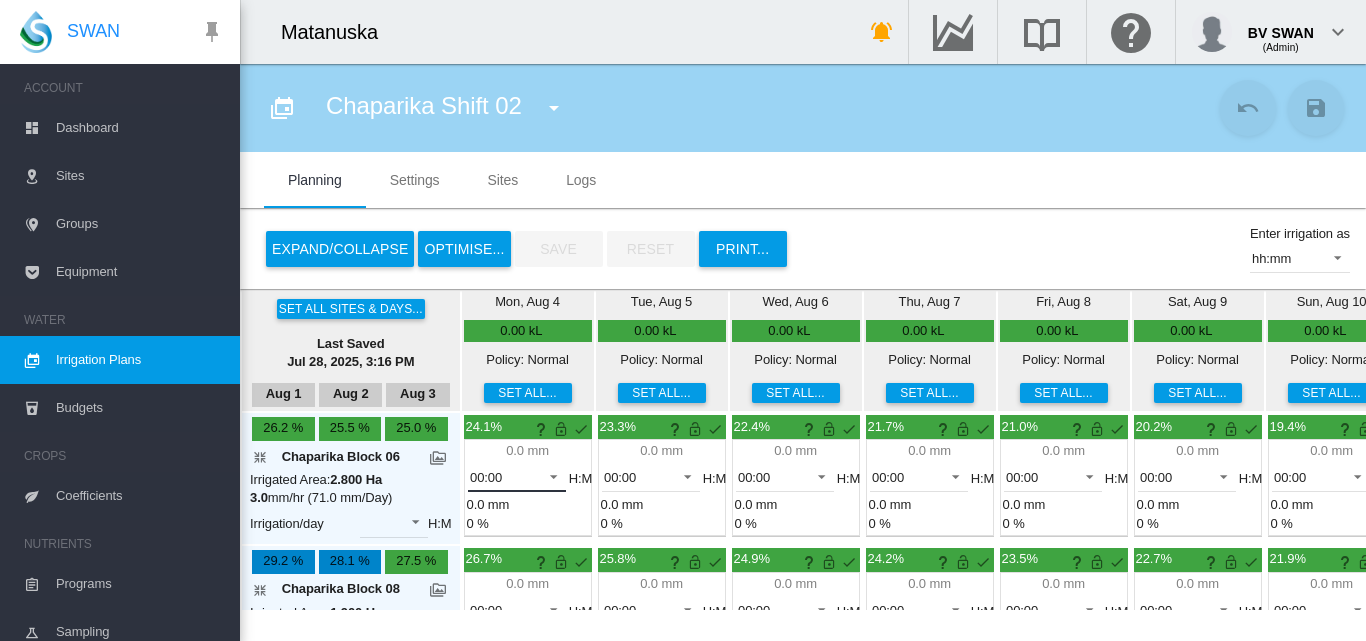 click at bounding box center (548, 475) 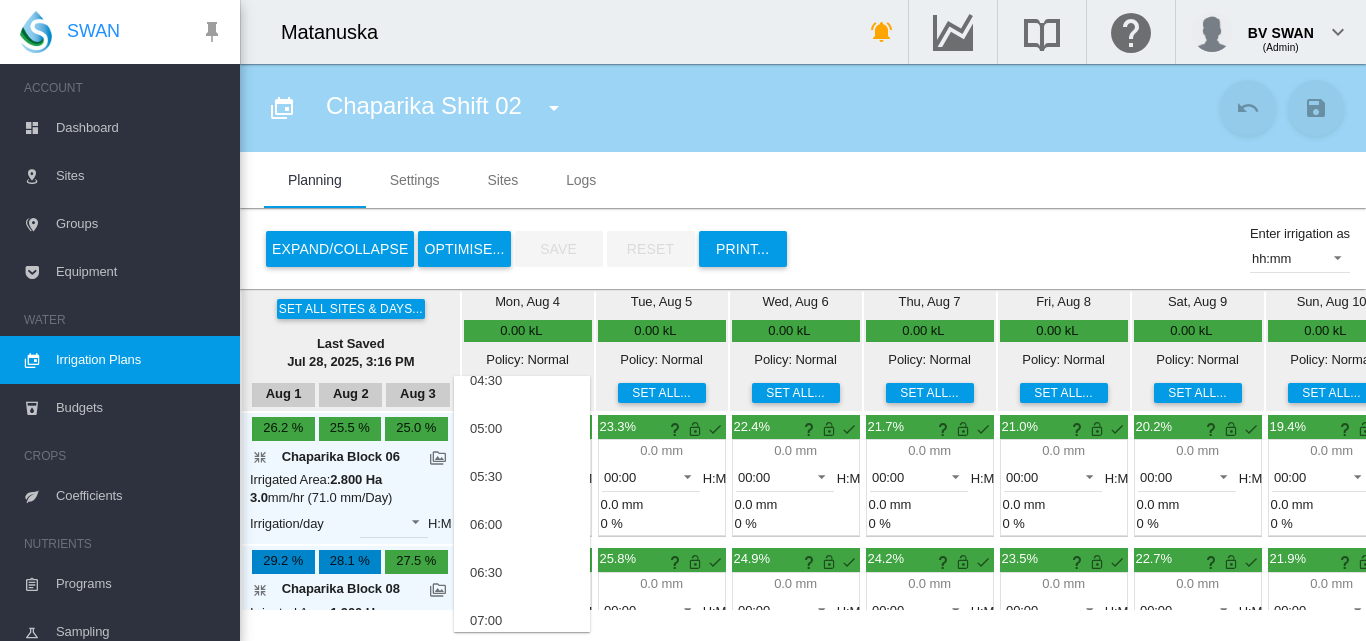 scroll, scrollTop: 400, scrollLeft: 0, axis: vertical 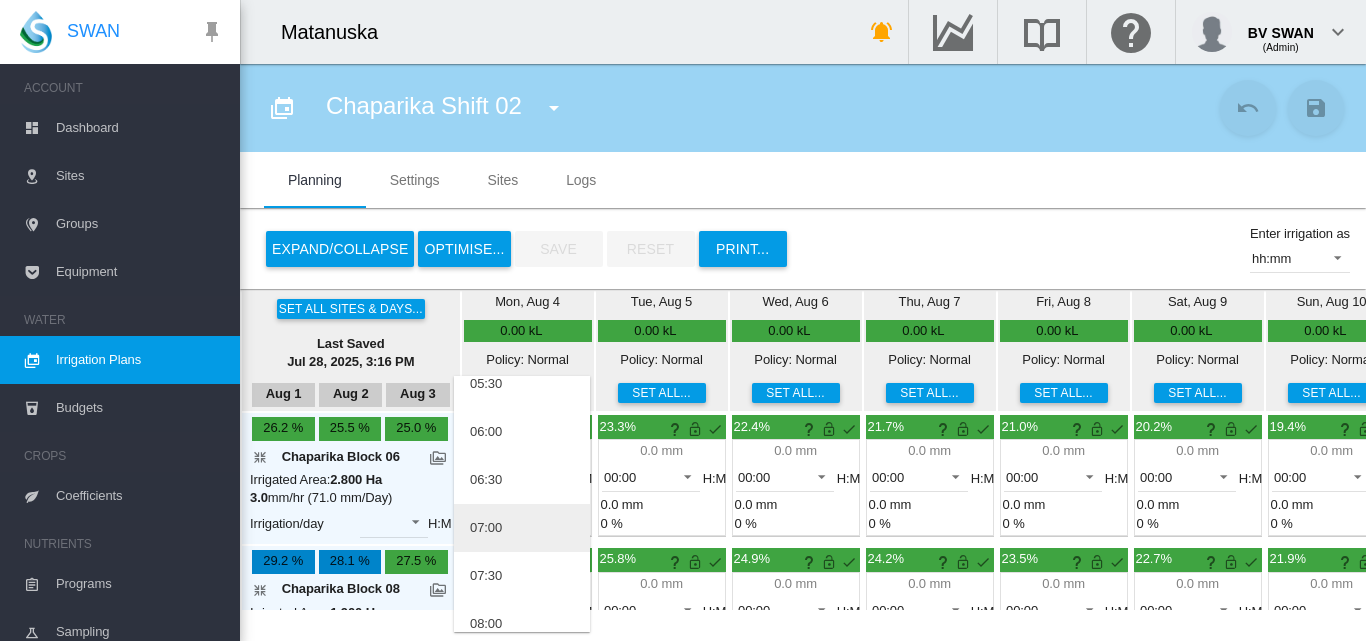click on "07:00" at bounding box center (522, 528) 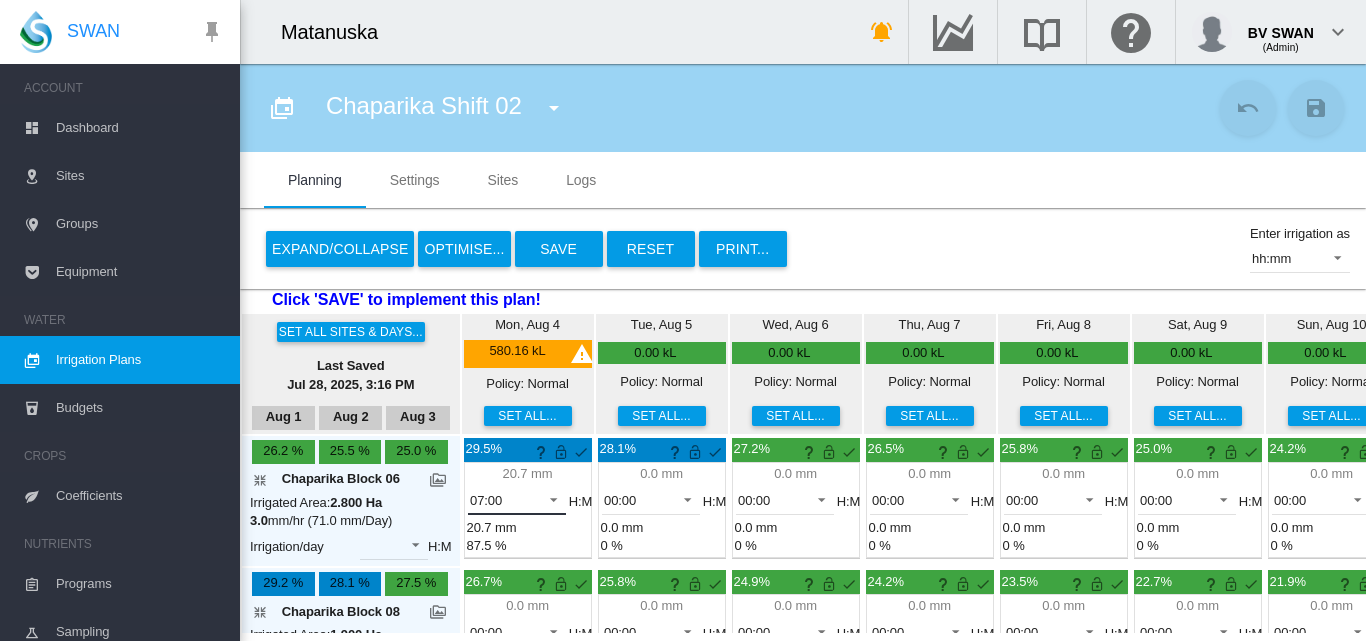 scroll, scrollTop: 82, scrollLeft: 0, axis: vertical 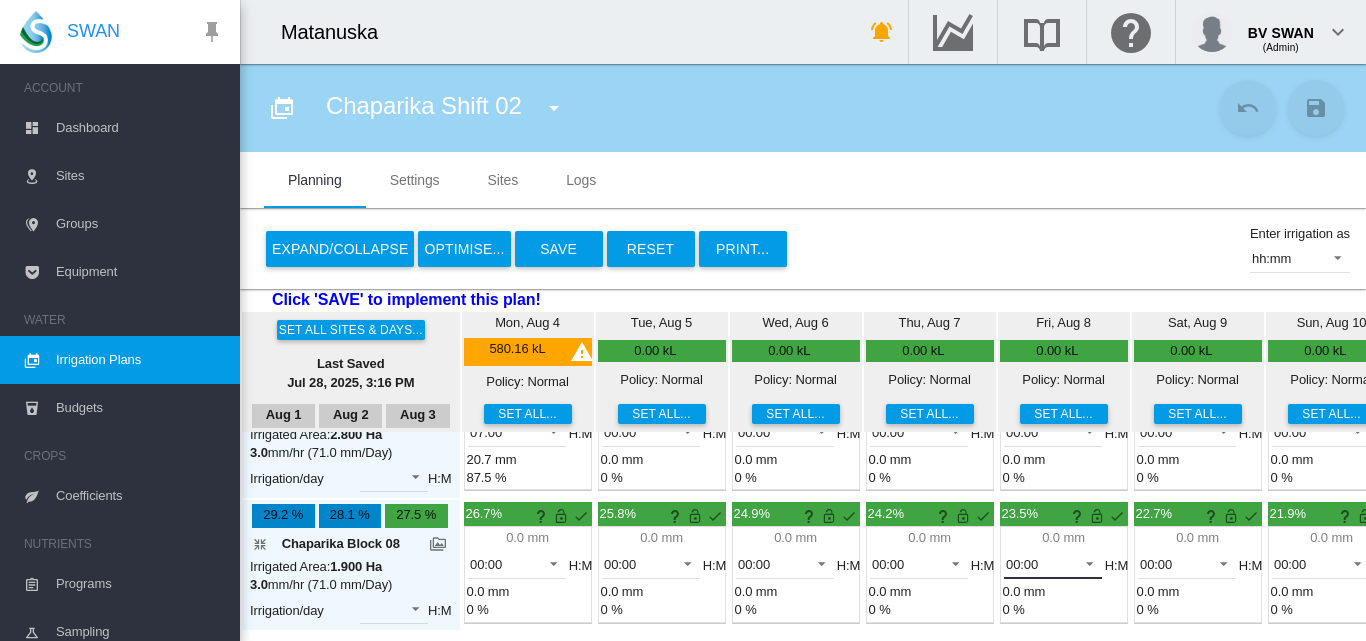 click at bounding box center [1084, 562] 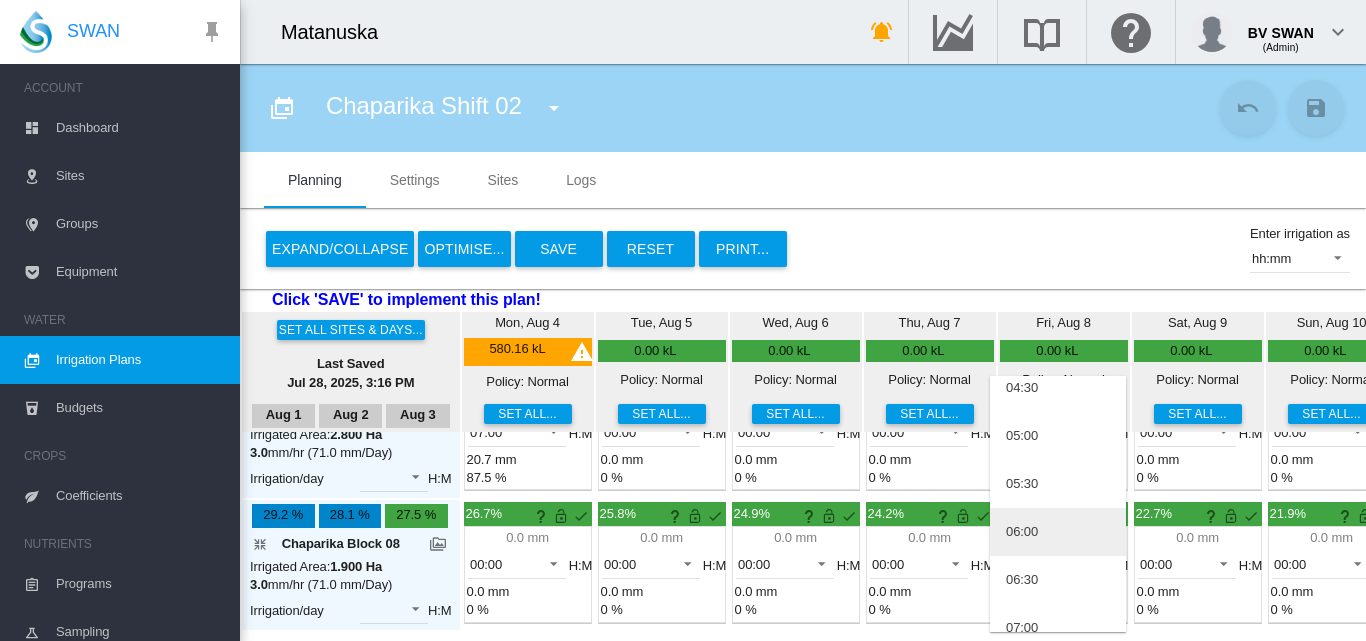 scroll, scrollTop: 400, scrollLeft: 0, axis: vertical 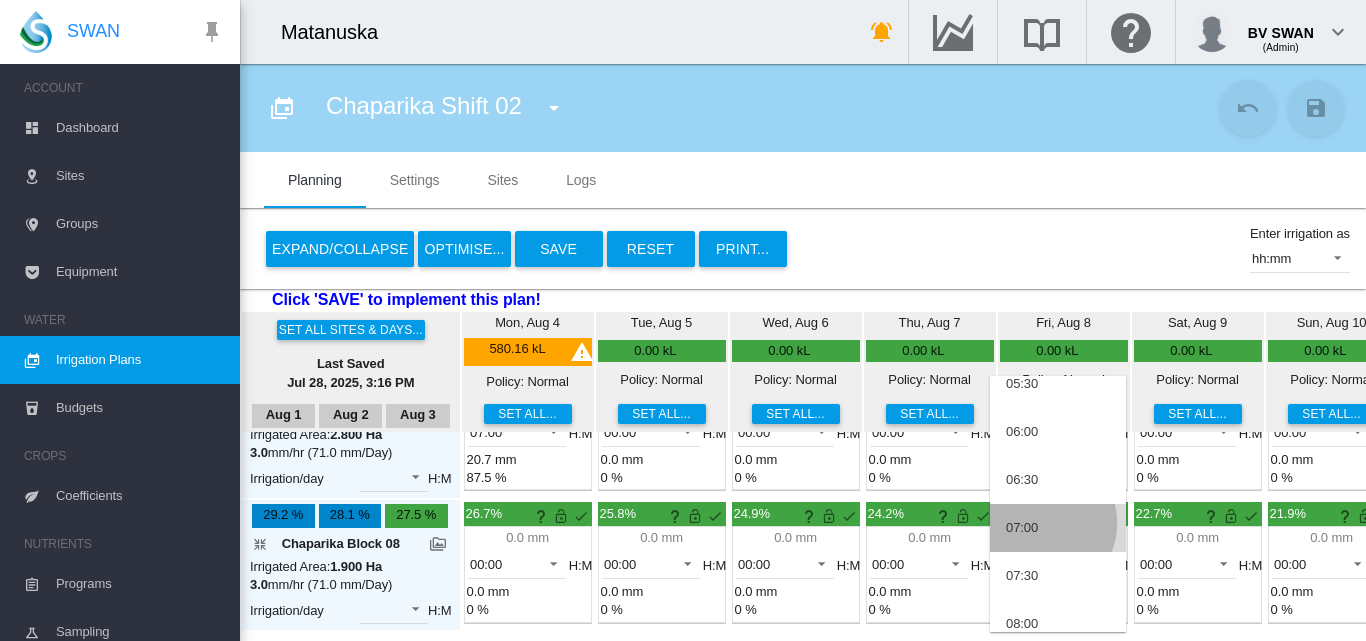 click on "07:00" at bounding box center (1058, 528) 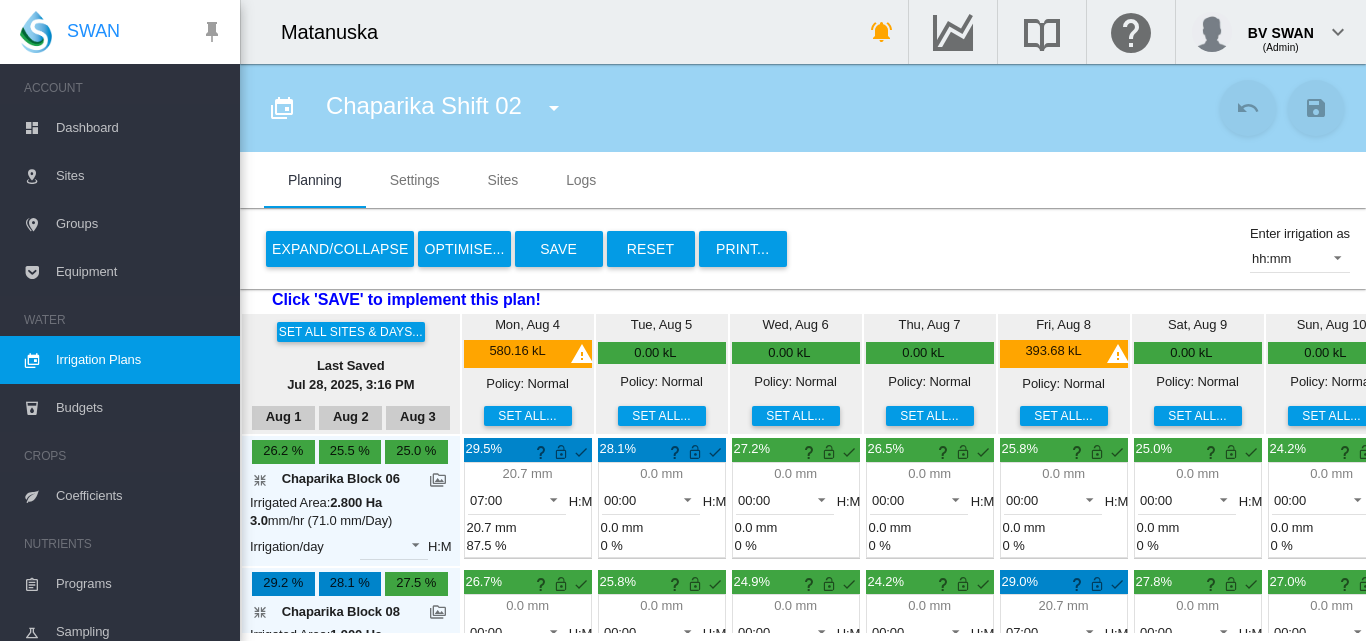 scroll, scrollTop: 82, scrollLeft: 0, axis: vertical 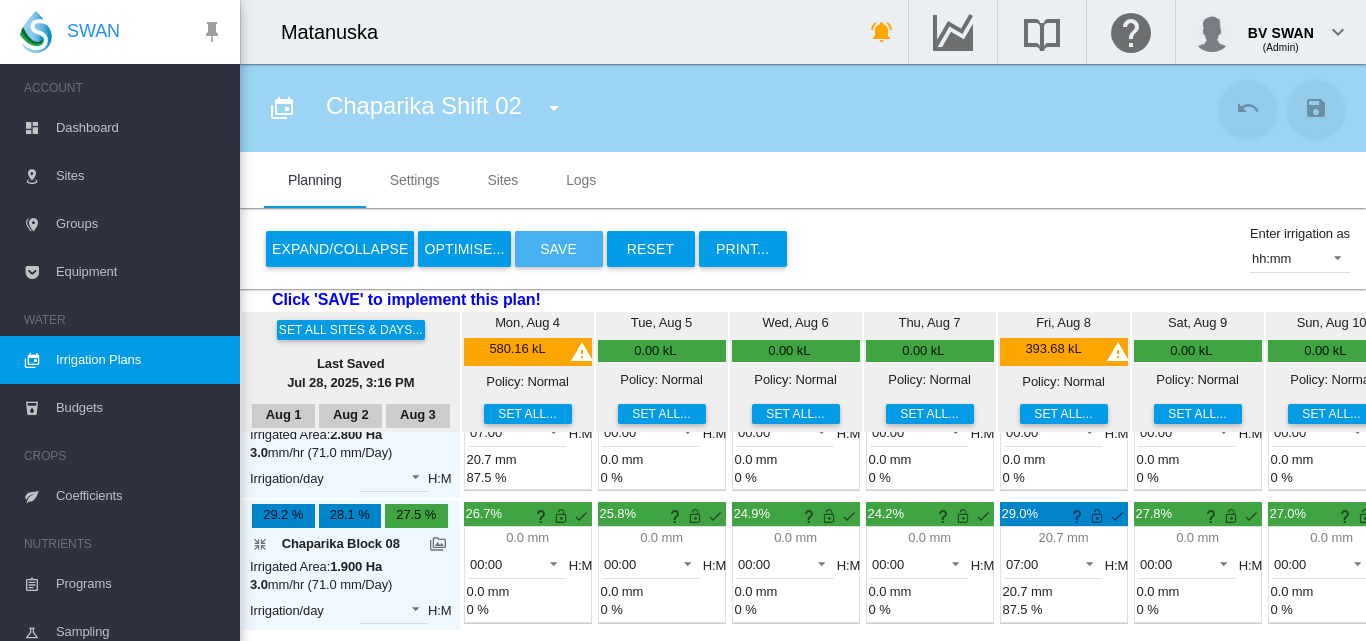 click on "Save" at bounding box center [559, 249] 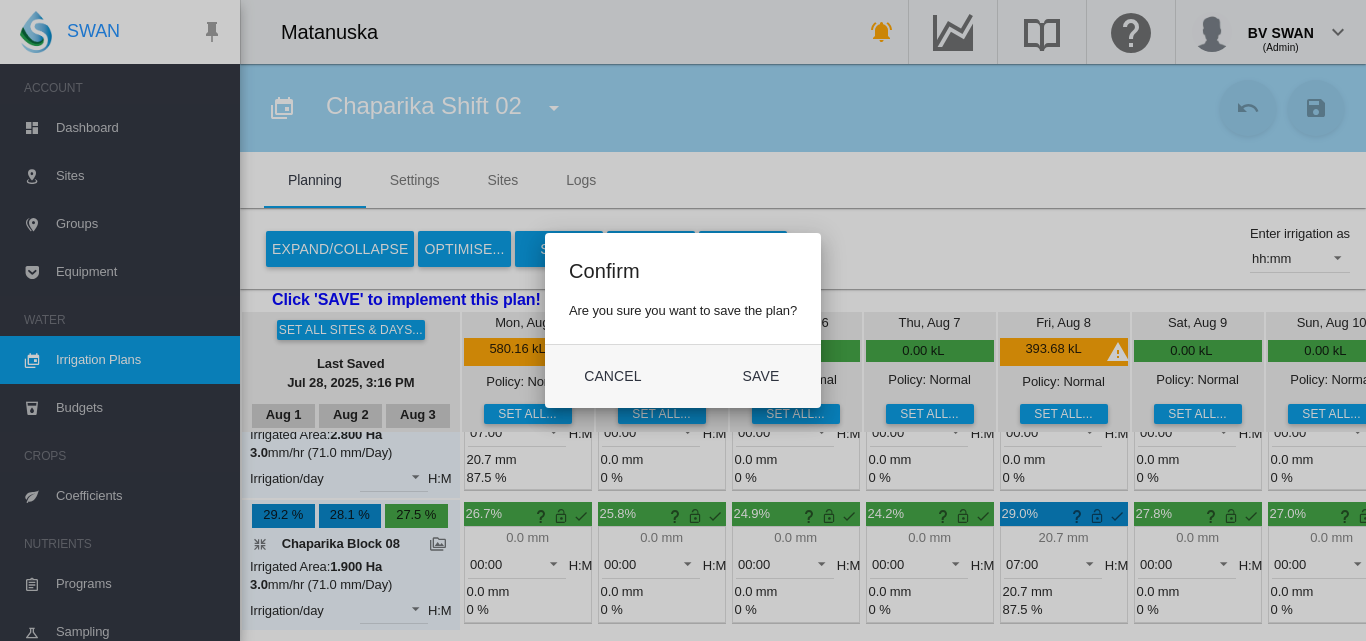 click on "Confirm Are you sure you want to save the plan? Cancel Save" at bounding box center (683, 320) 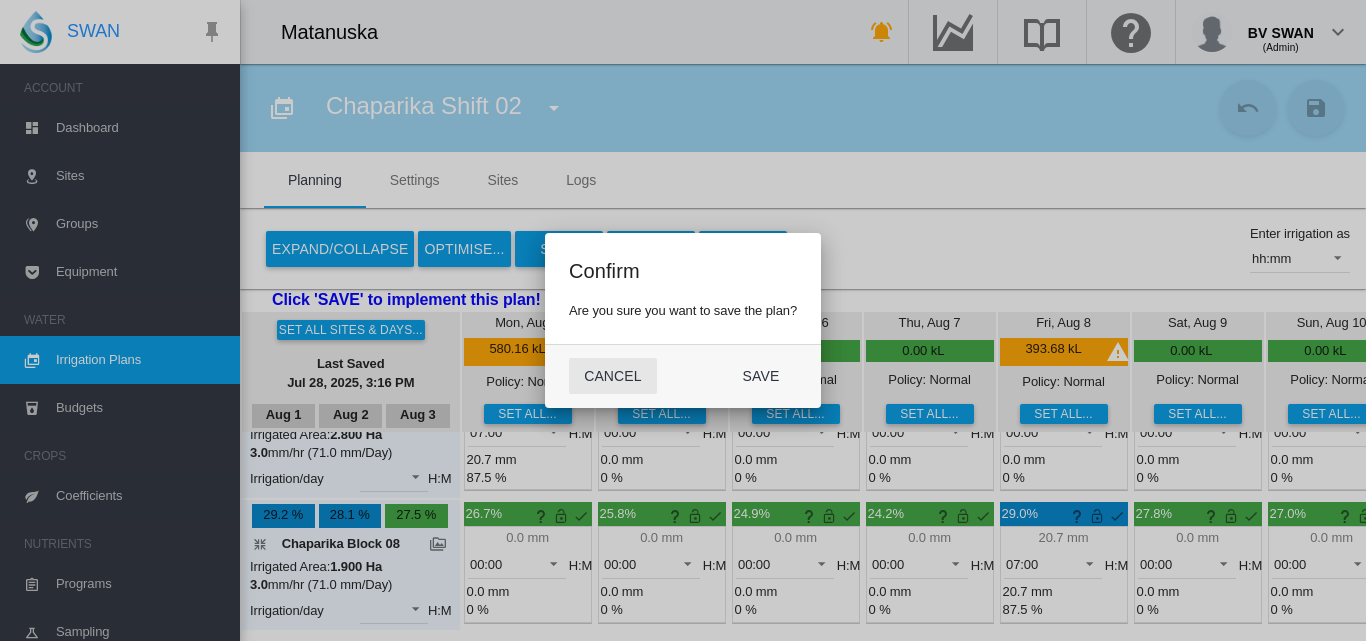 click on "Cancel" 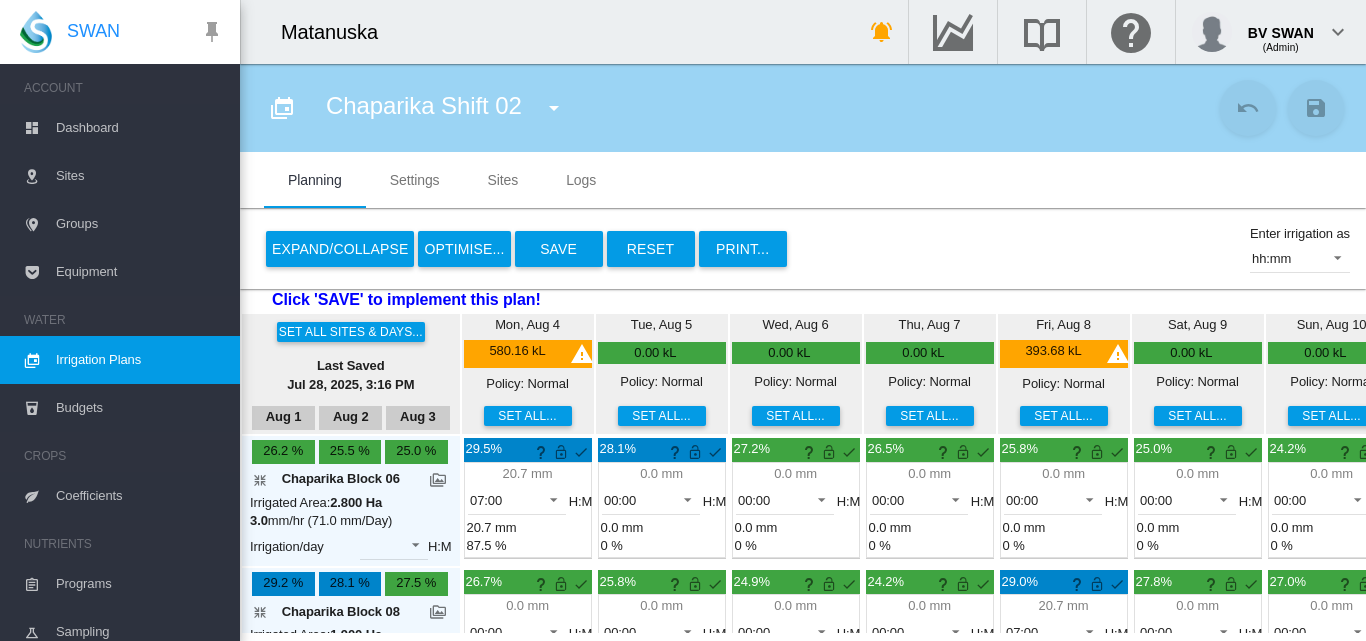 scroll, scrollTop: 82, scrollLeft: 0, axis: vertical 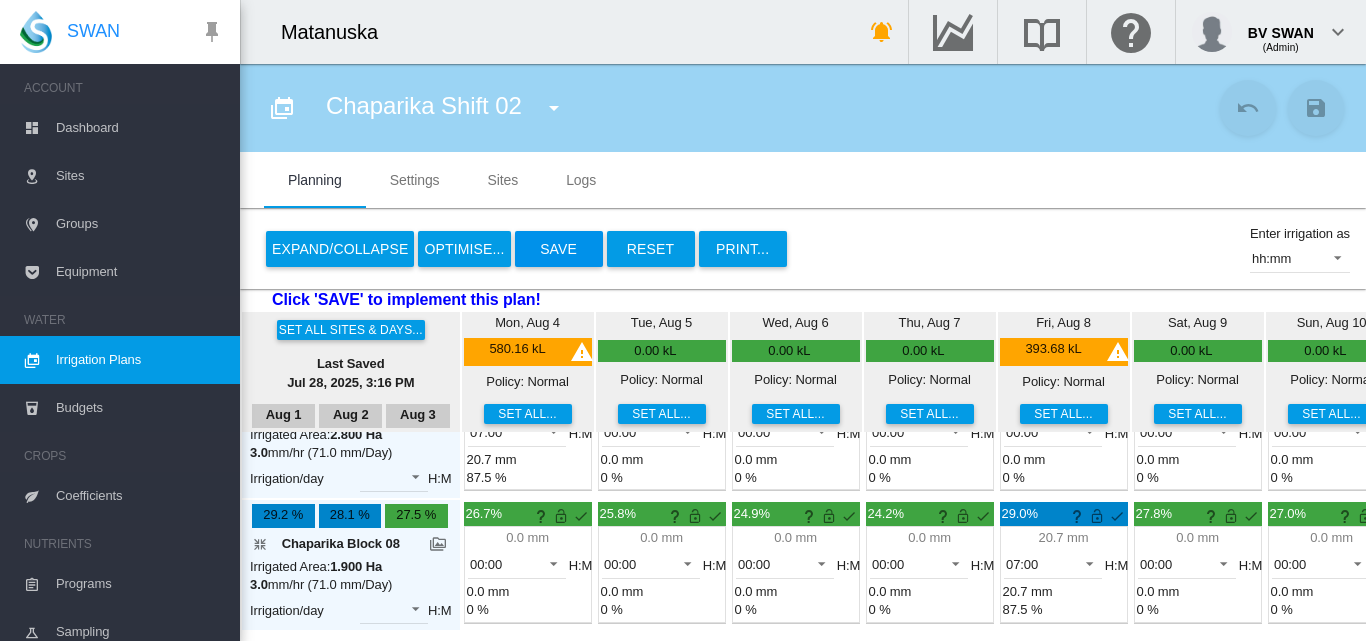 click on "Save" at bounding box center [559, 249] 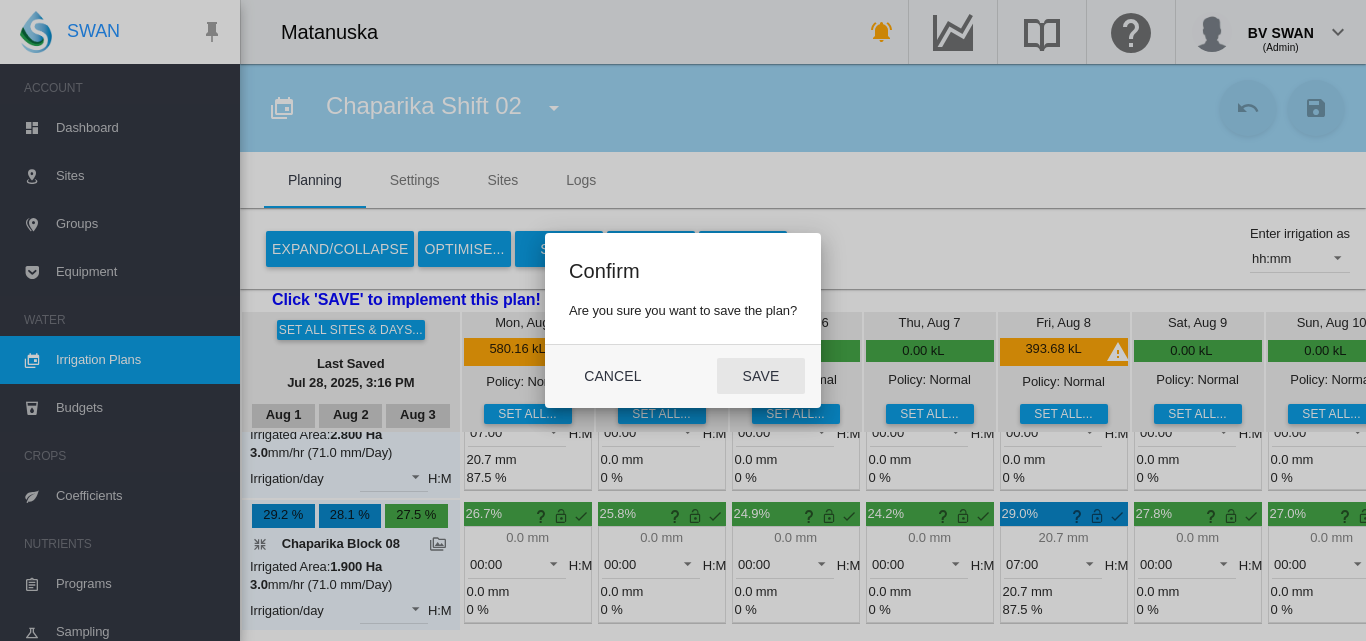 click on "Save" 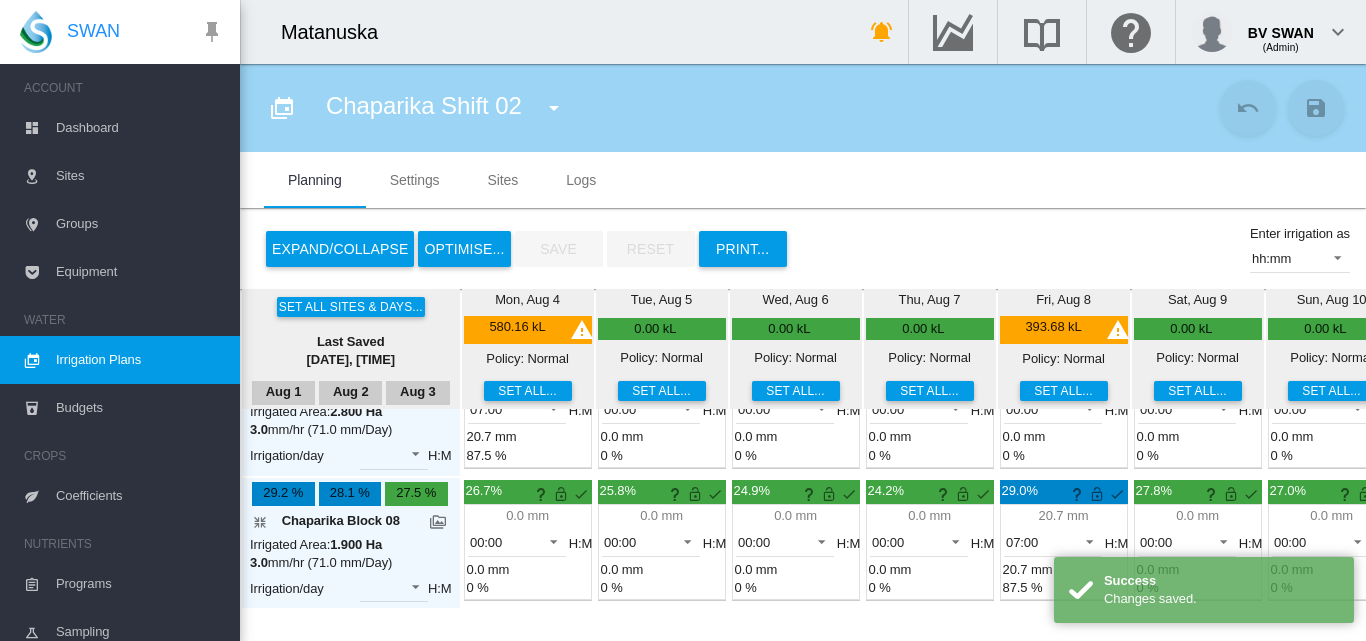 scroll, scrollTop: 0, scrollLeft: 0, axis: both 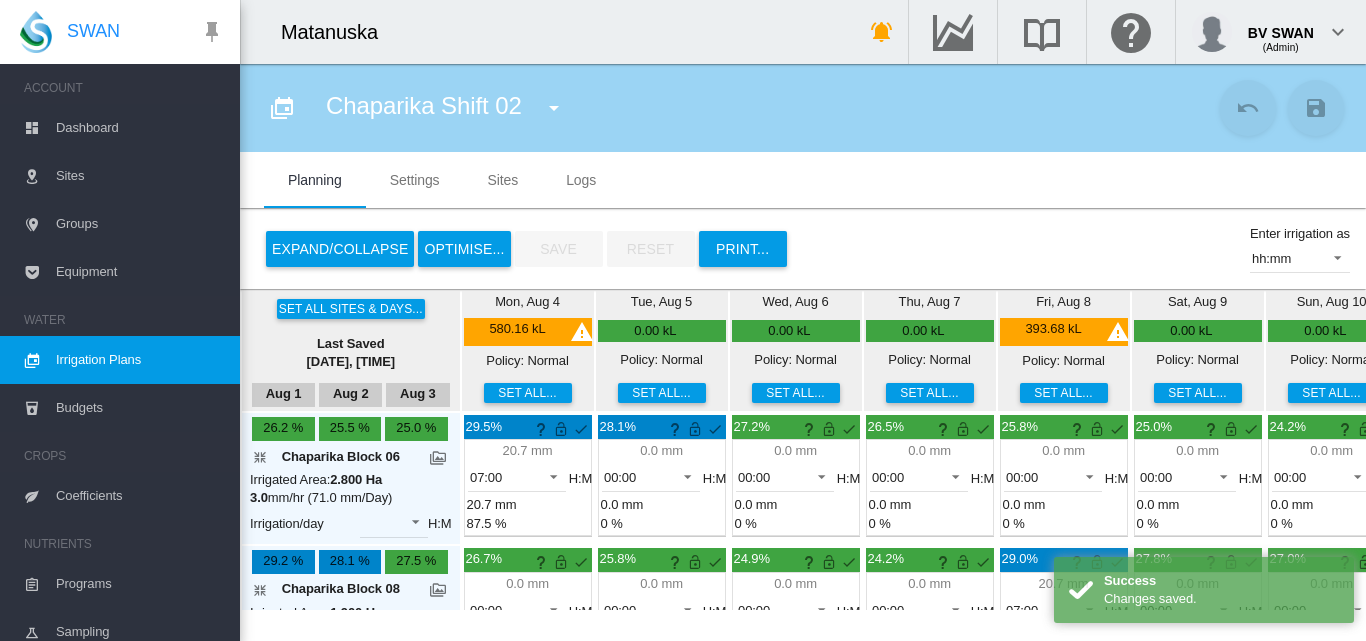 click at bounding box center (554, 108) 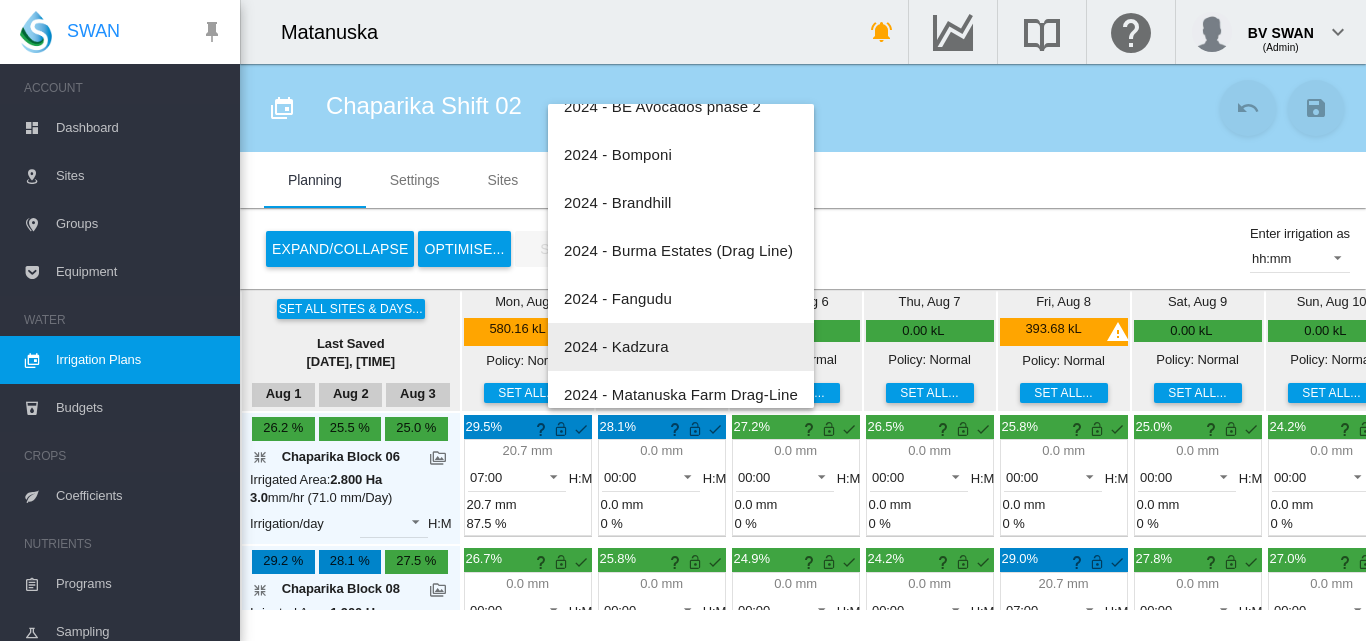 scroll, scrollTop: 200, scrollLeft: 0, axis: vertical 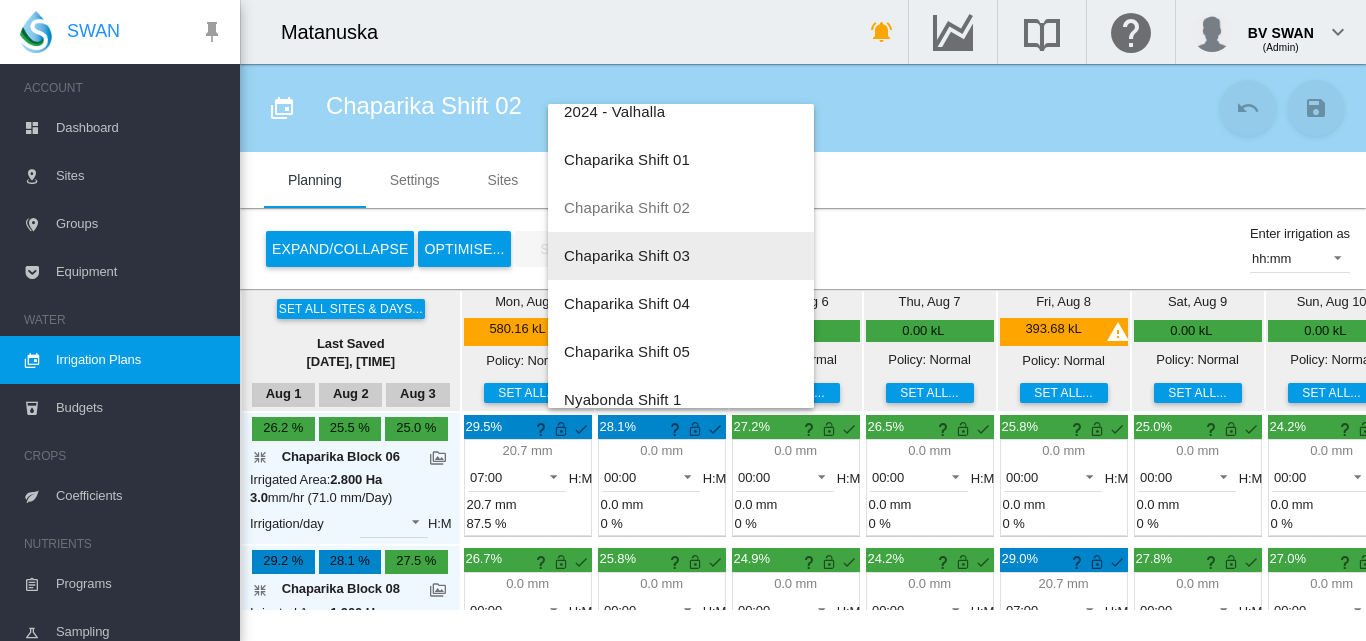 click on "Chaparika Shift 03" at bounding box center (627, 255) 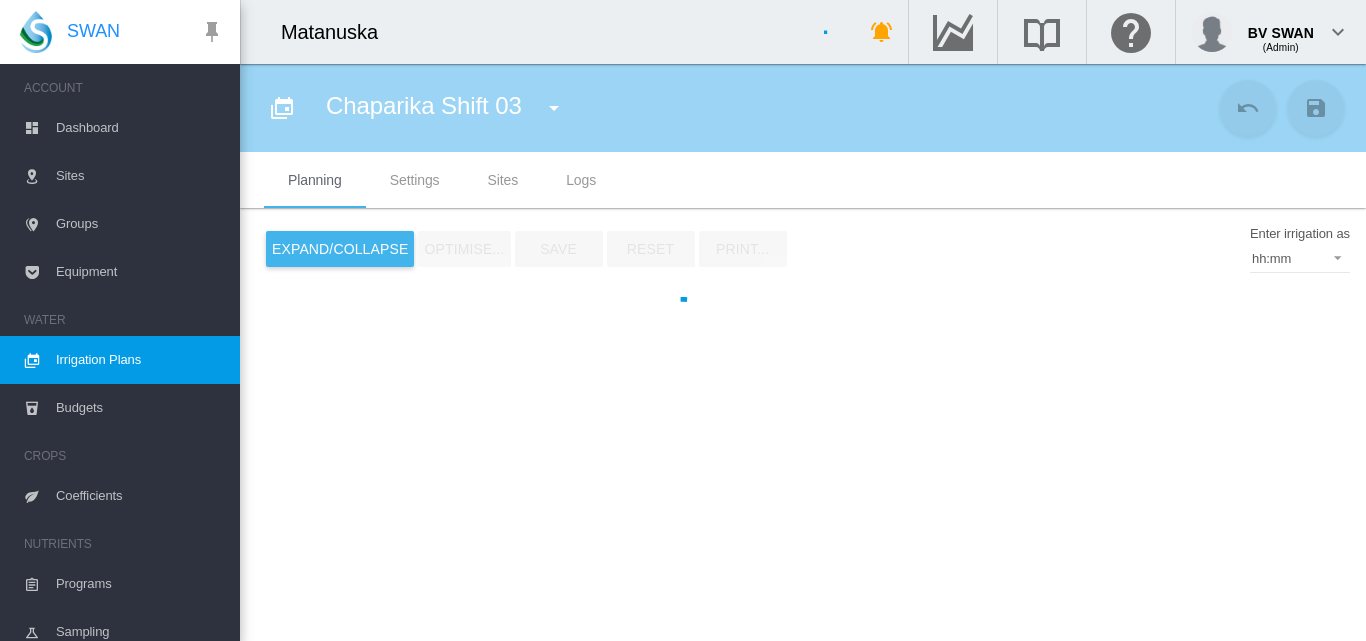 type on "**********" 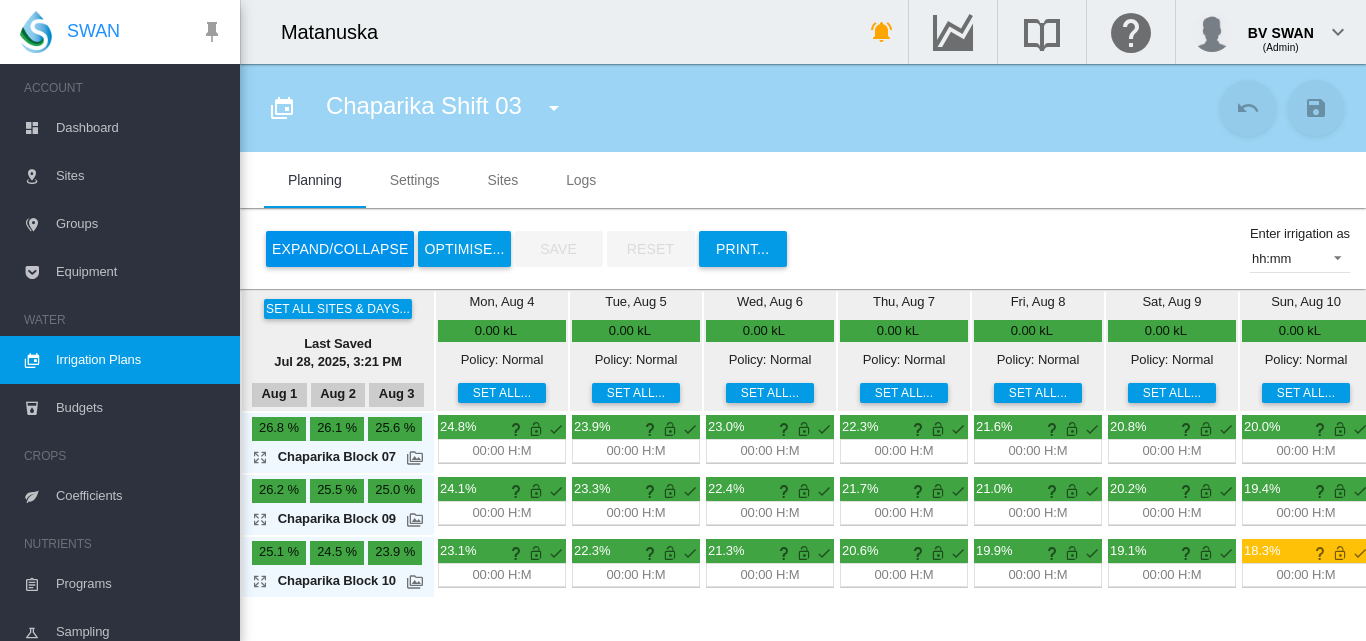 click on "Expand/Collapse" at bounding box center (340, 249) 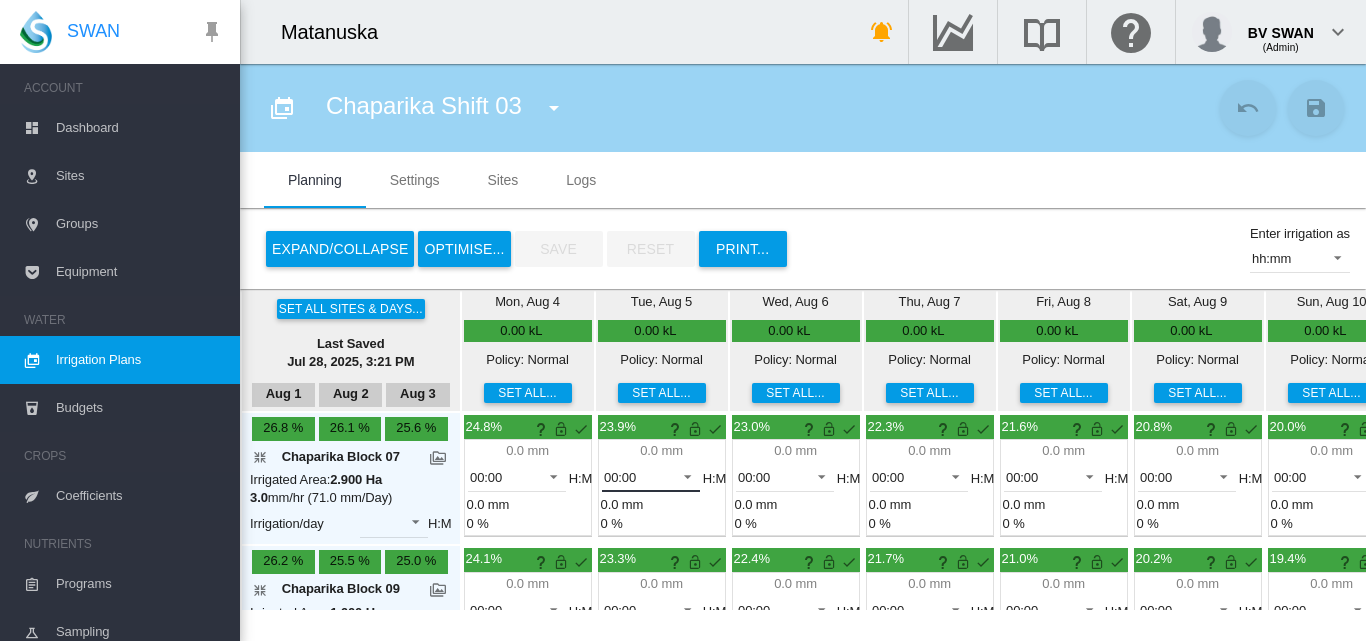 click at bounding box center [682, 475] 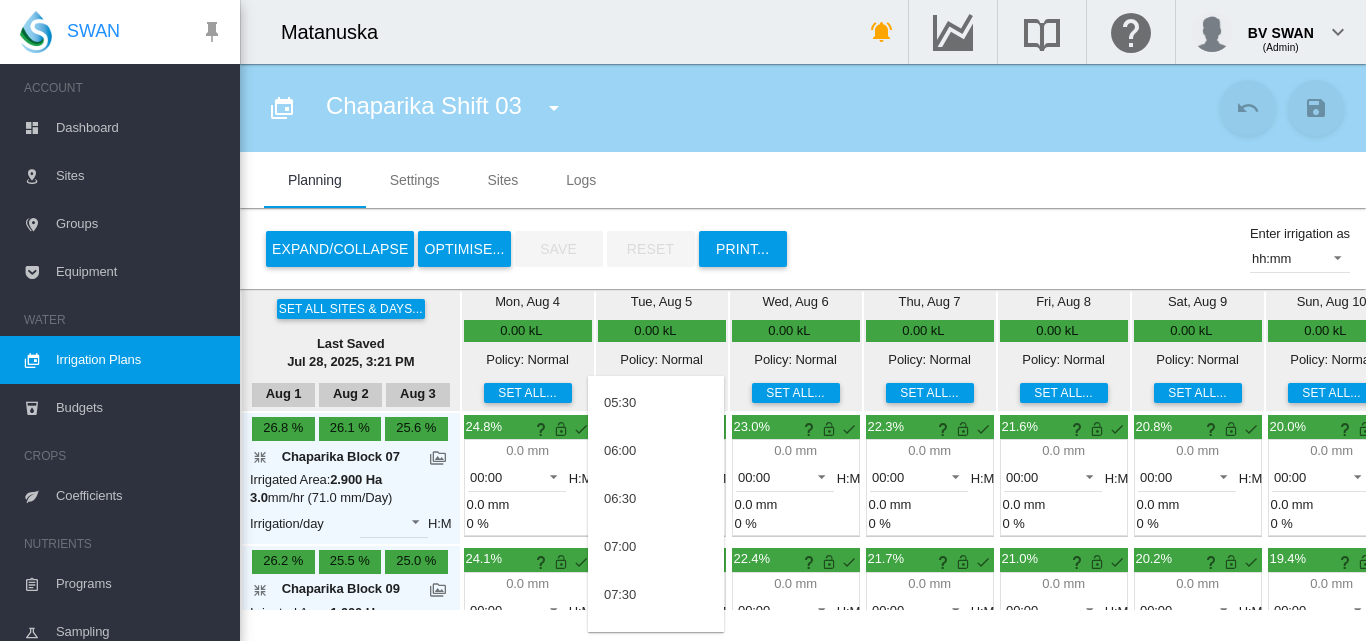 scroll, scrollTop: 400, scrollLeft: 0, axis: vertical 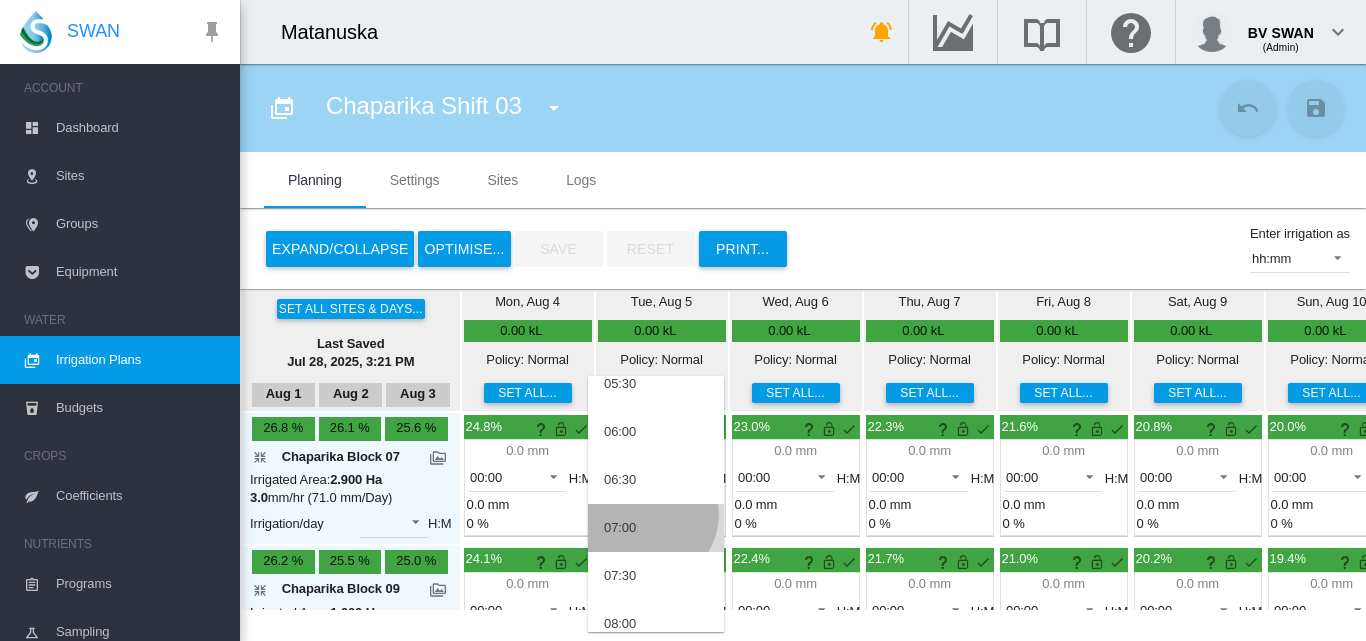 click on "07:00" at bounding box center (656, 528) 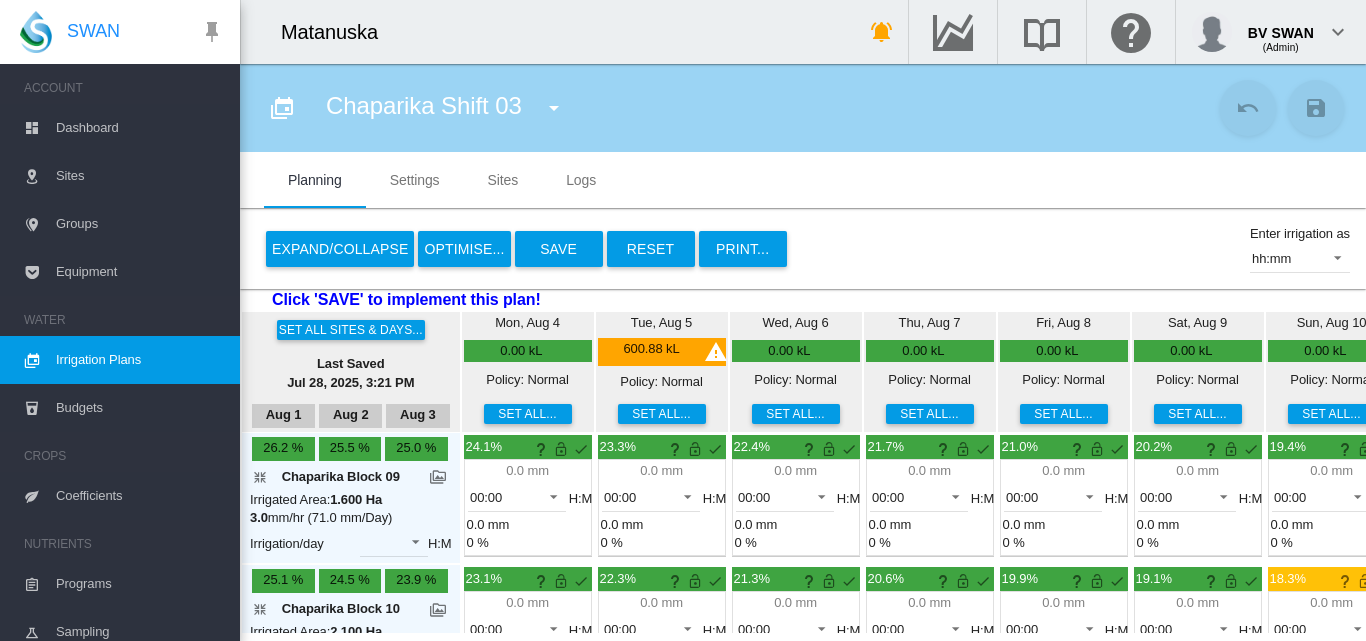 scroll, scrollTop: 100, scrollLeft: 0, axis: vertical 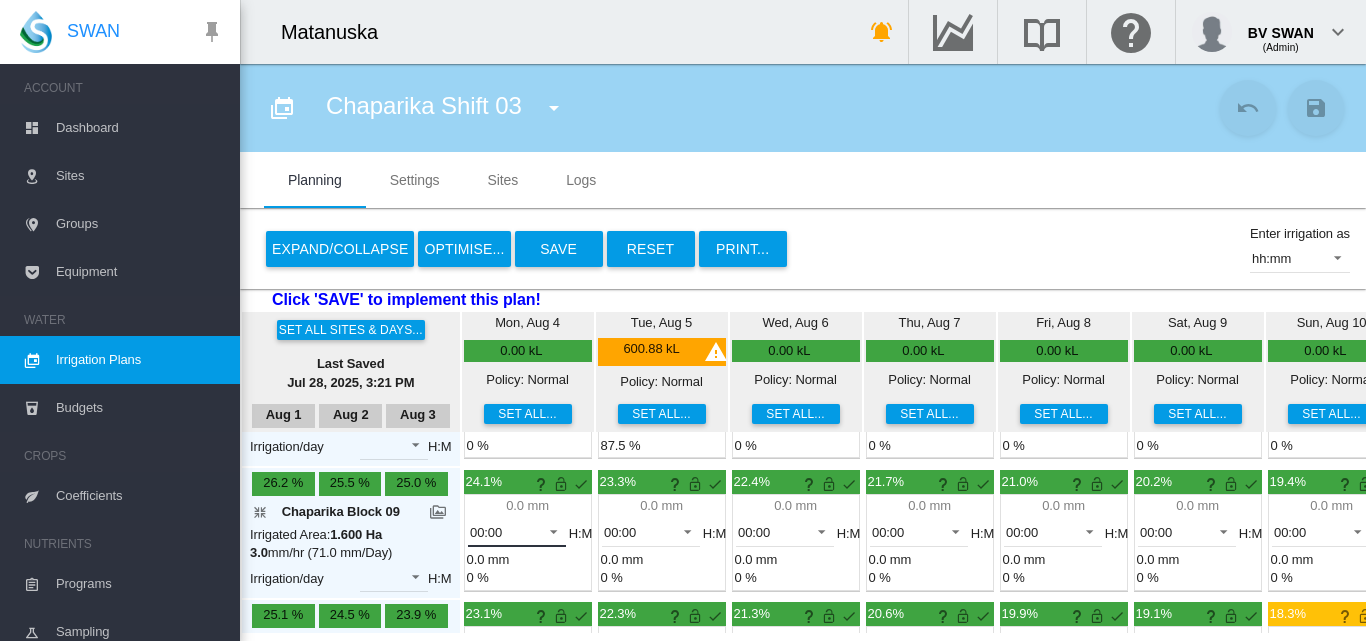 click at bounding box center (548, 530) 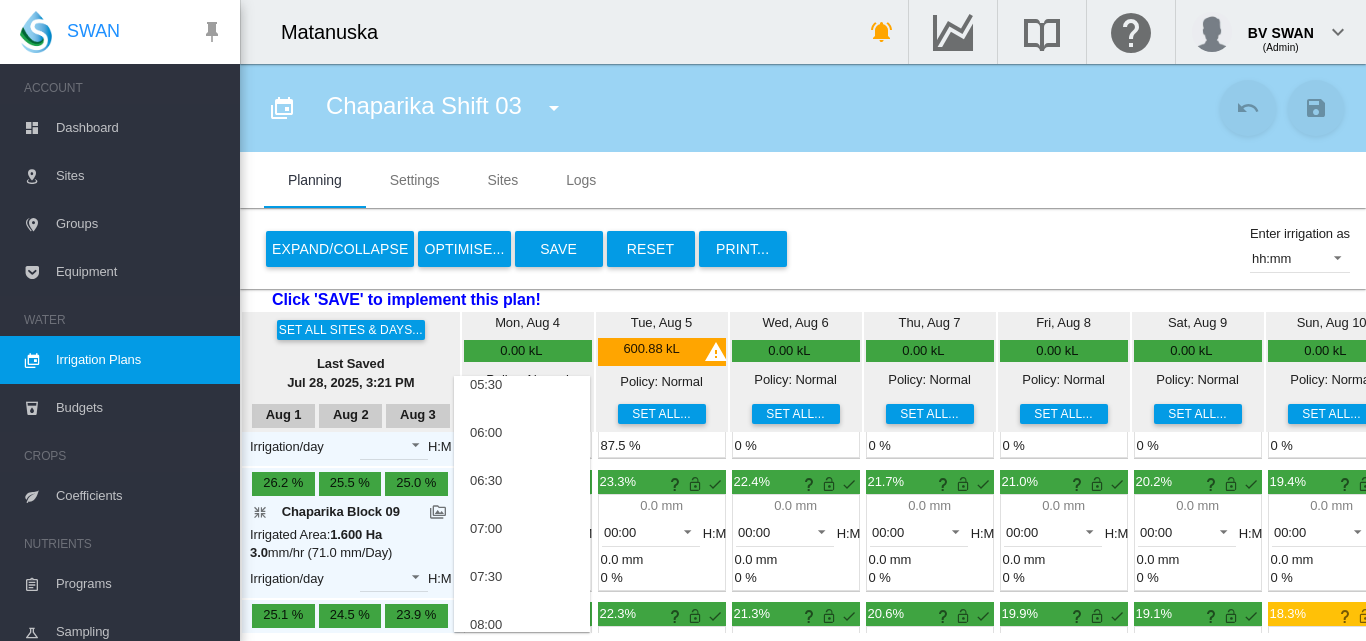 scroll, scrollTop: 400, scrollLeft: 0, axis: vertical 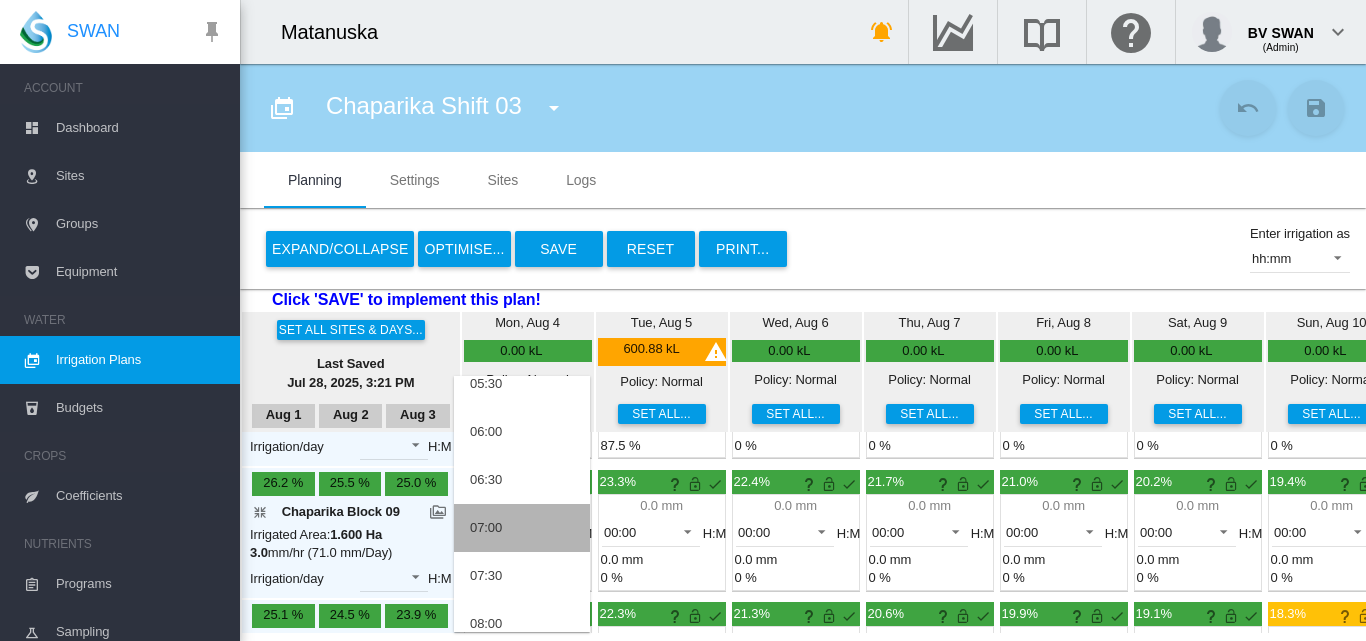 click on "07:00" at bounding box center [522, 528] 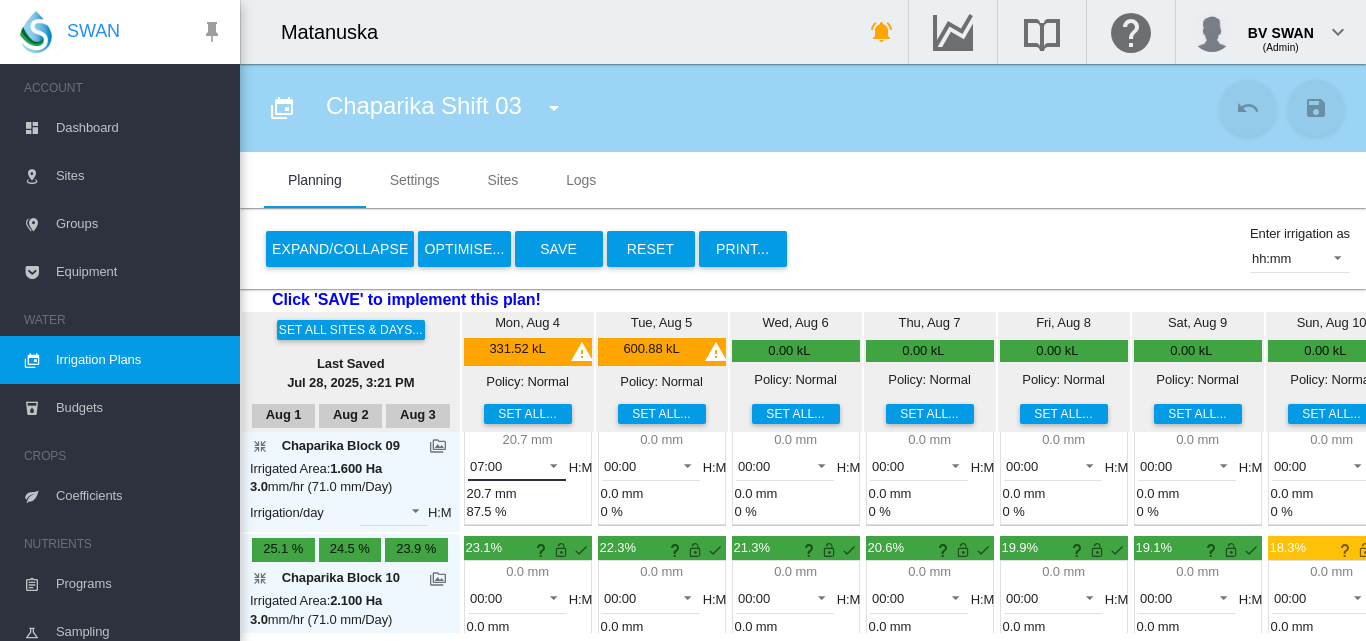 scroll, scrollTop: 200, scrollLeft: 0, axis: vertical 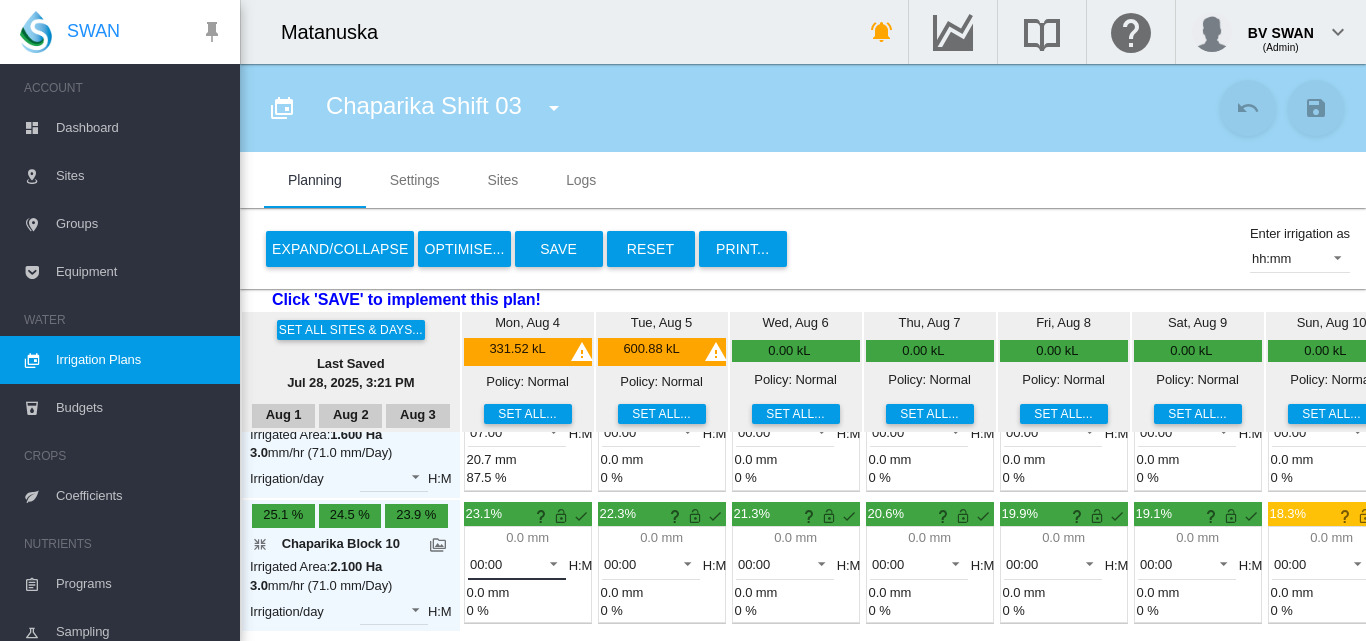 click on "00:00" at bounding box center (517, 565) 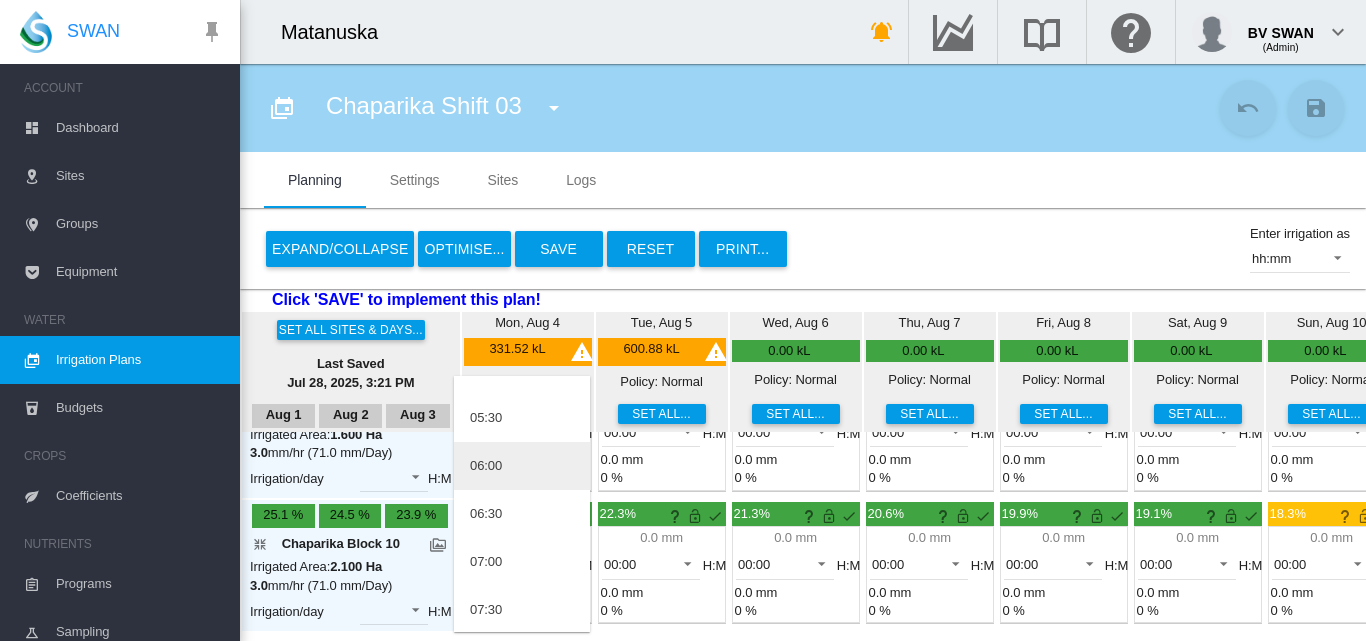 scroll, scrollTop: 400, scrollLeft: 0, axis: vertical 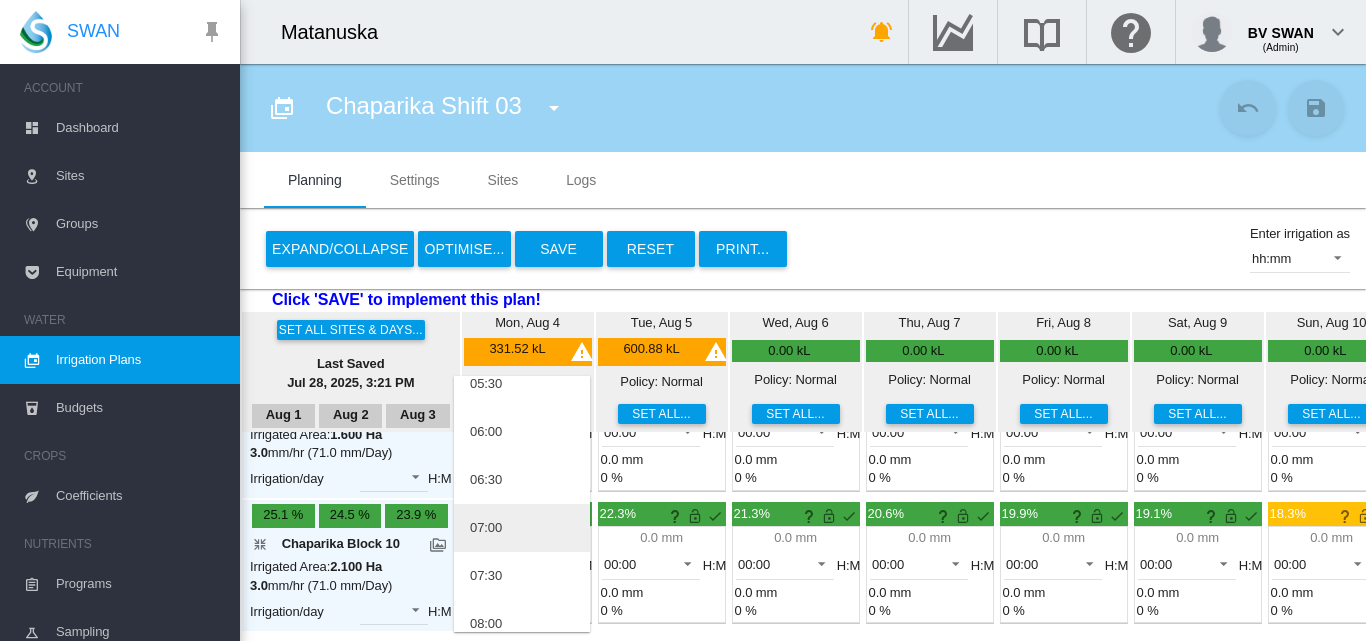 click on "07:00" at bounding box center (522, 528) 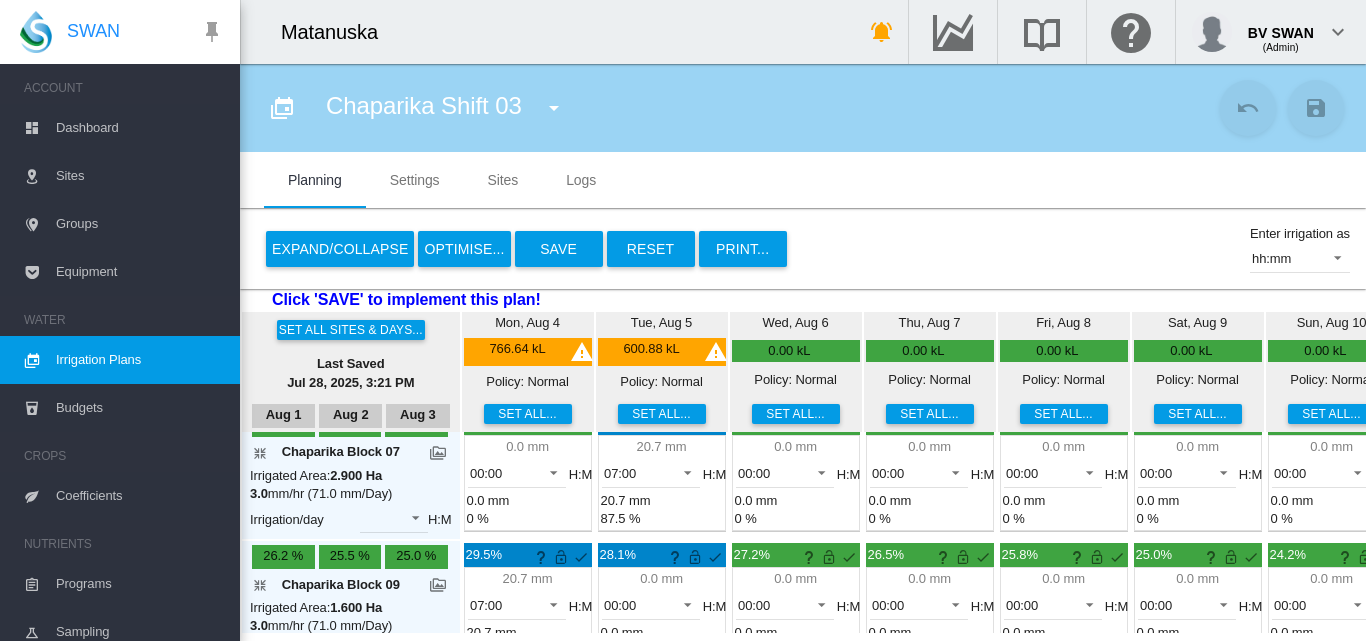 scroll, scrollTop: 0, scrollLeft: 0, axis: both 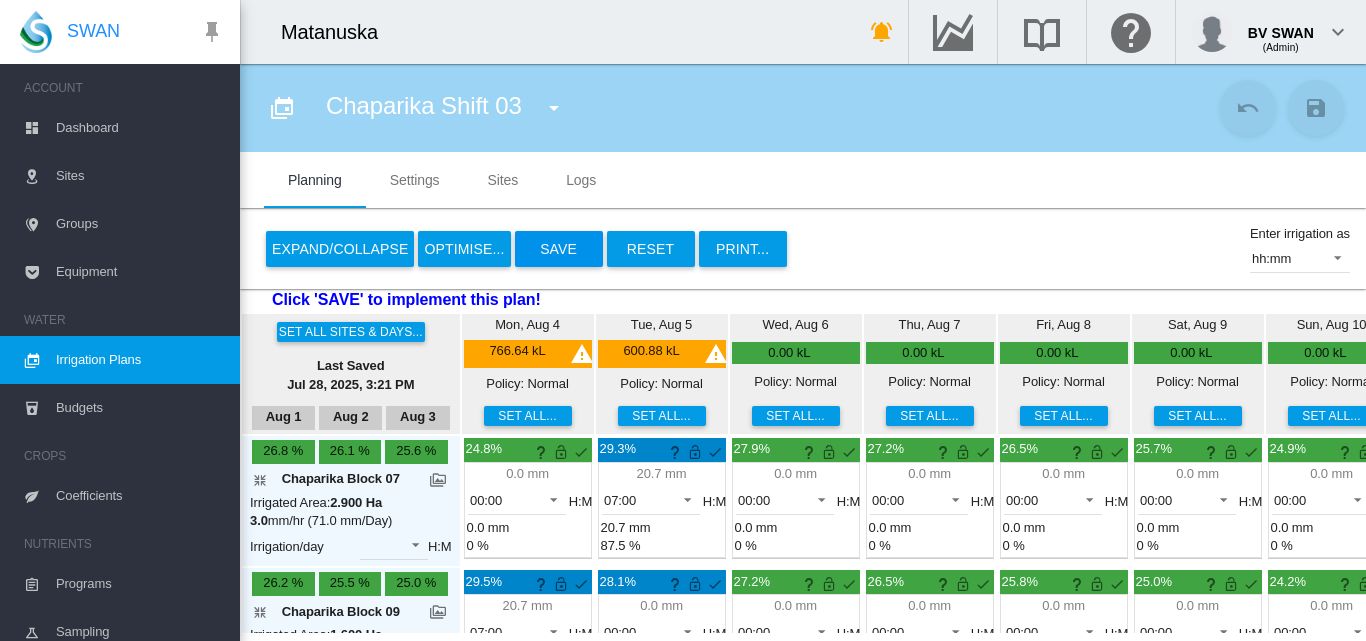 click on "Save" at bounding box center [559, 249] 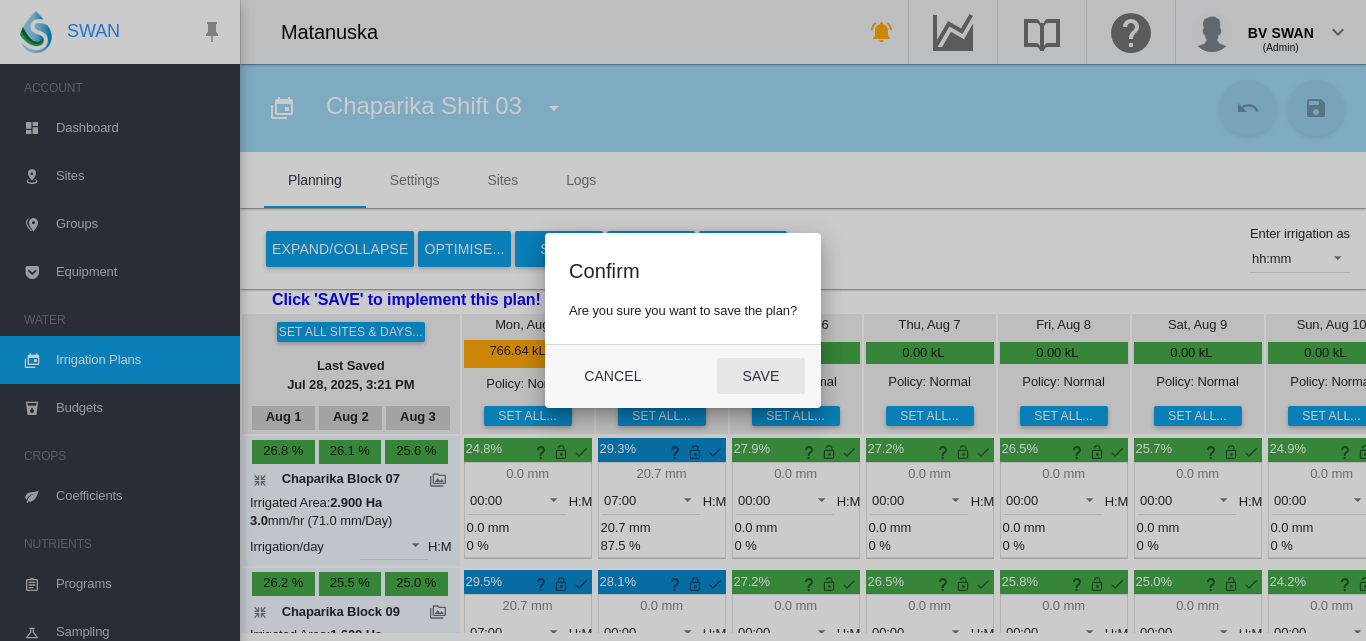 click on "Save" 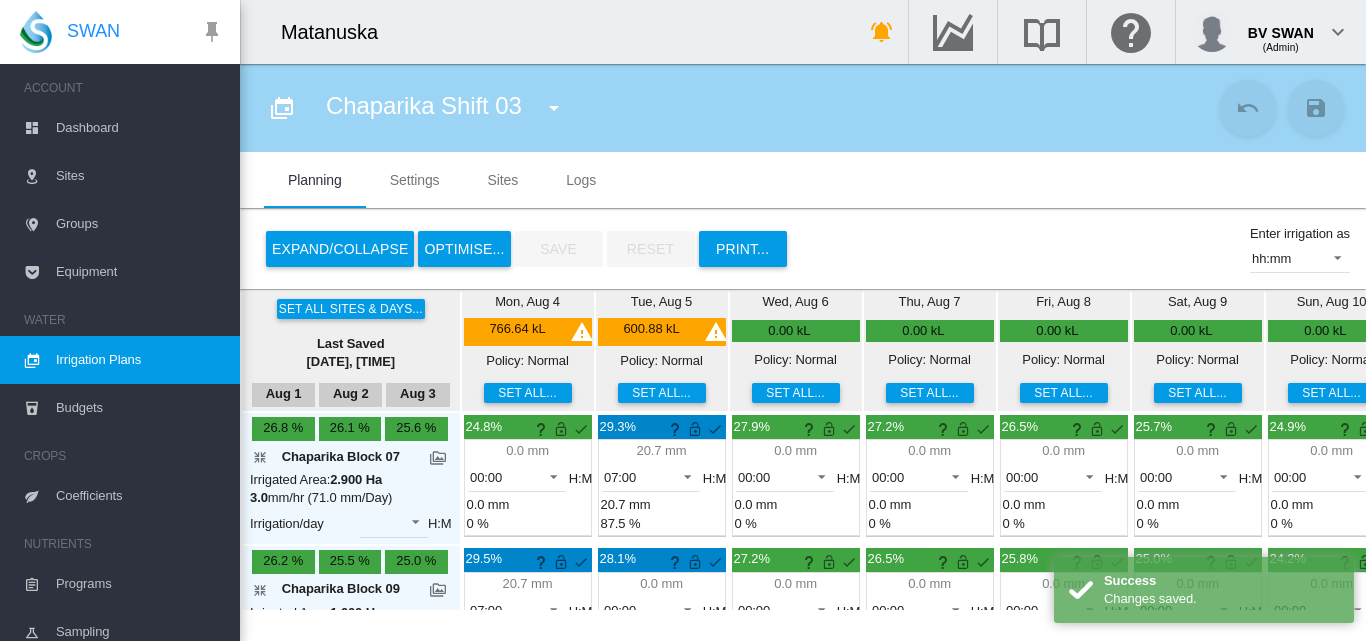 scroll, scrollTop: 0, scrollLeft: 0, axis: both 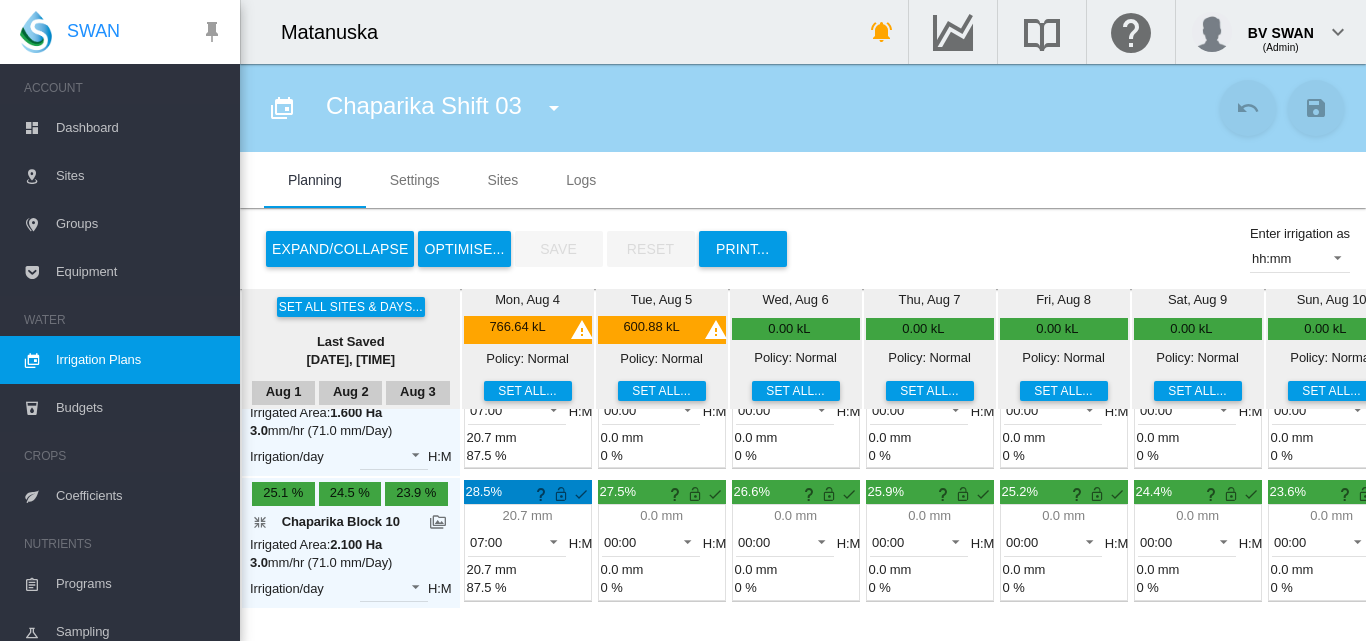 click at bounding box center [554, 108] 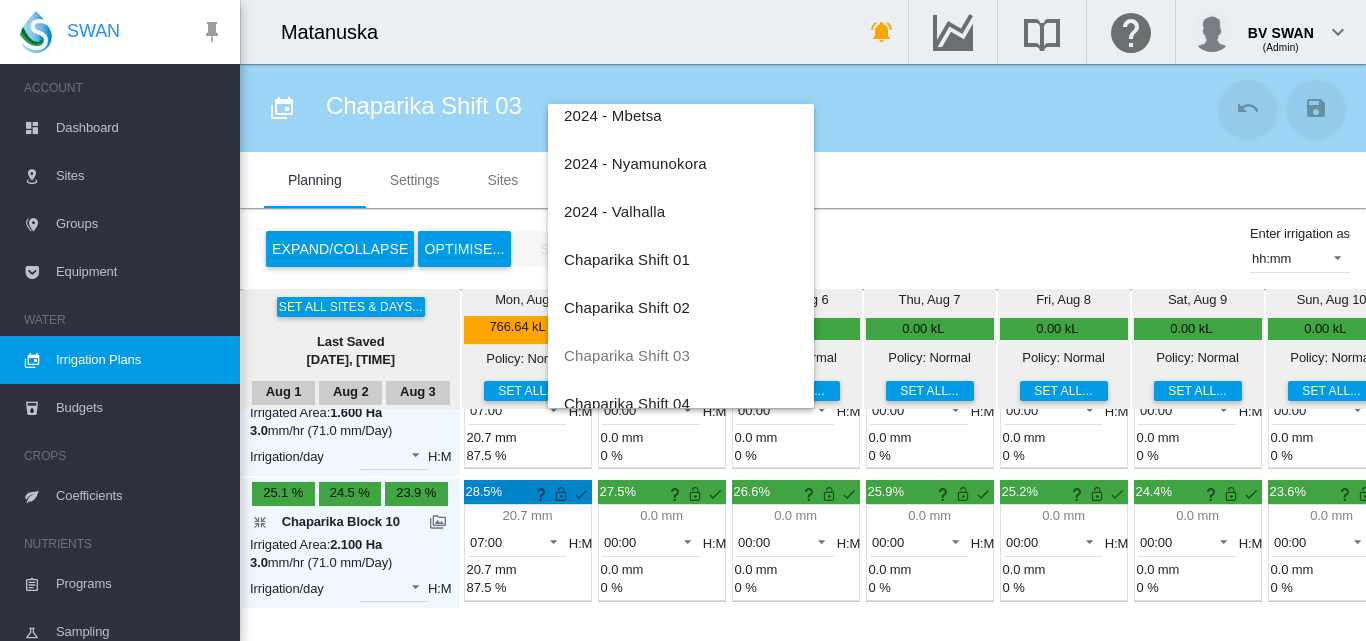 scroll, scrollTop: 600, scrollLeft: 0, axis: vertical 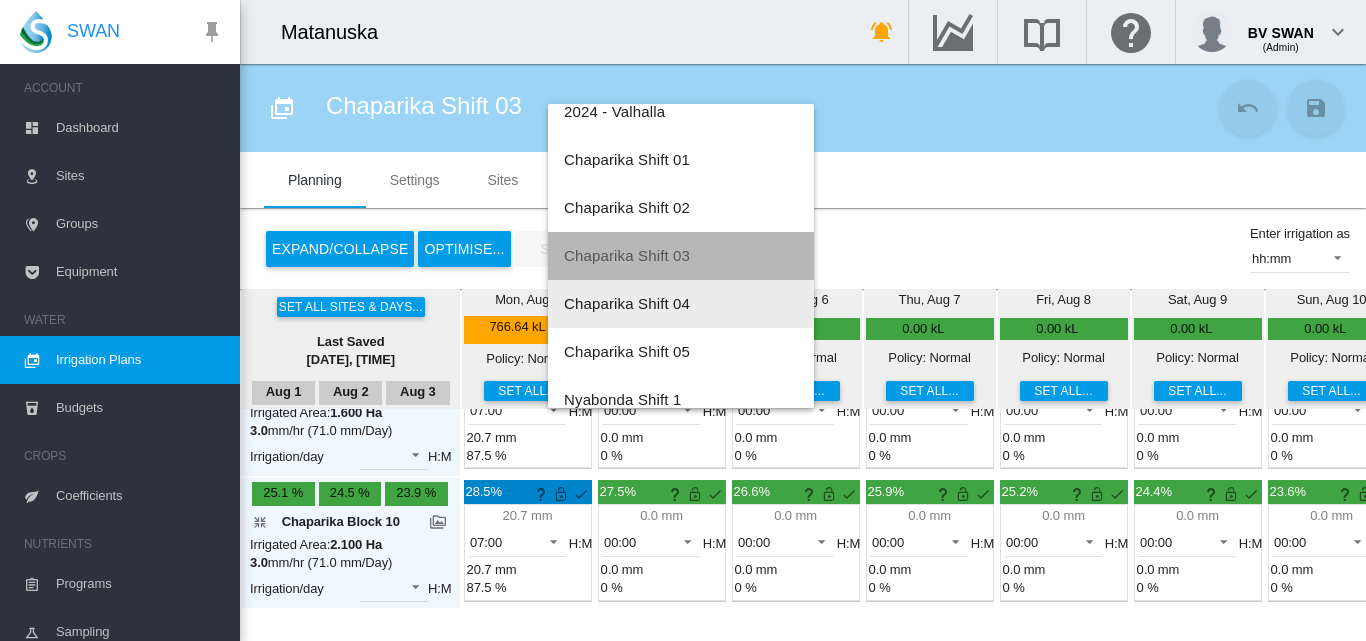 click on "2024 - Banga-Table
2024 - BE Avocados
2024 - BE Avocados phase 2
2024 - Bomponi
2024 - Brandhill" at bounding box center (681, 256) 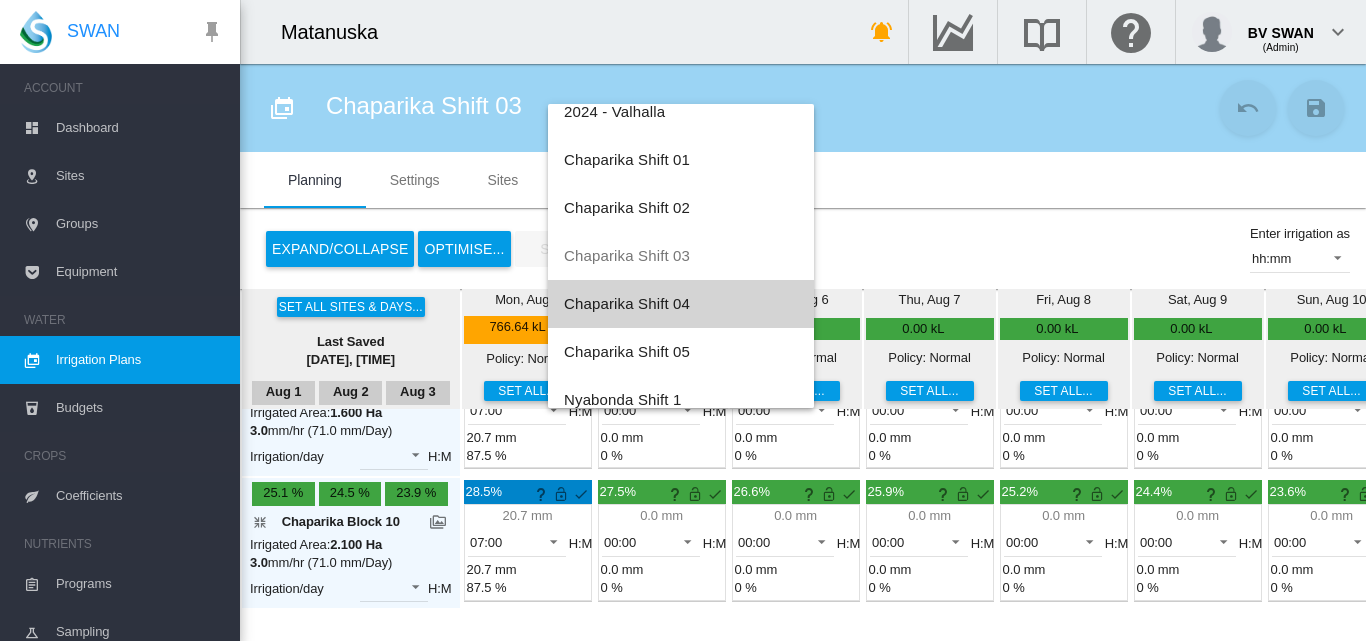 click on "Chaparika Shift 04" at bounding box center (681, 304) 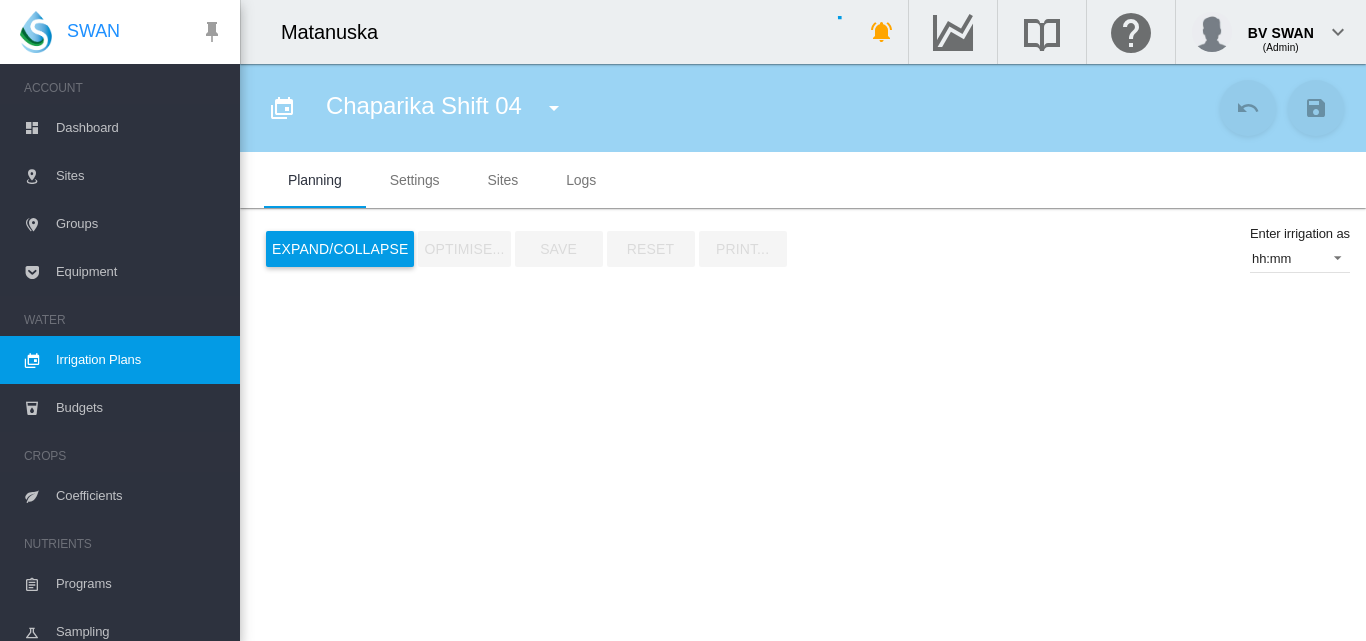 type on "**********" 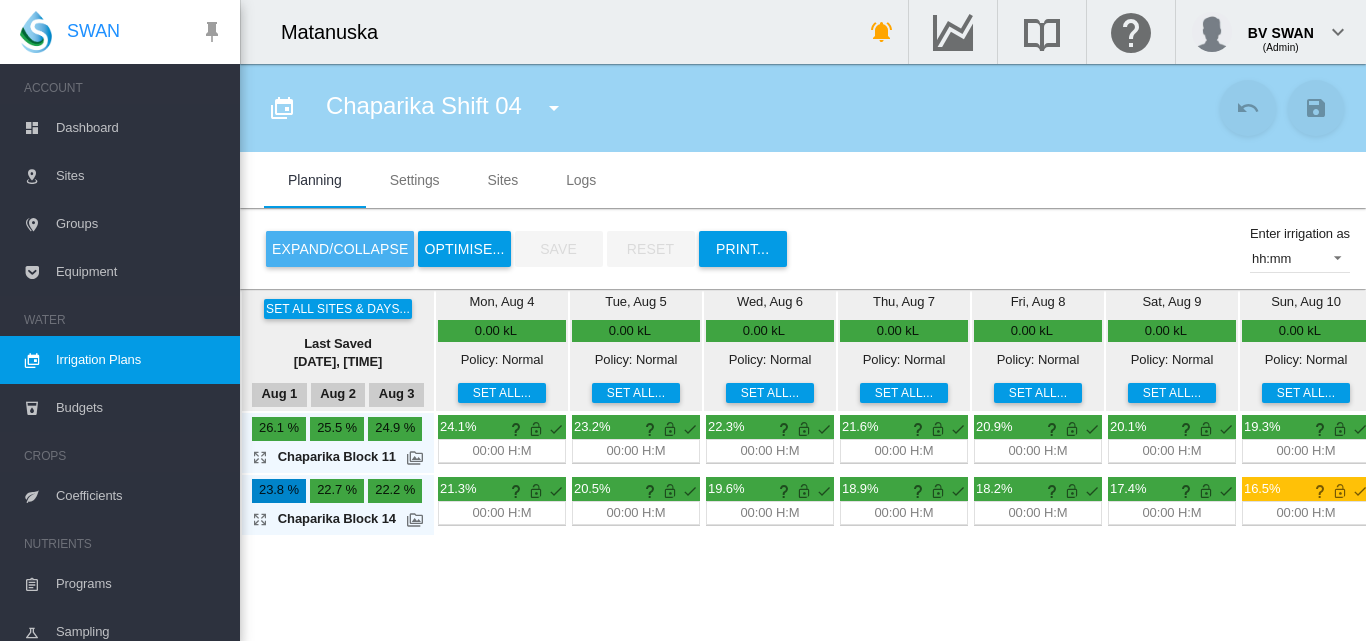 click on "Expand/Collapse" at bounding box center (340, 249) 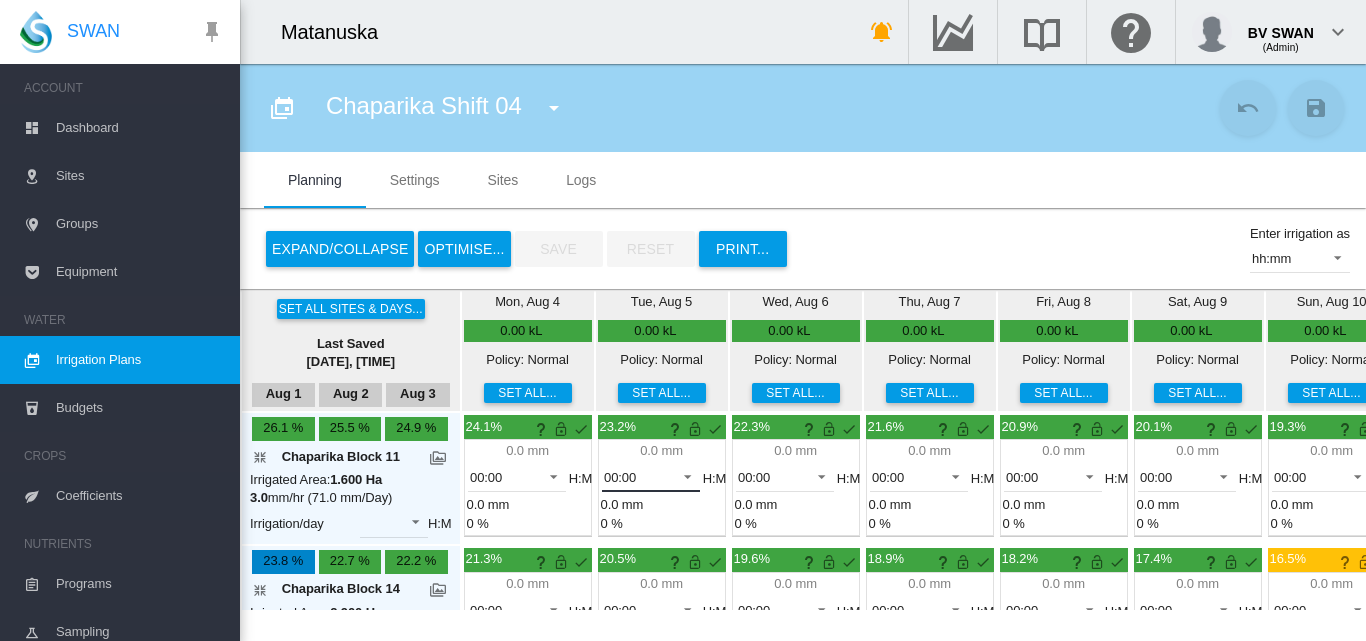 click at bounding box center [682, 475] 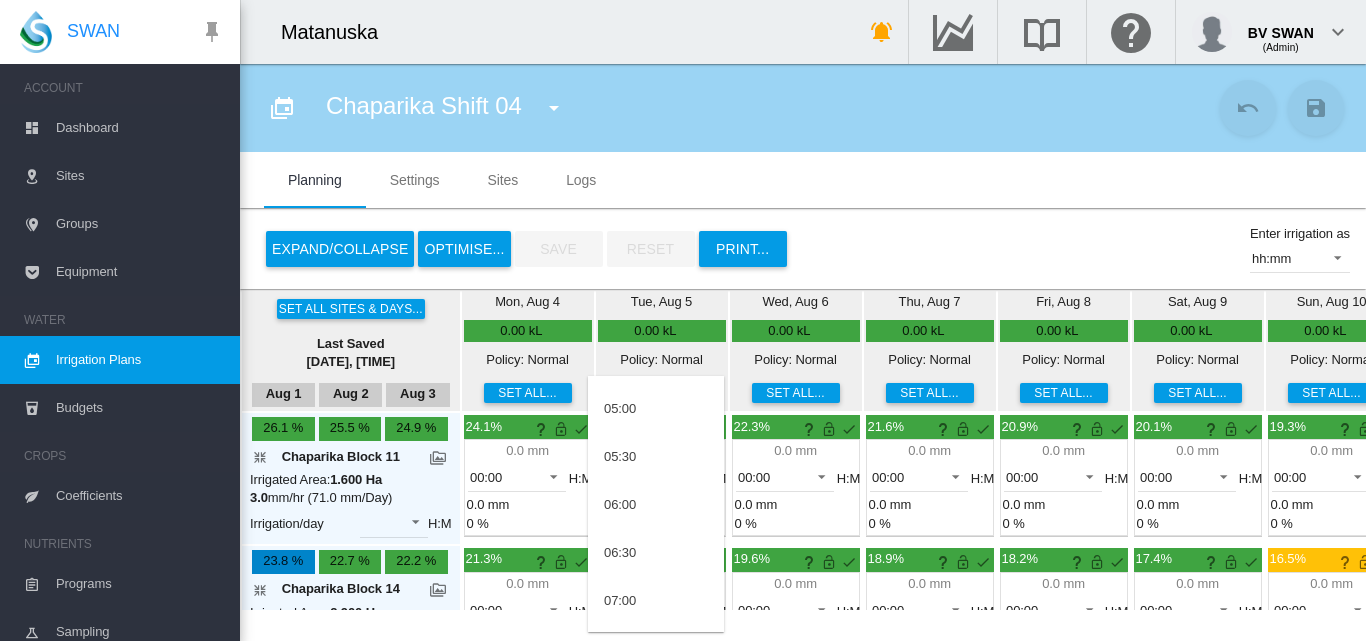 scroll, scrollTop: 400, scrollLeft: 0, axis: vertical 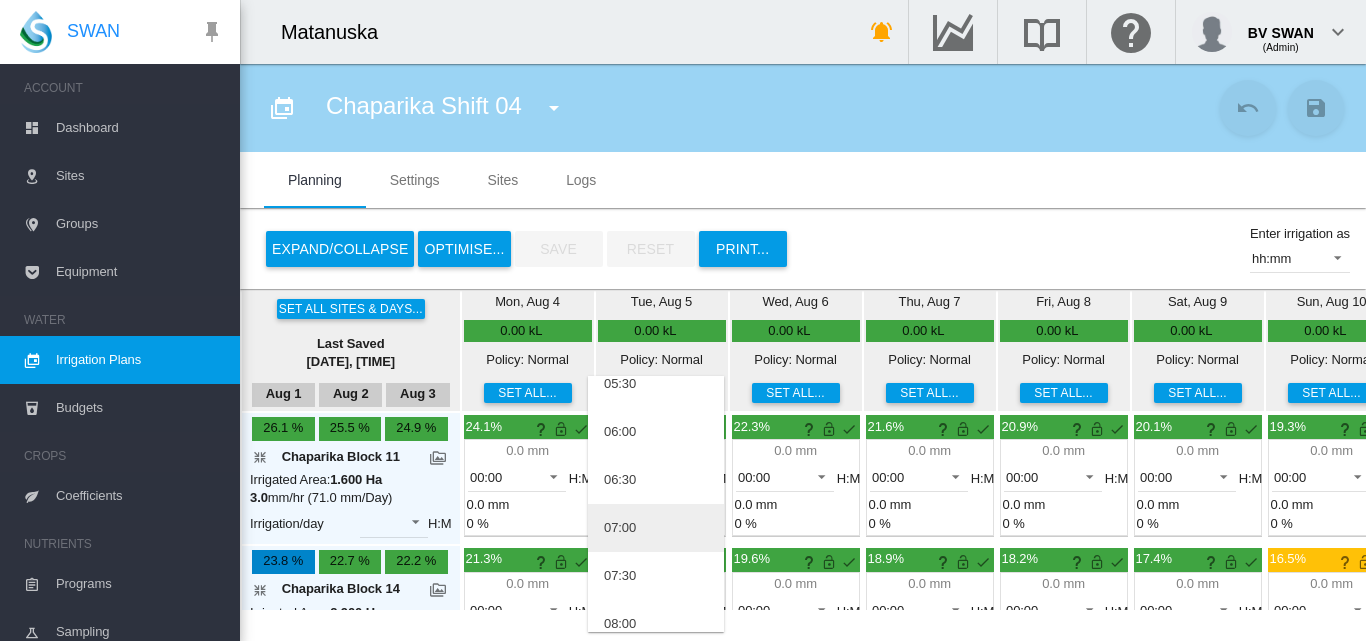click on "07:00" at bounding box center (656, 528) 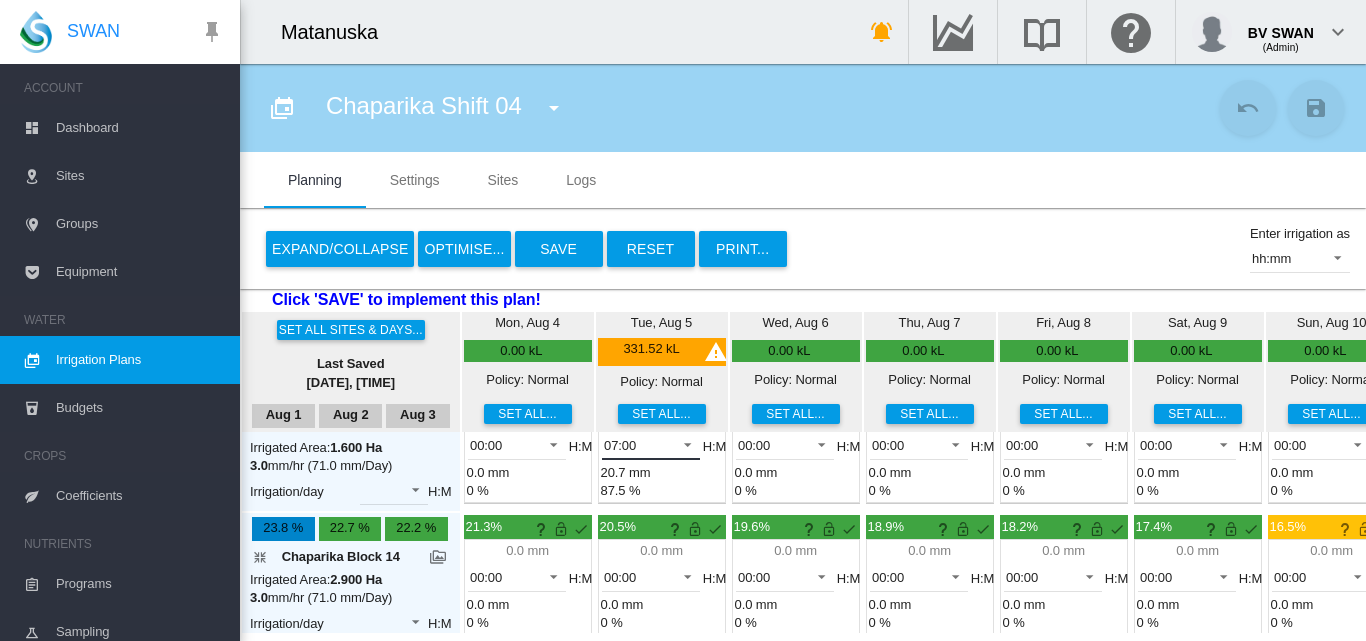 scroll, scrollTop: 82, scrollLeft: 0, axis: vertical 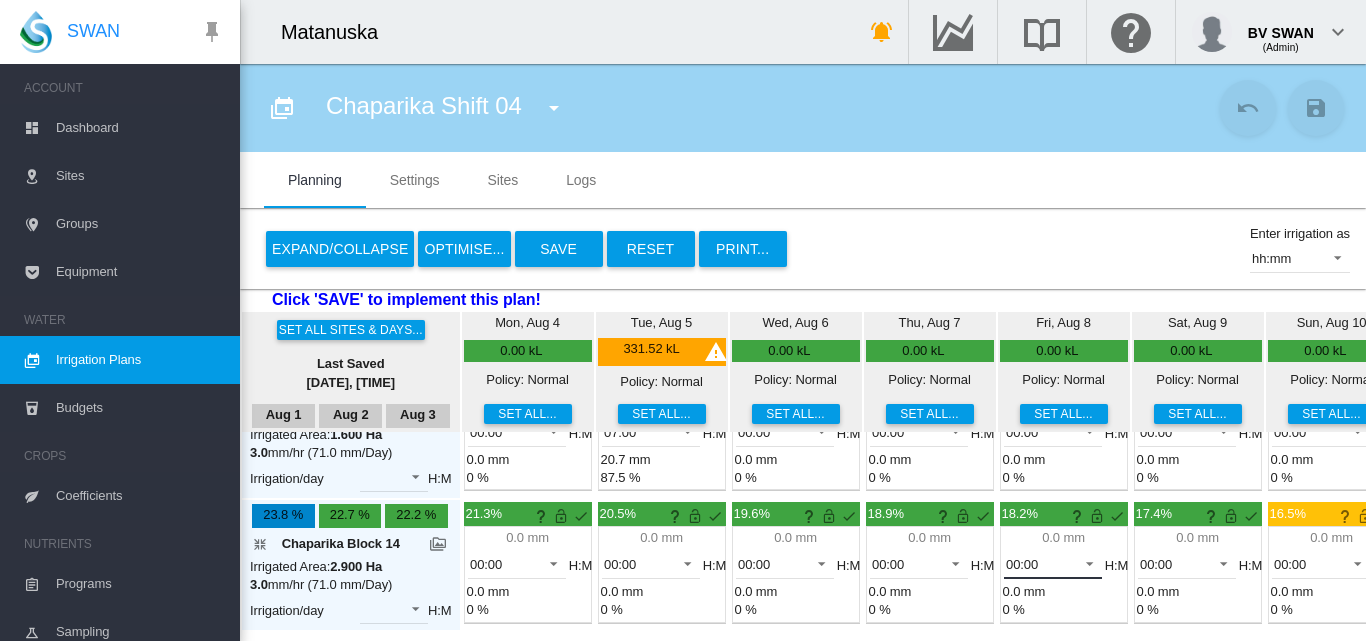 click at bounding box center [1084, 562] 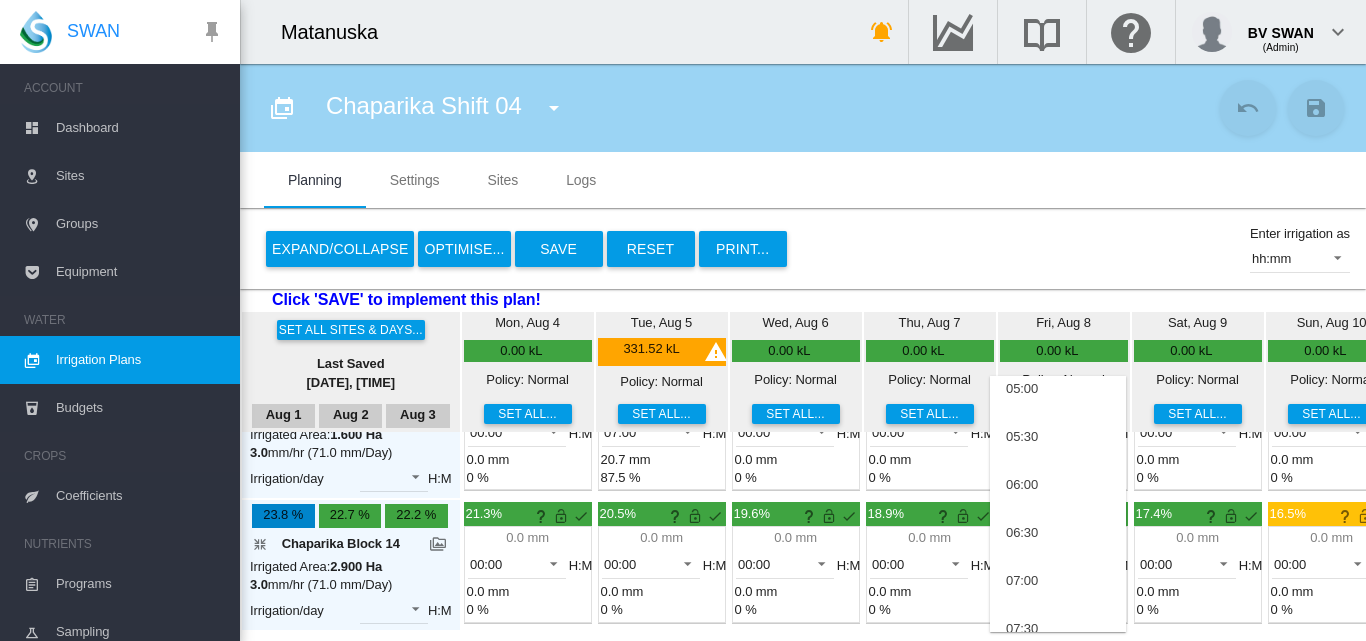 scroll, scrollTop: 400, scrollLeft: 0, axis: vertical 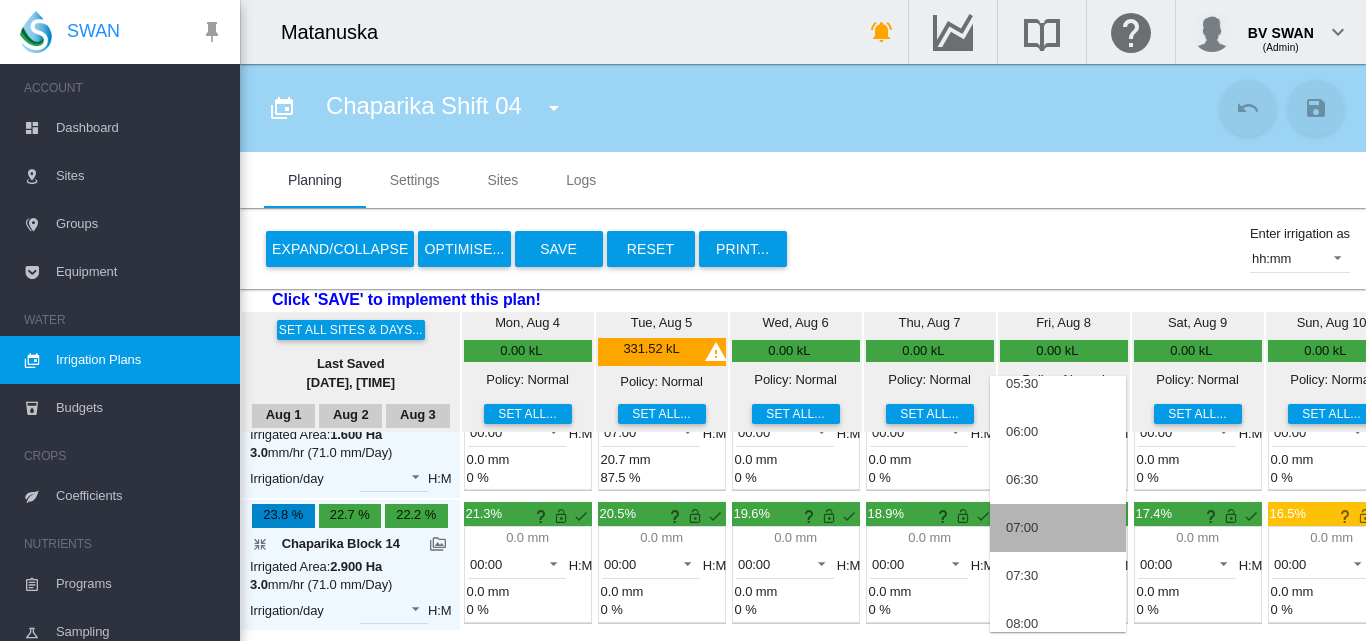 click on "07:00" at bounding box center [1058, 528] 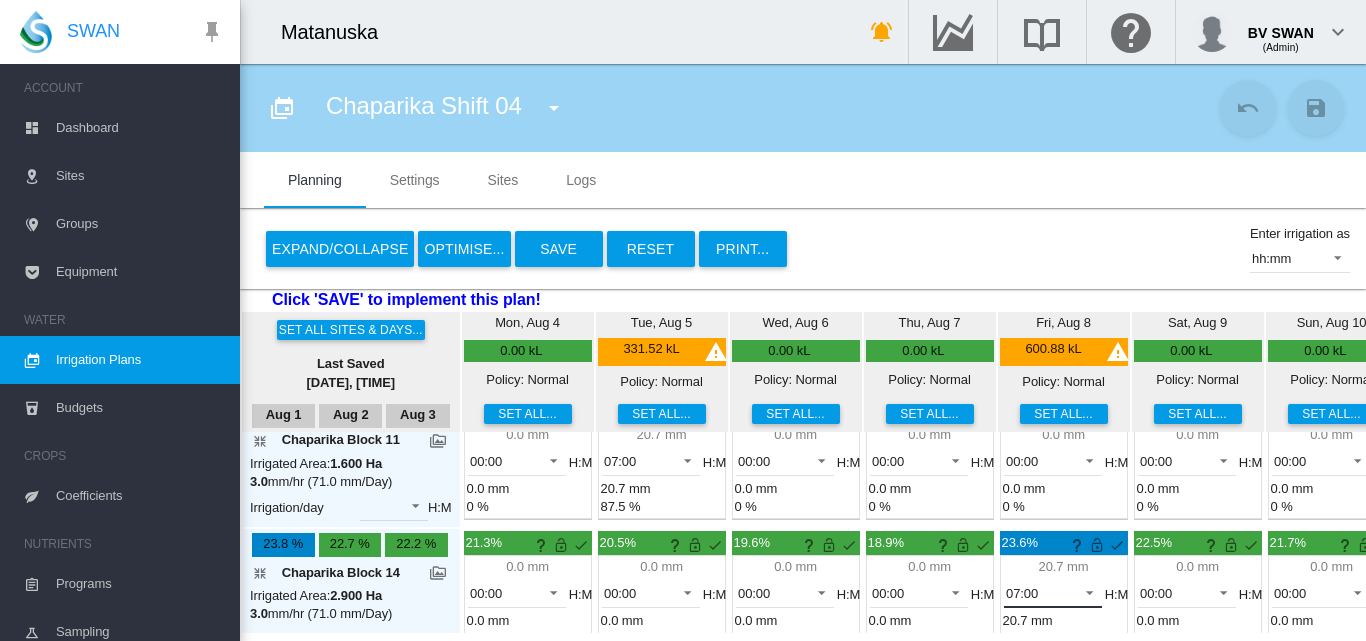 scroll, scrollTop: 0, scrollLeft: 0, axis: both 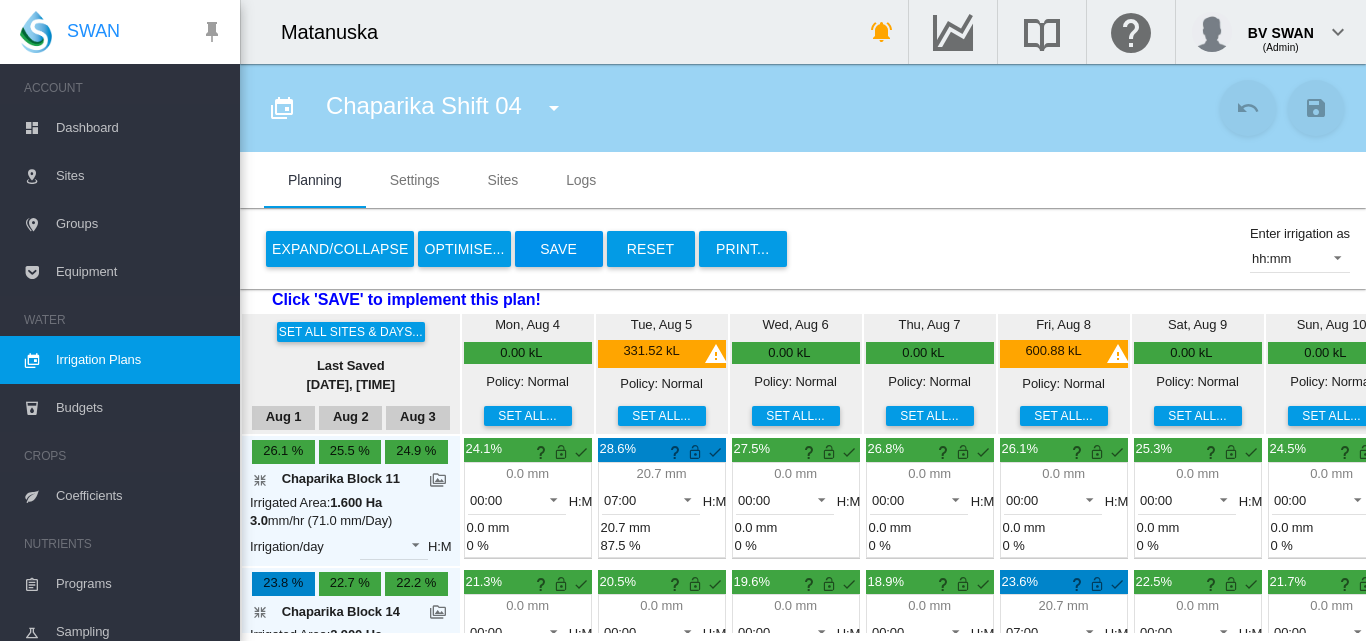 click on "Save" at bounding box center [559, 249] 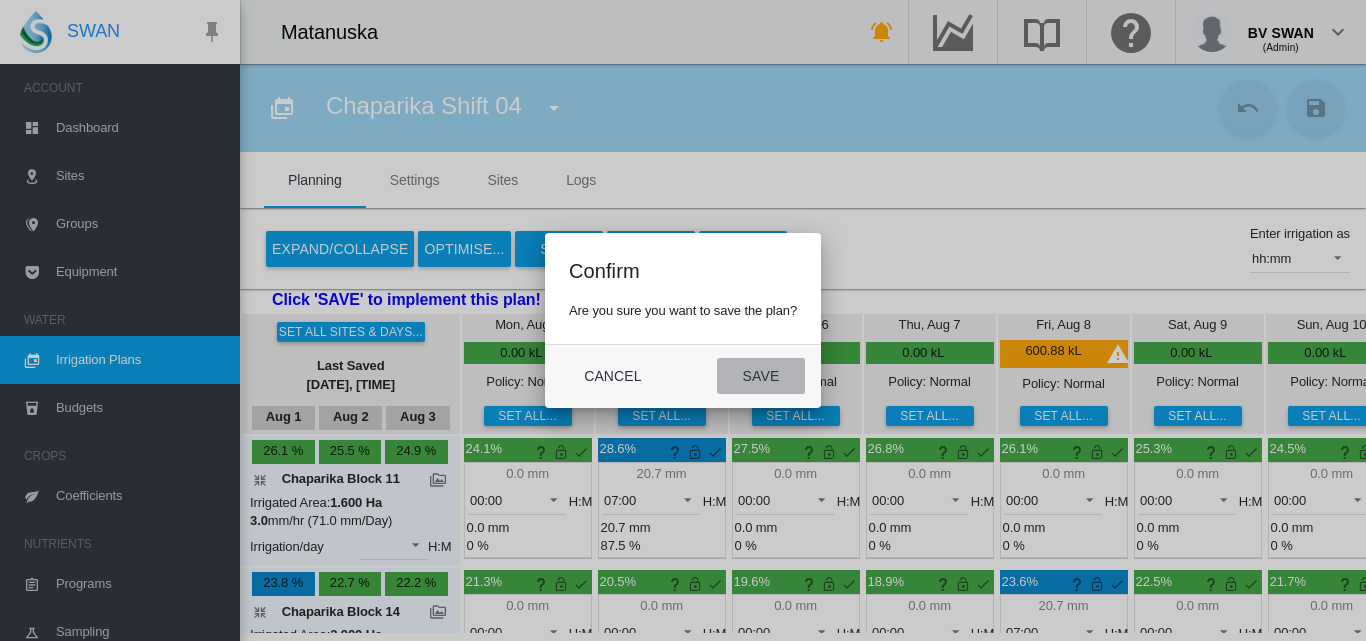 click on "Save" 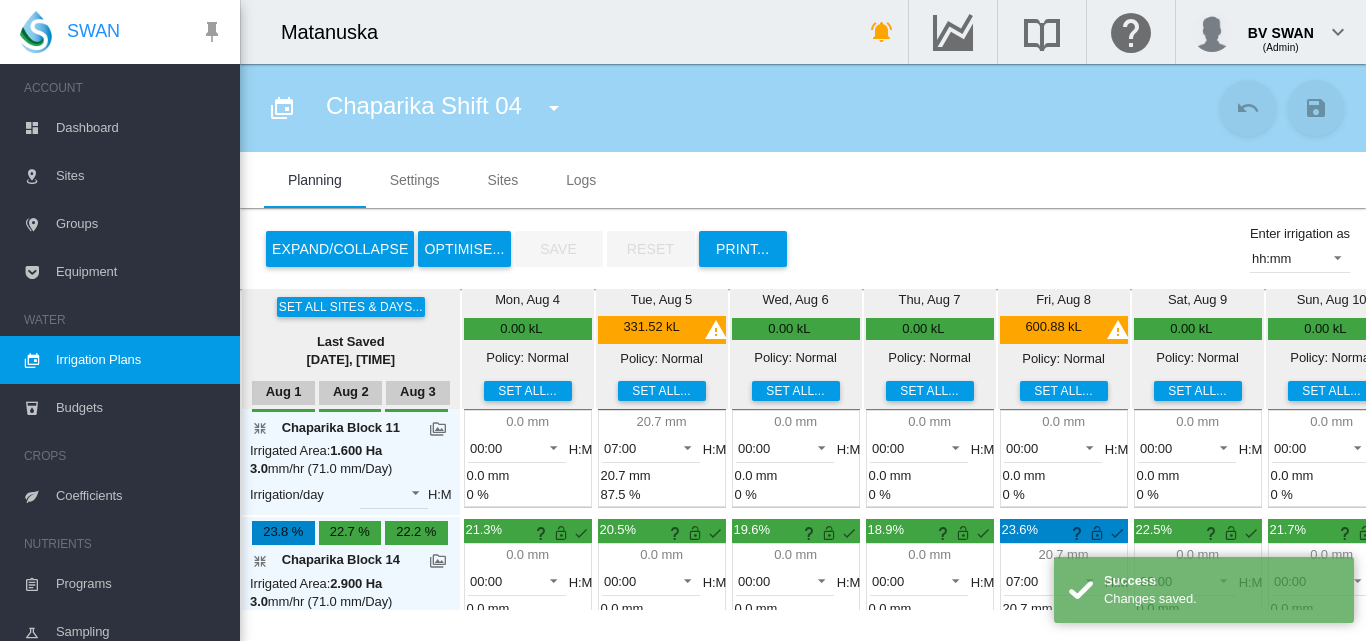 scroll, scrollTop: 0, scrollLeft: 0, axis: both 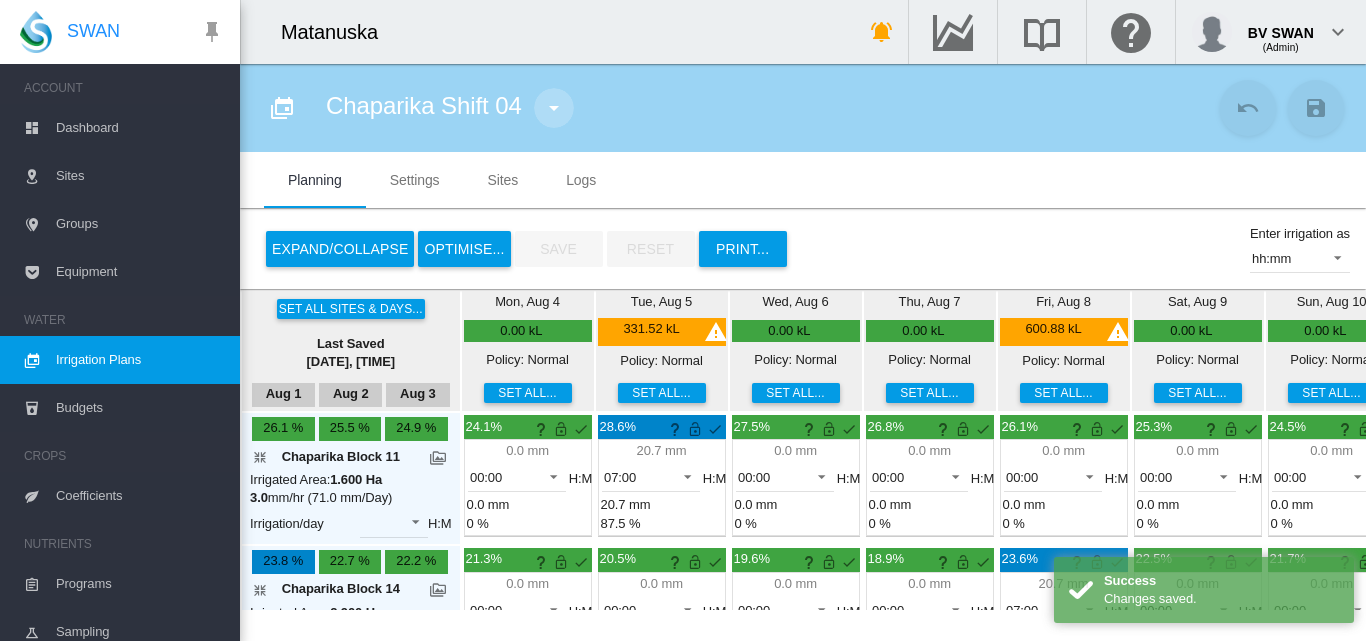 click at bounding box center [554, 108] 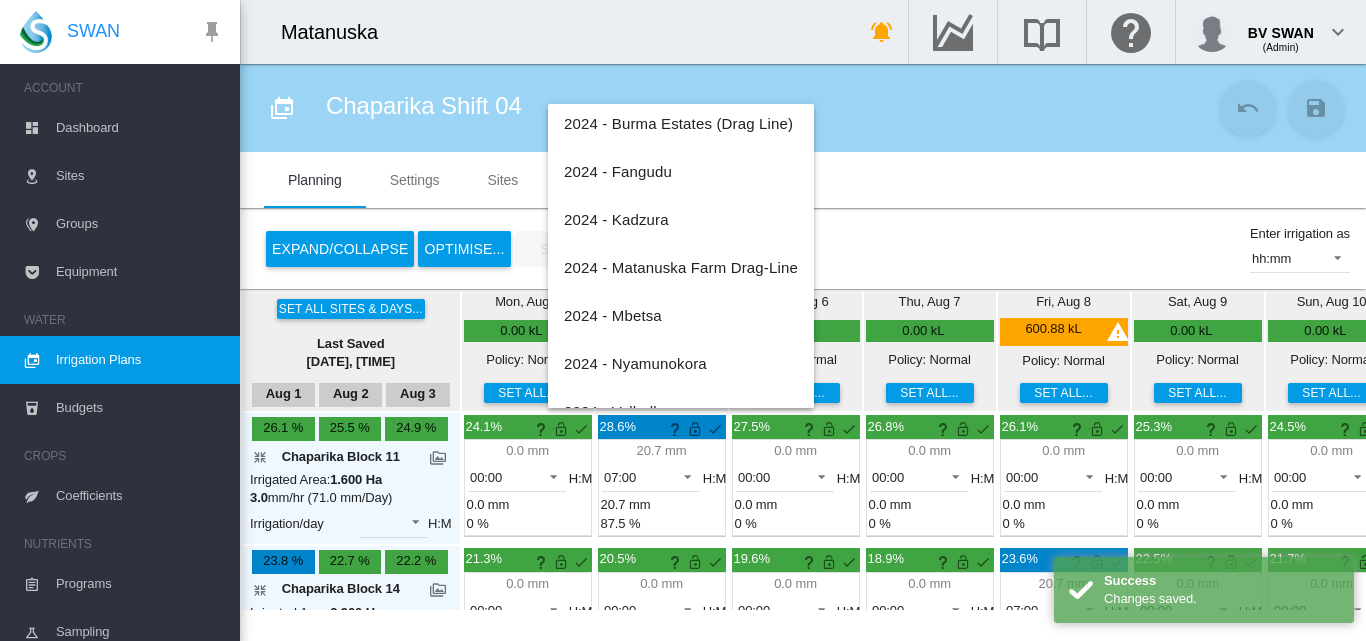 scroll, scrollTop: 400, scrollLeft: 0, axis: vertical 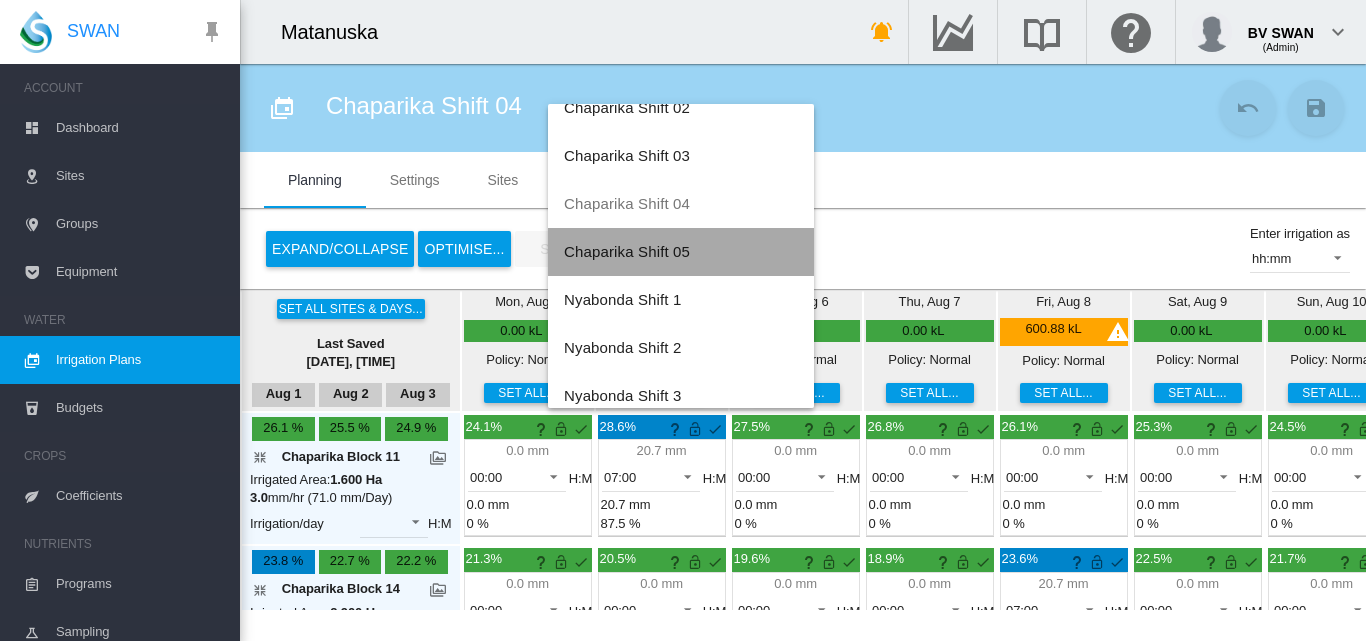 click on "Chaparika Shift 05" at bounding box center (627, 251) 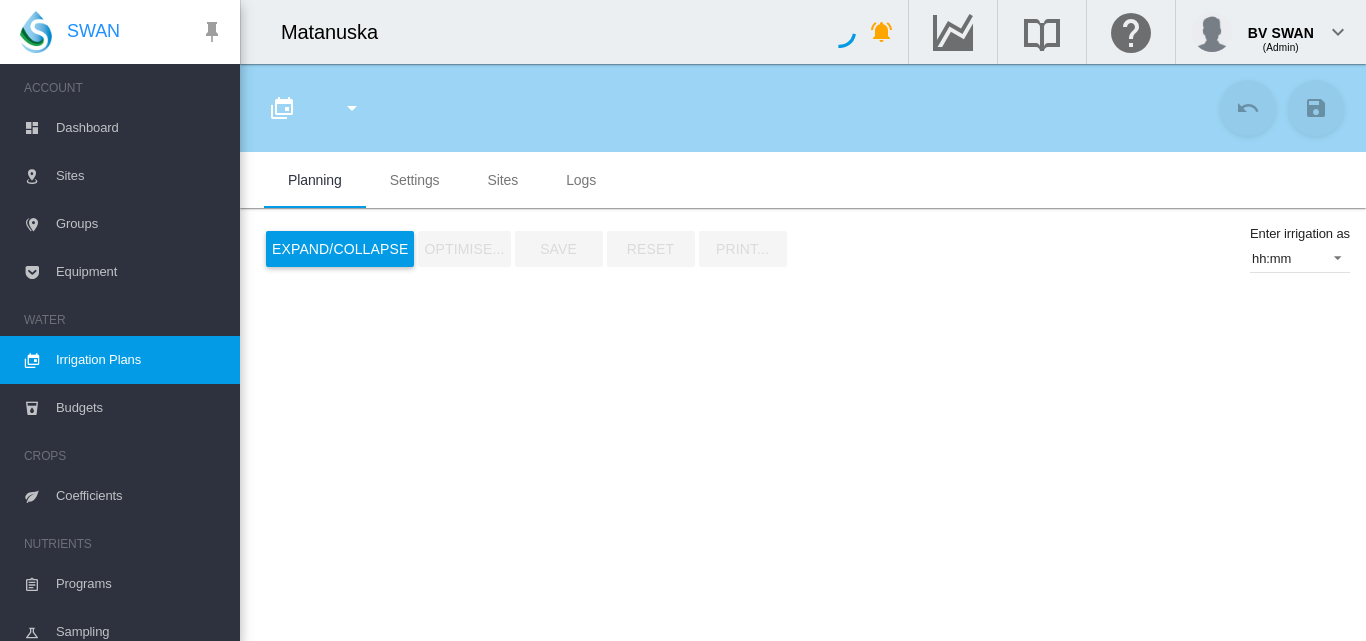 type on "**********" 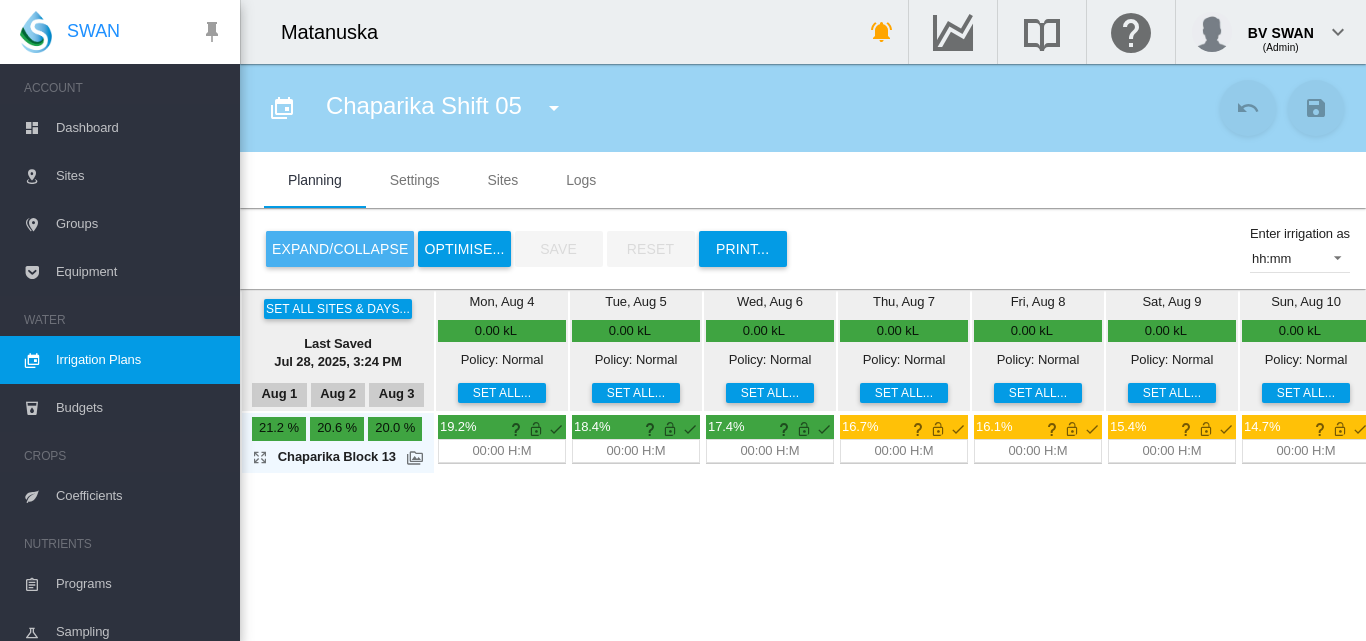 click on "Expand/Collapse" at bounding box center [340, 249] 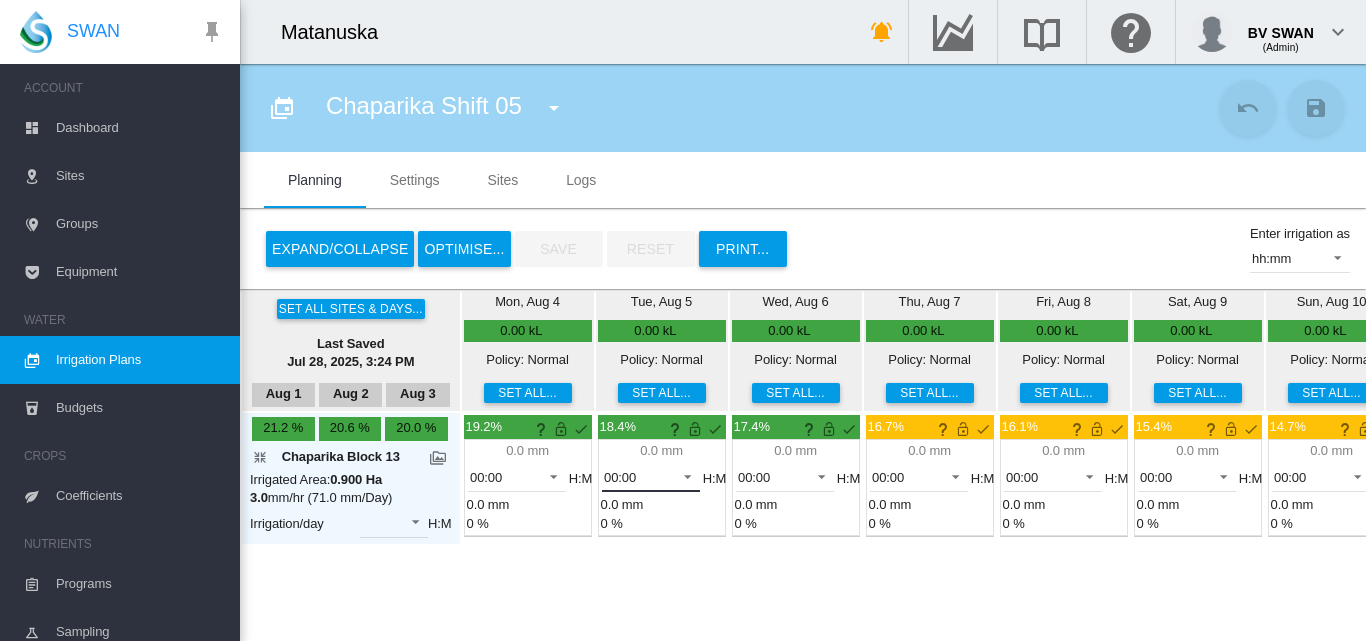drag, startPoint x: 686, startPoint y: 472, endPoint x: 691, endPoint y: 431, distance: 41.303753 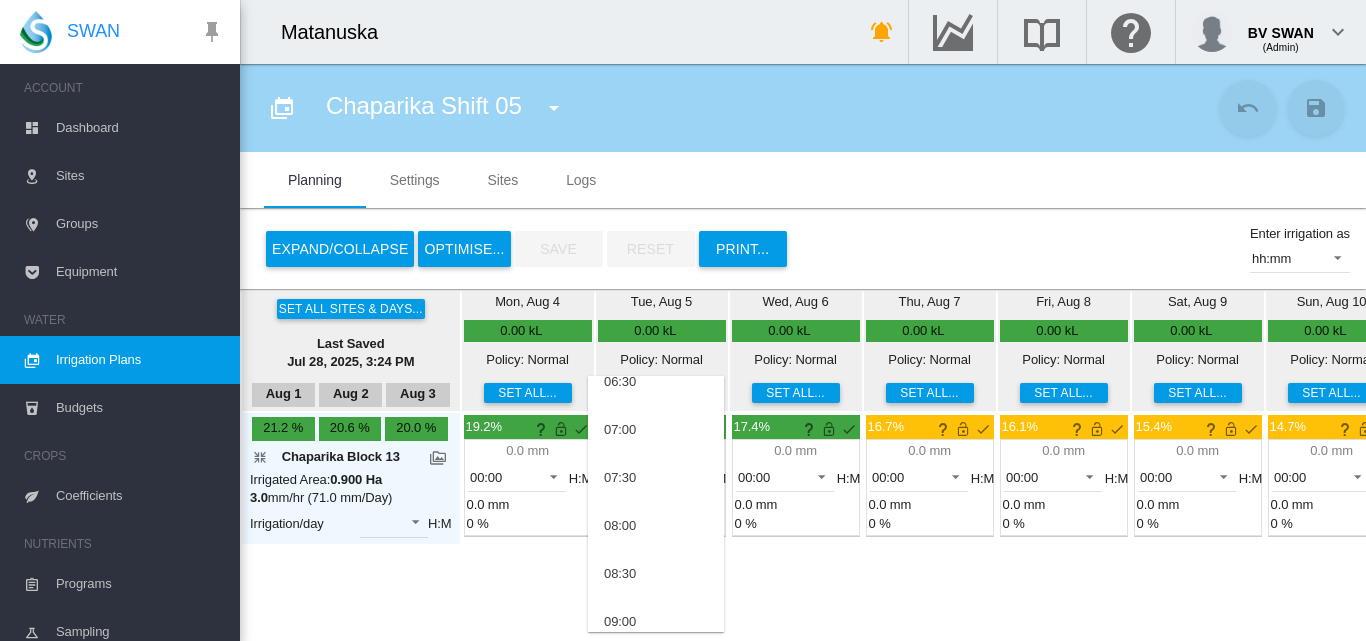 scroll, scrollTop: 500, scrollLeft: 0, axis: vertical 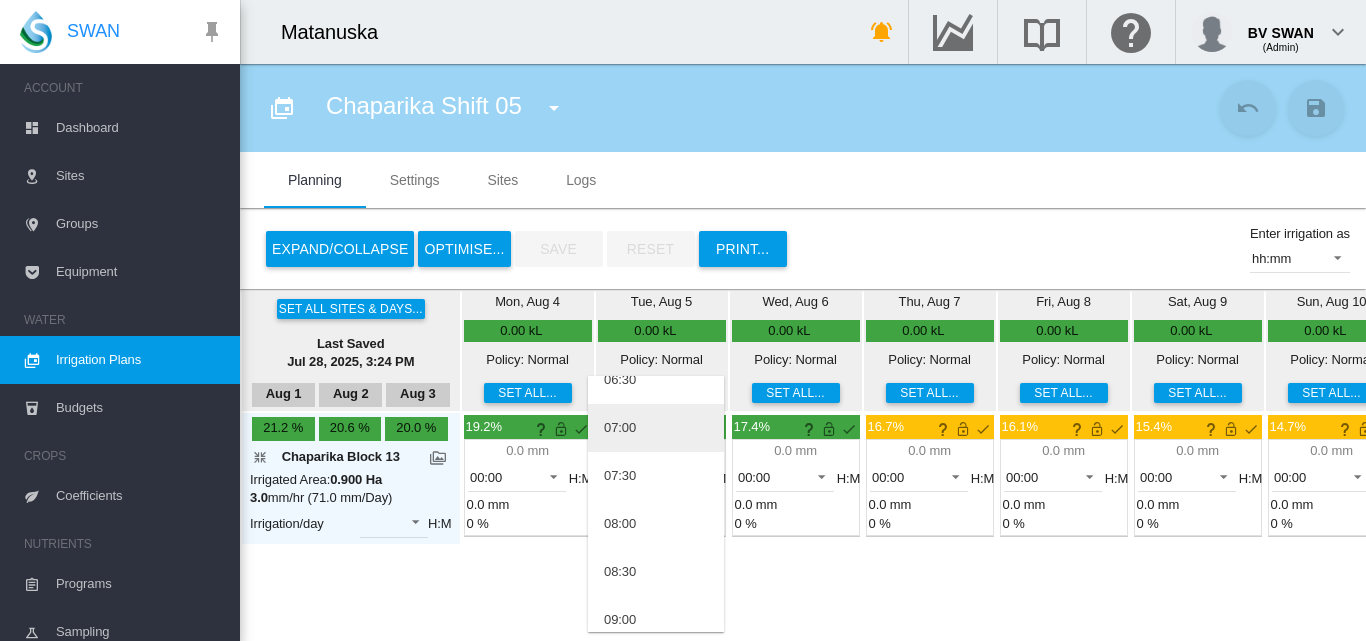 click on "07:00" at bounding box center [656, 428] 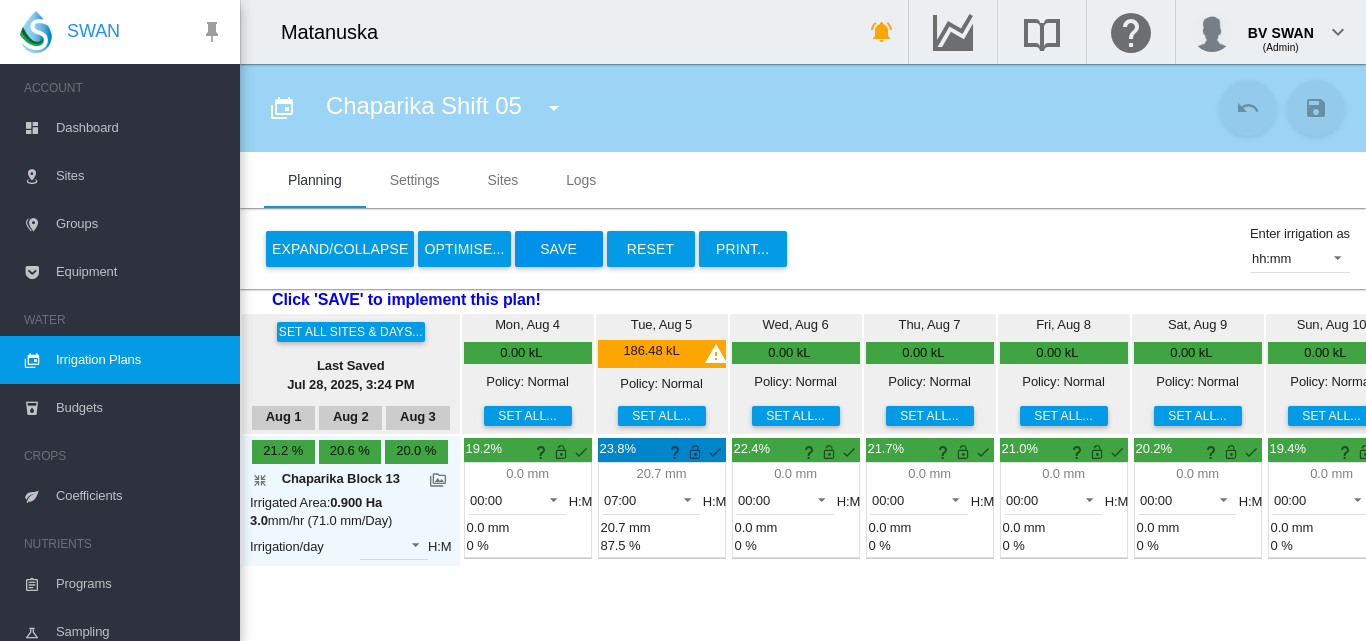 click on "Save" at bounding box center (559, 249) 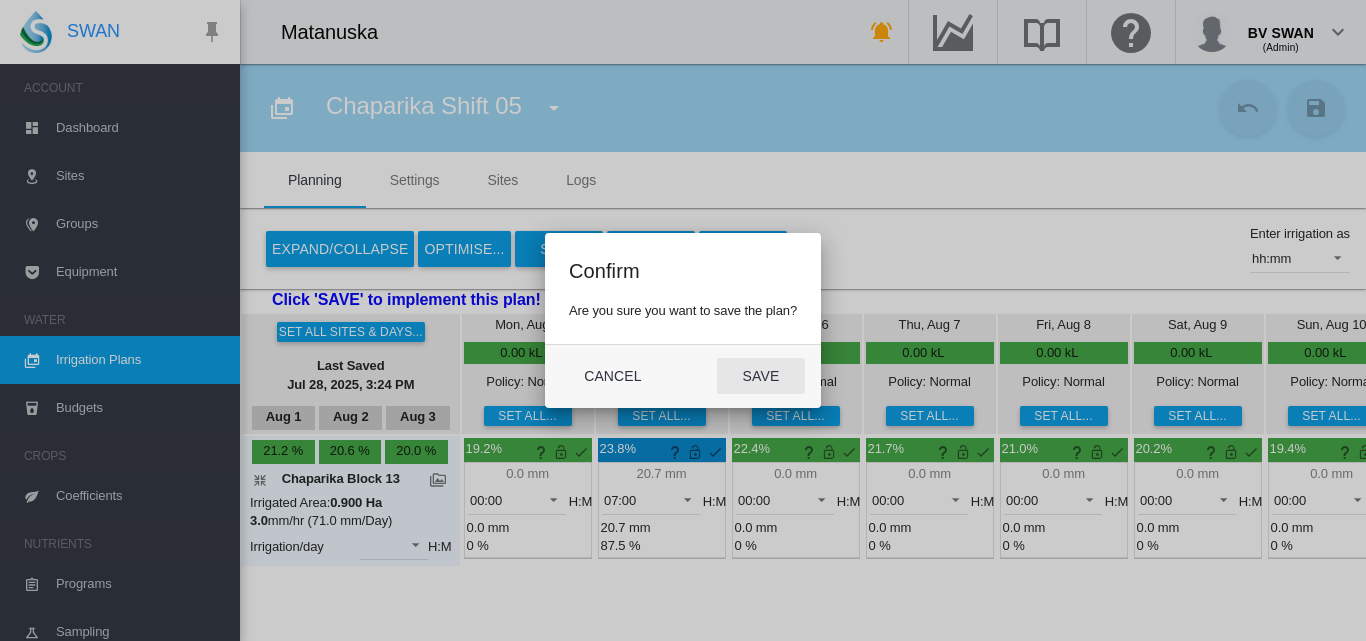 click on "Save" 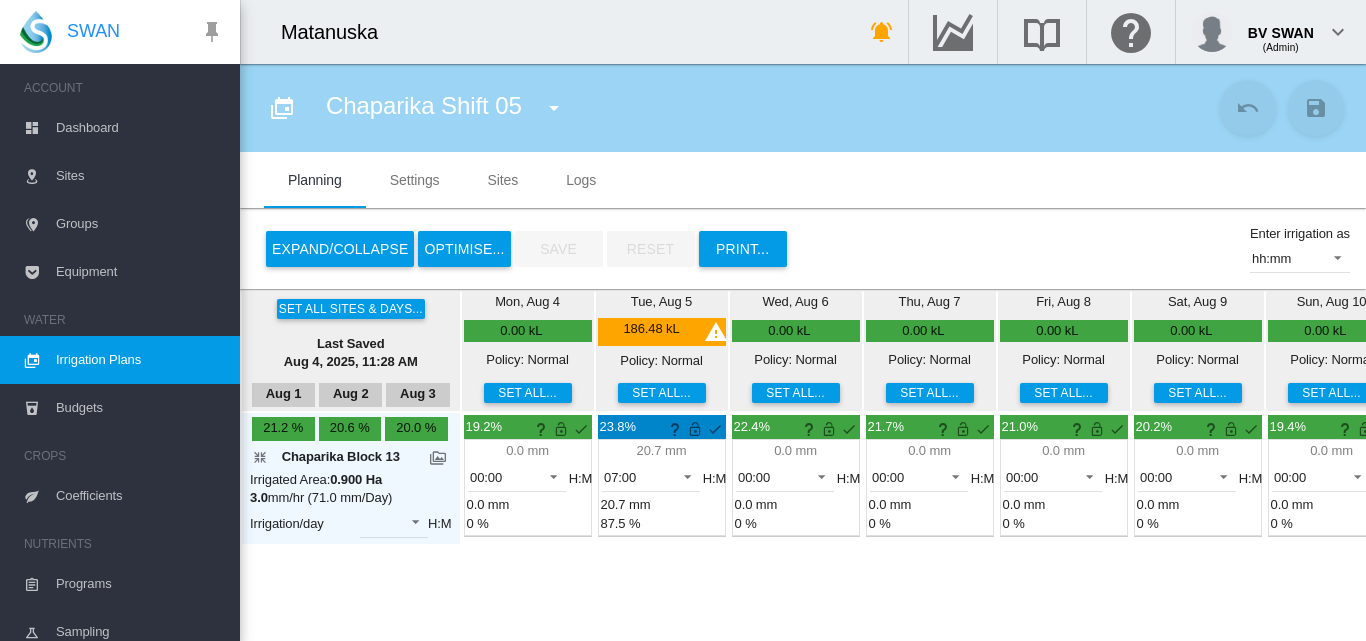click at bounding box center (554, 108) 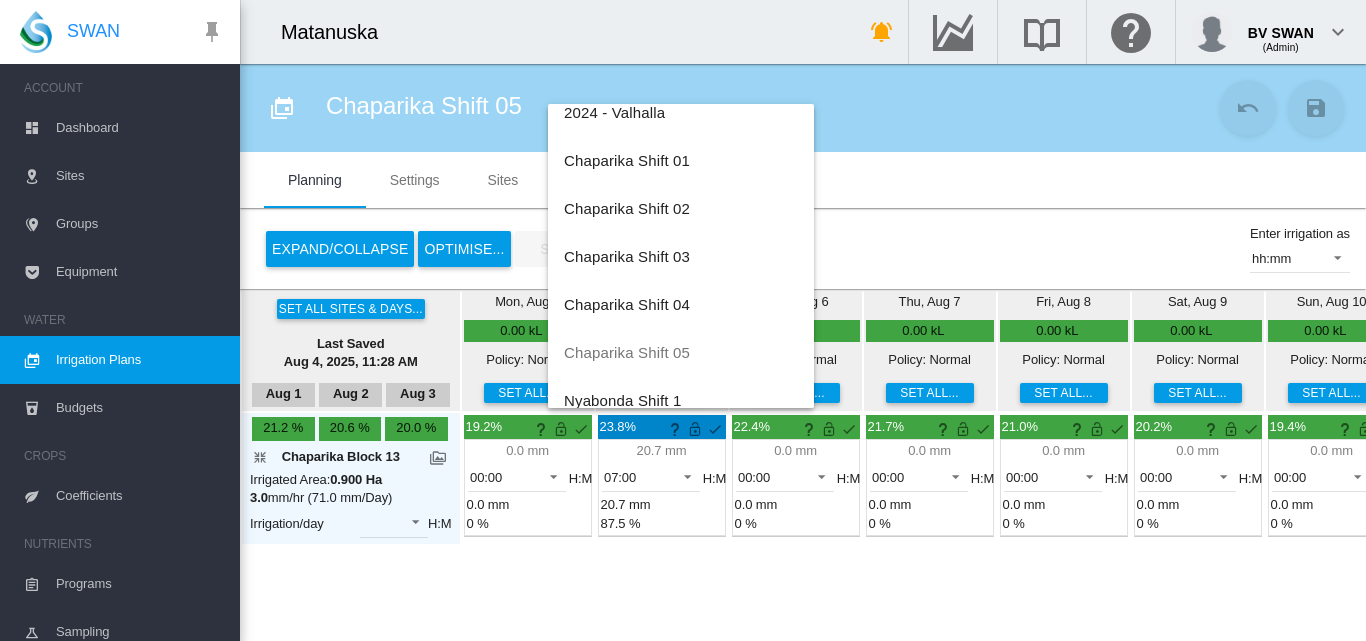 scroll, scrollTop: 600, scrollLeft: 0, axis: vertical 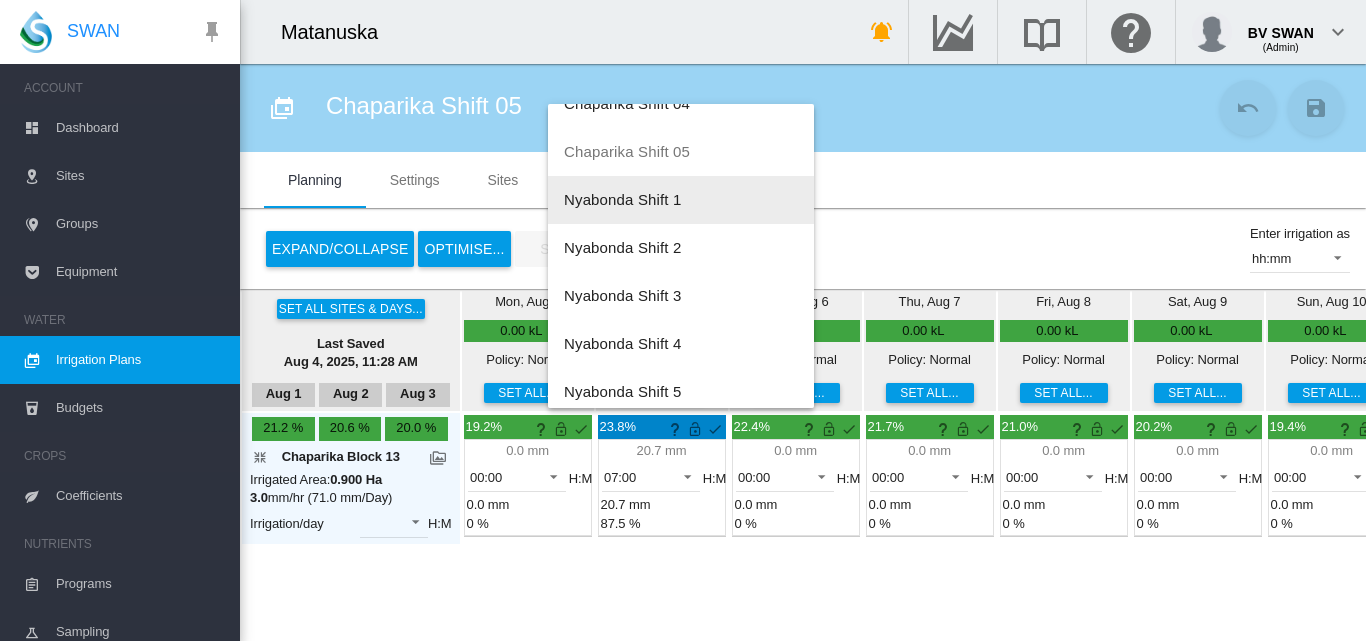 click on "Nyabonda Shift 1" at bounding box center (622, 199) 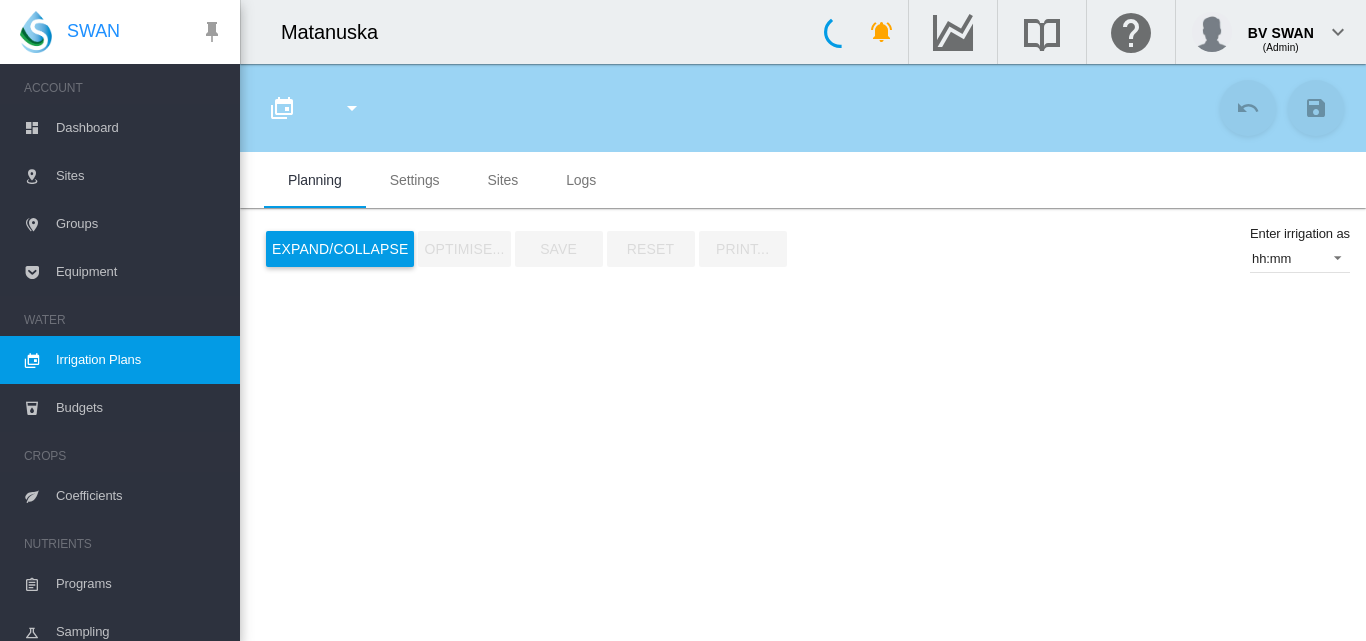 type on "**********" 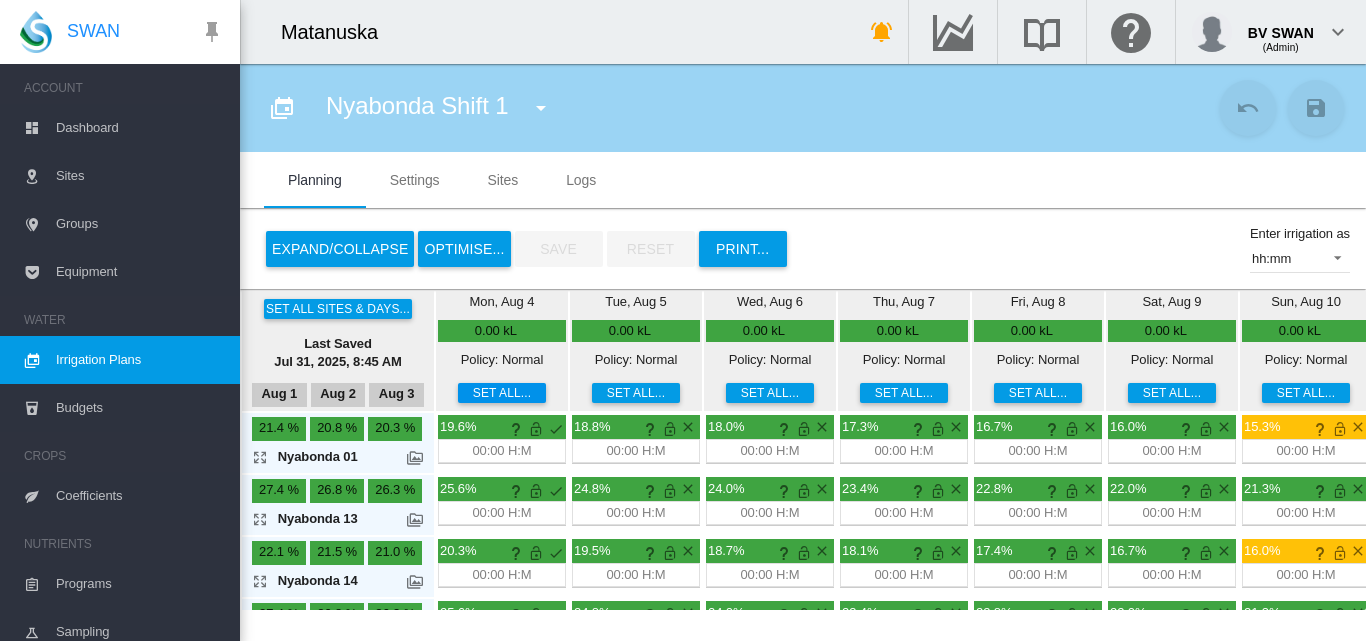 click on "Set all..." at bounding box center (502, 393) 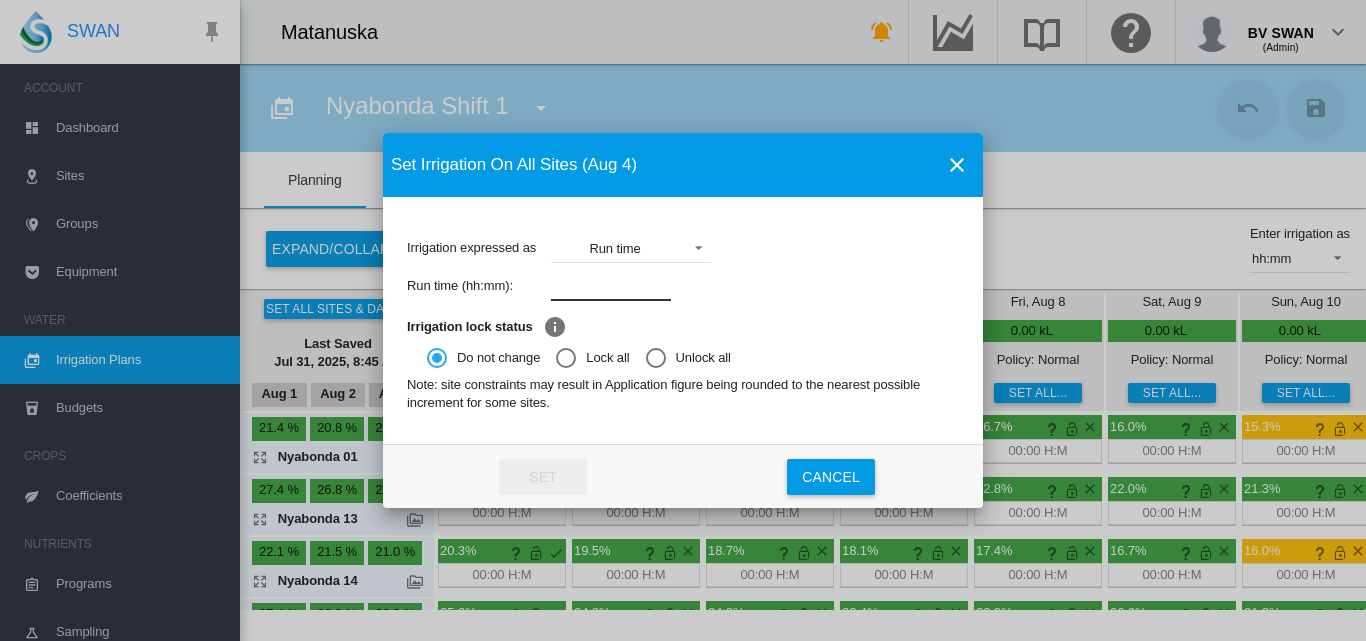 click at bounding box center [611, 286] 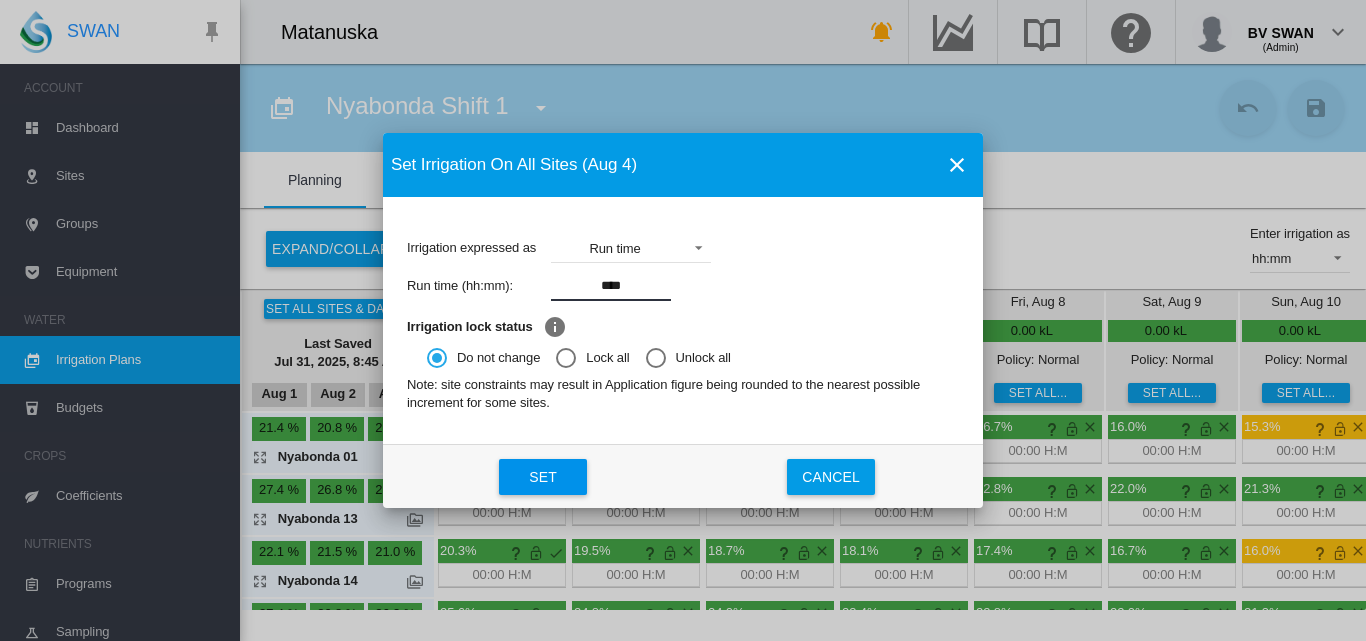 click on "Set" 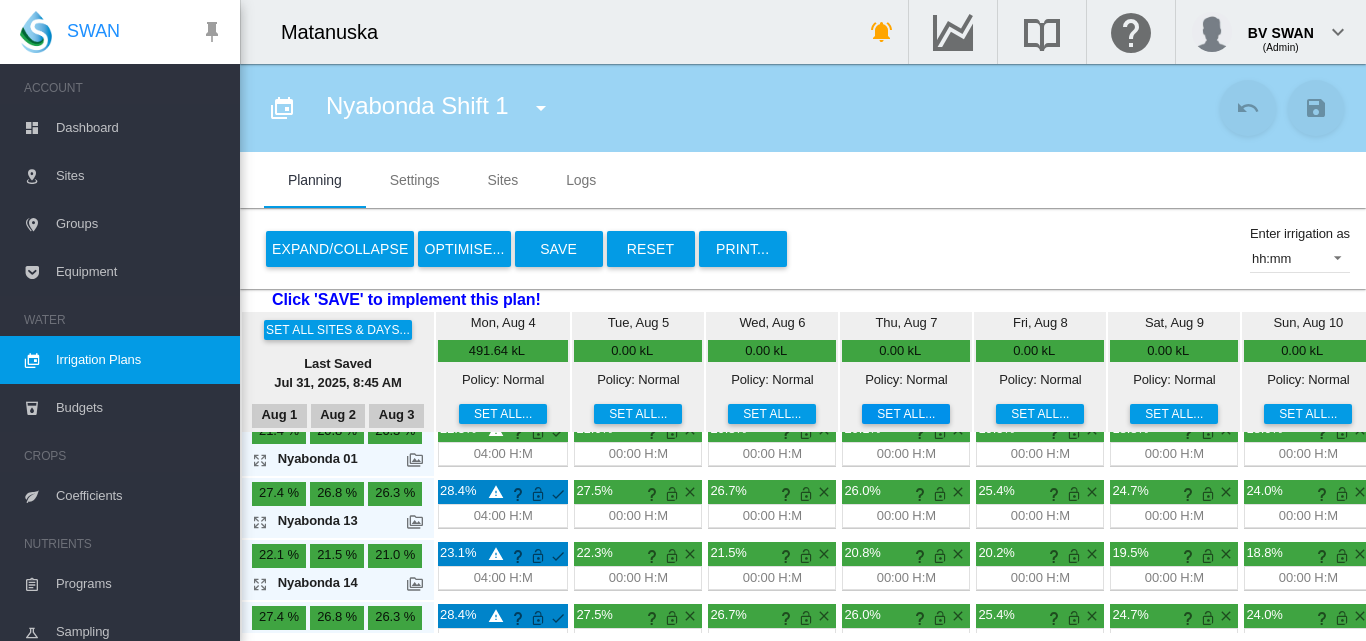 scroll, scrollTop: 0, scrollLeft: 0, axis: both 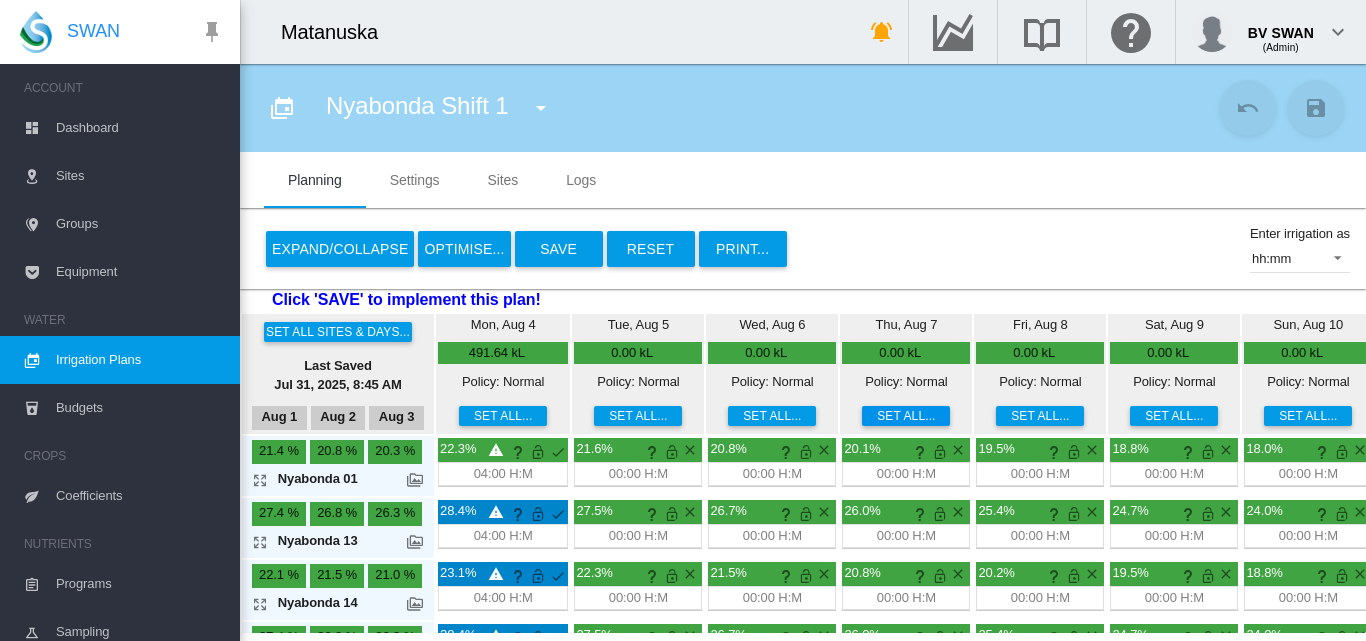 click on "Set all..." at bounding box center (906, 416) 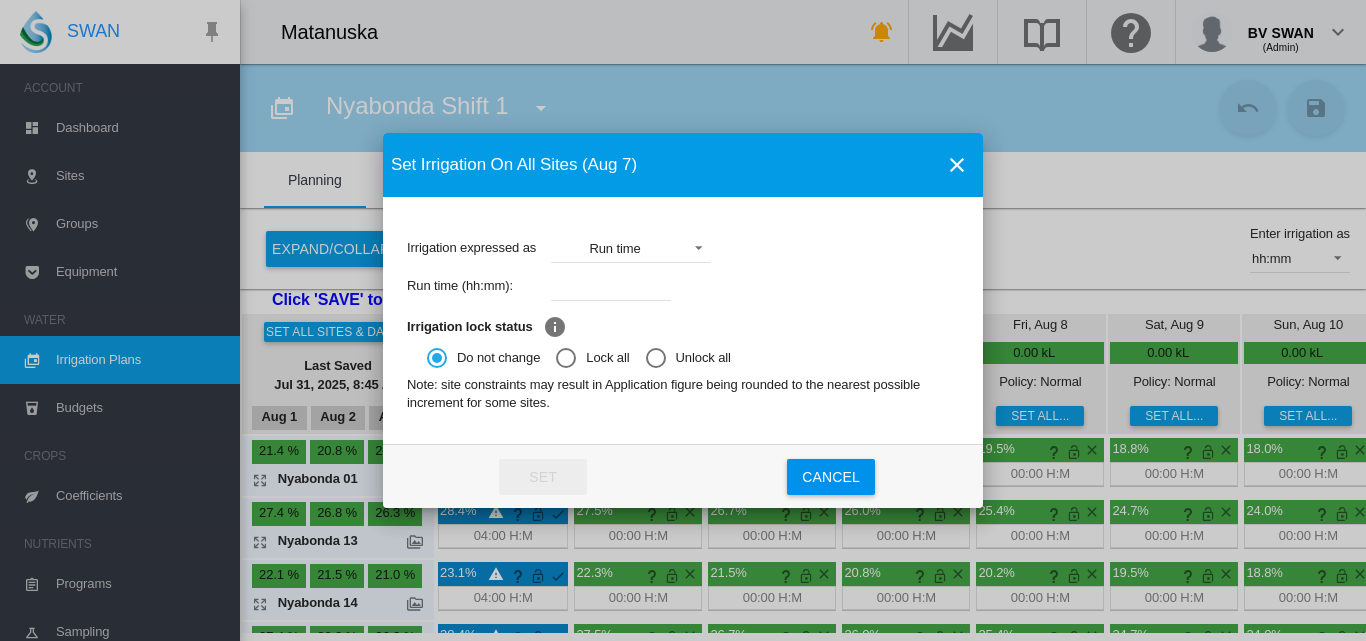 click at bounding box center [611, 286] 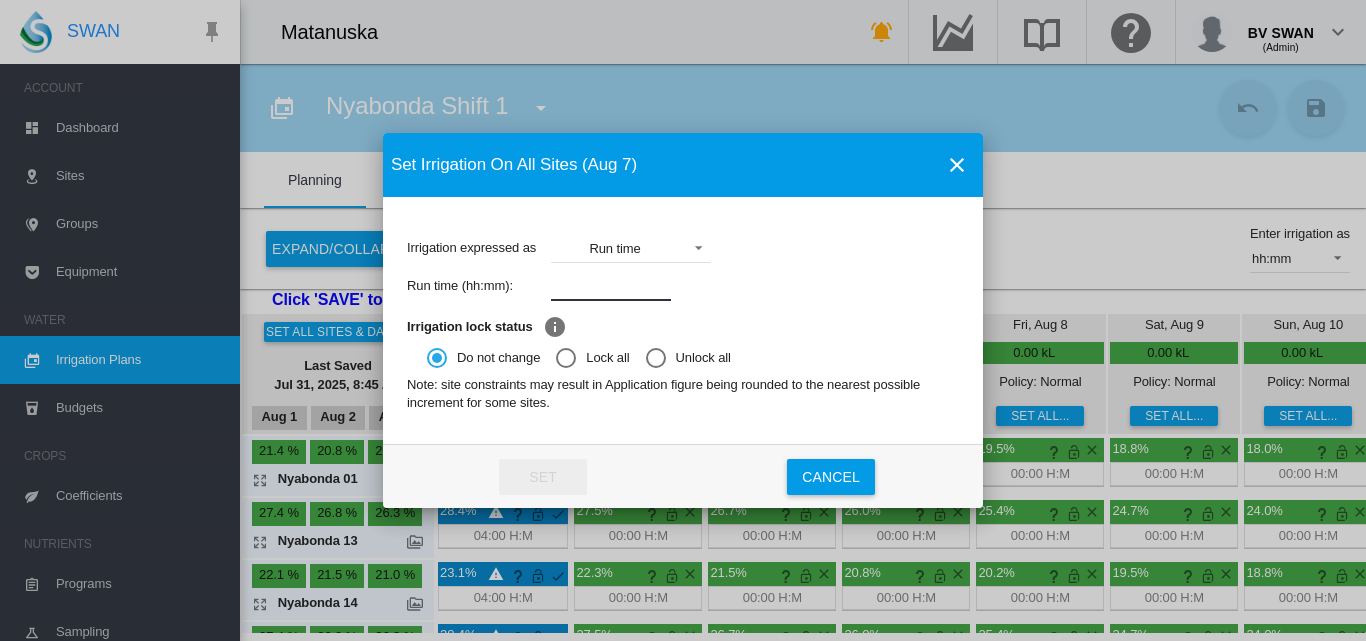 type on "****" 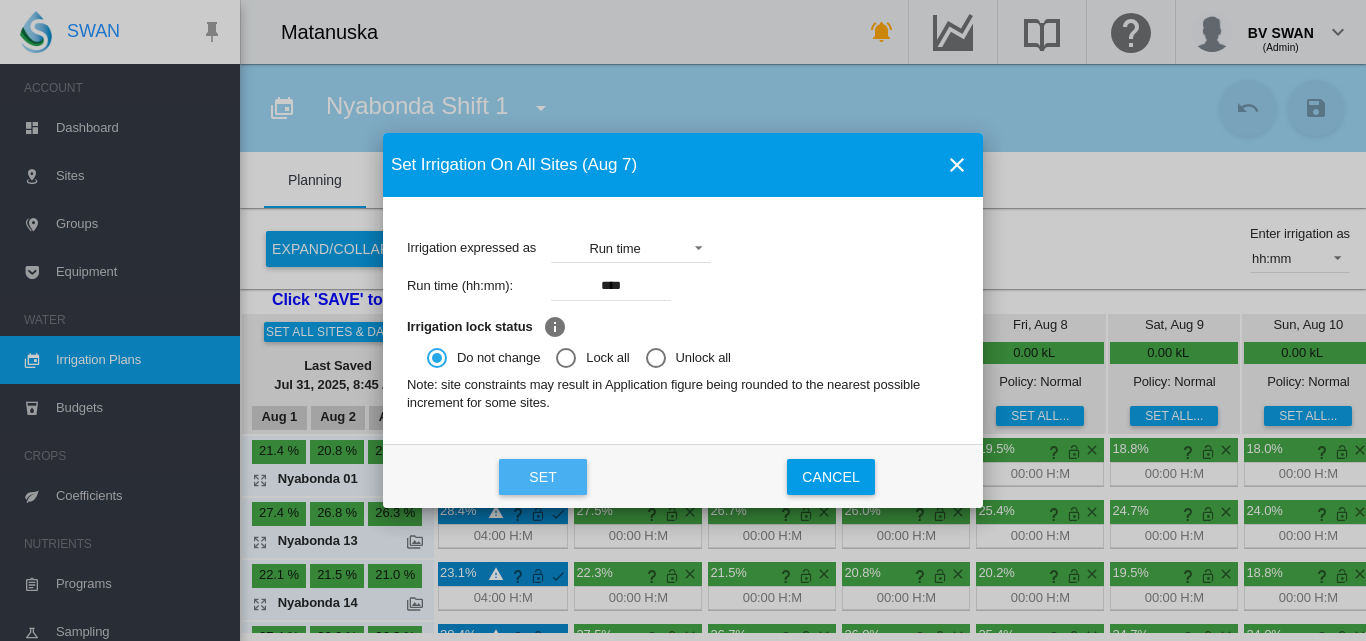 click on "Set" 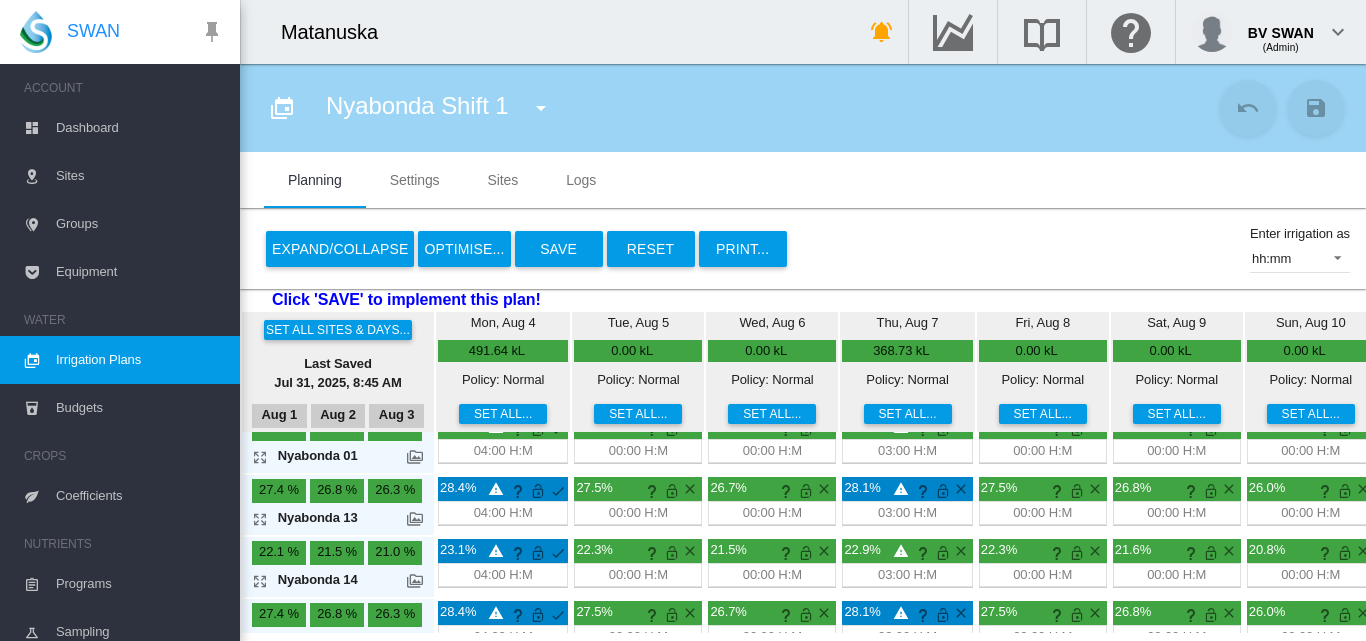 scroll, scrollTop: 0, scrollLeft: 0, axis: both 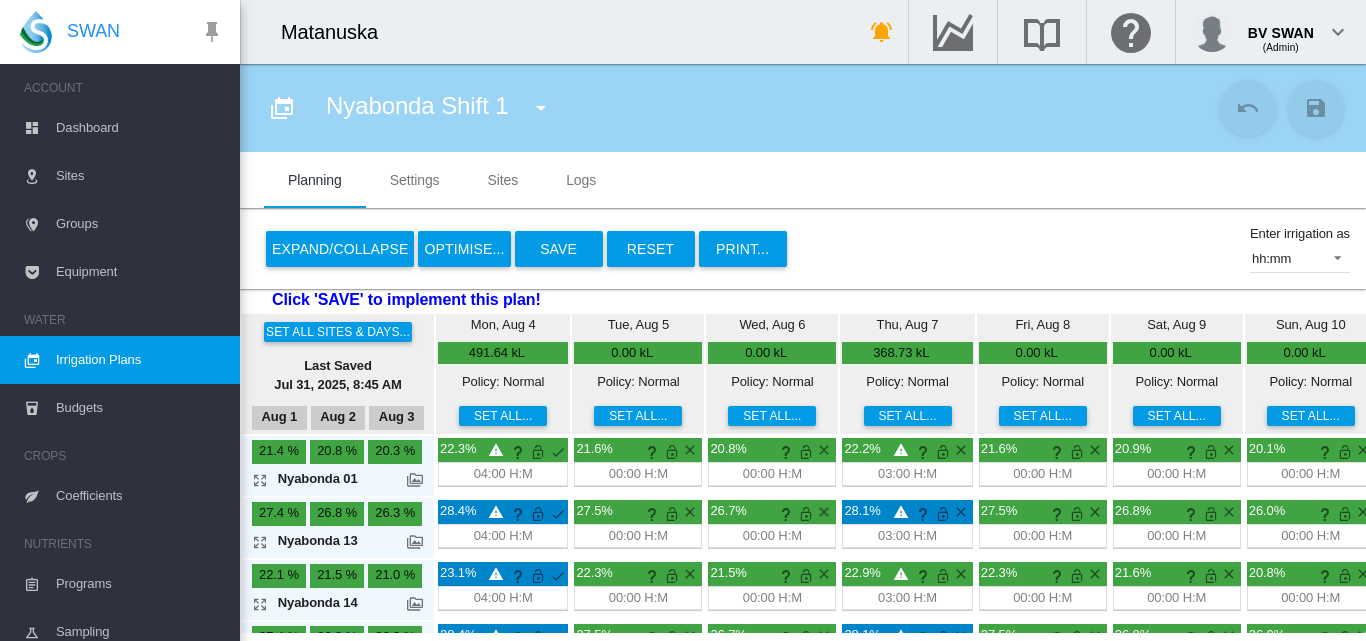 click on "Mon, Aug 4
491.64 kL
Policy: Normal
Set all..." at bounding box center (503, 374) 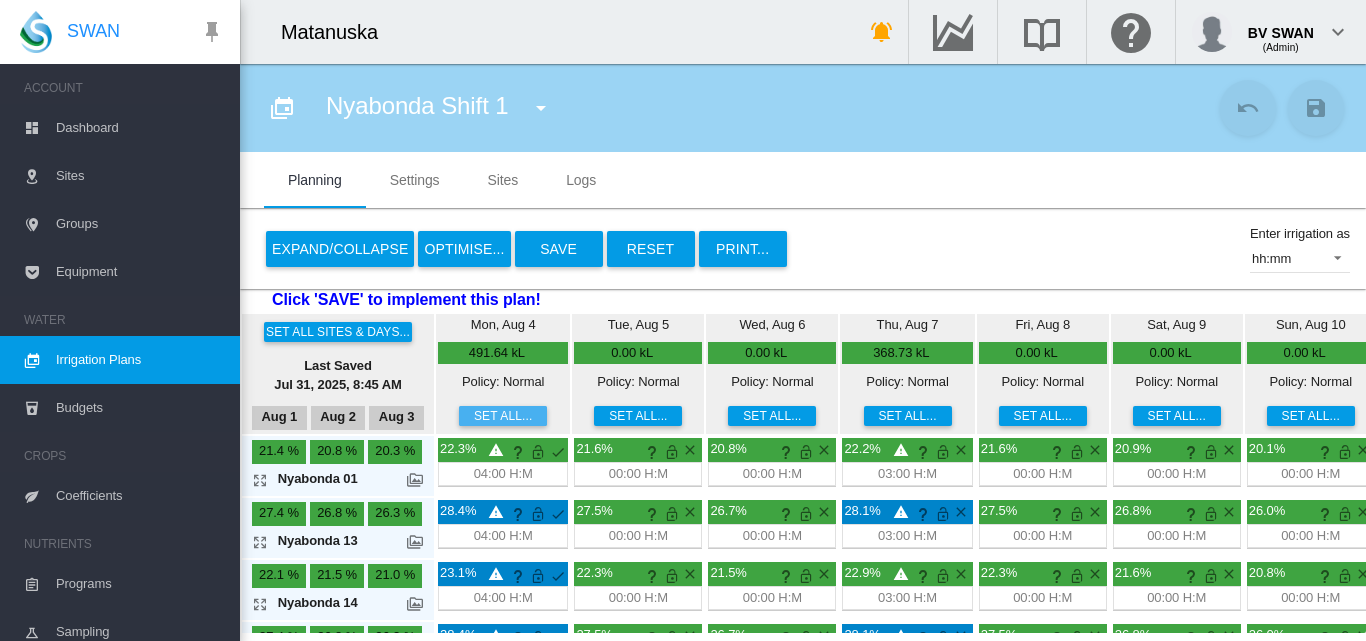 click on "Set all..." at bounding box center (503, 416) 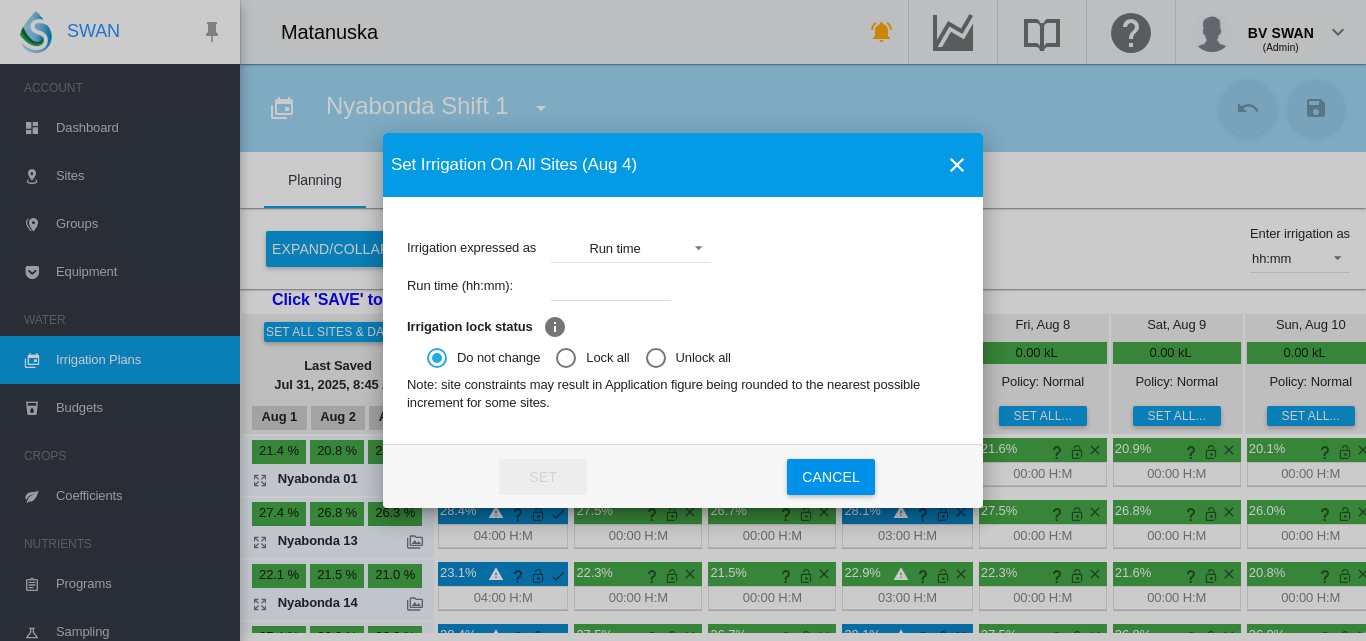 click at bounding box center [611, 286] 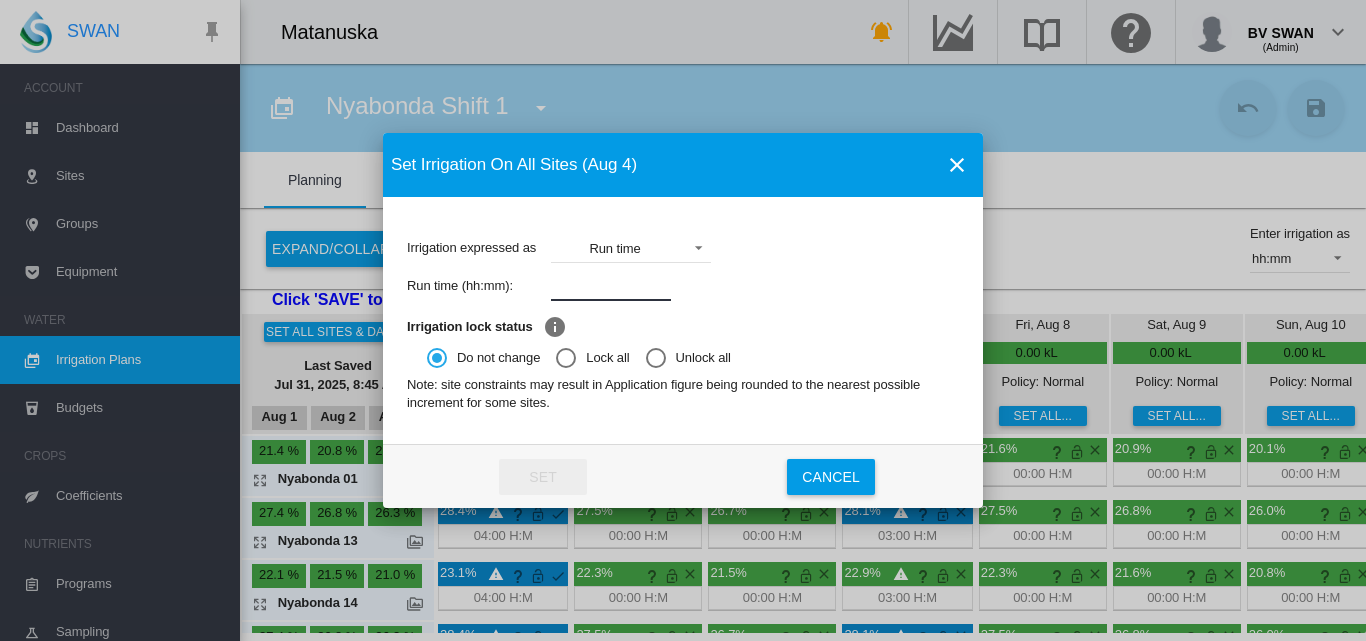 type on "****" 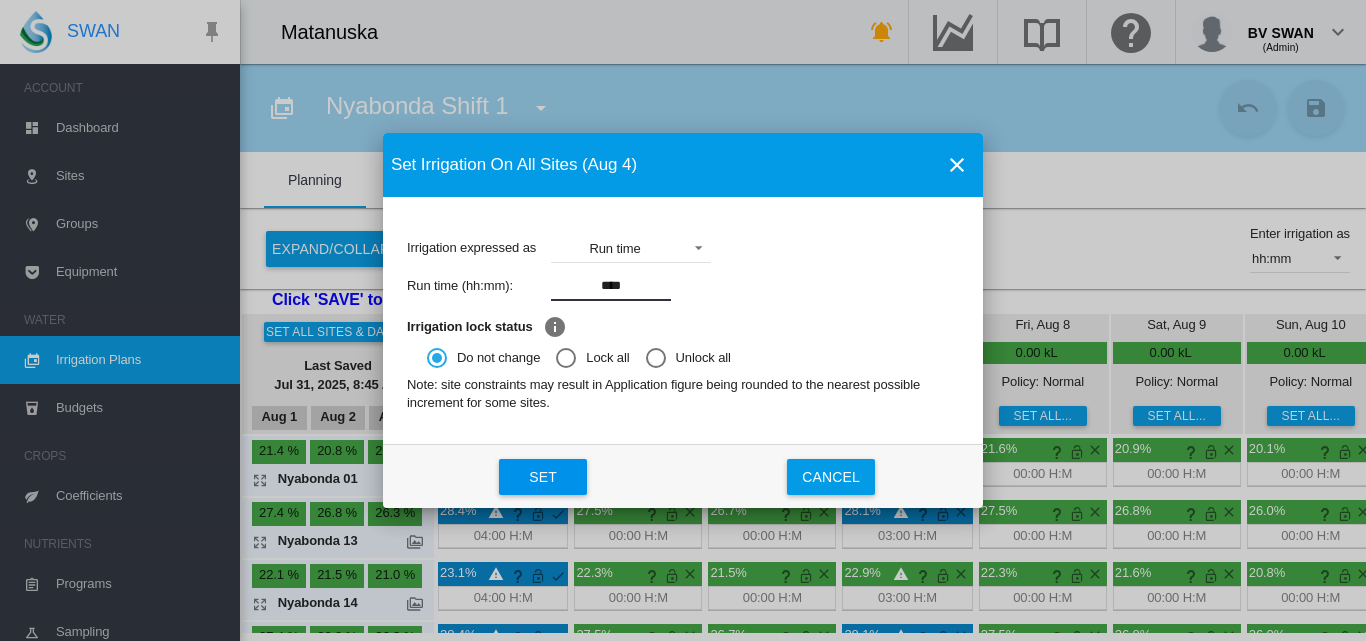 click on "Set" 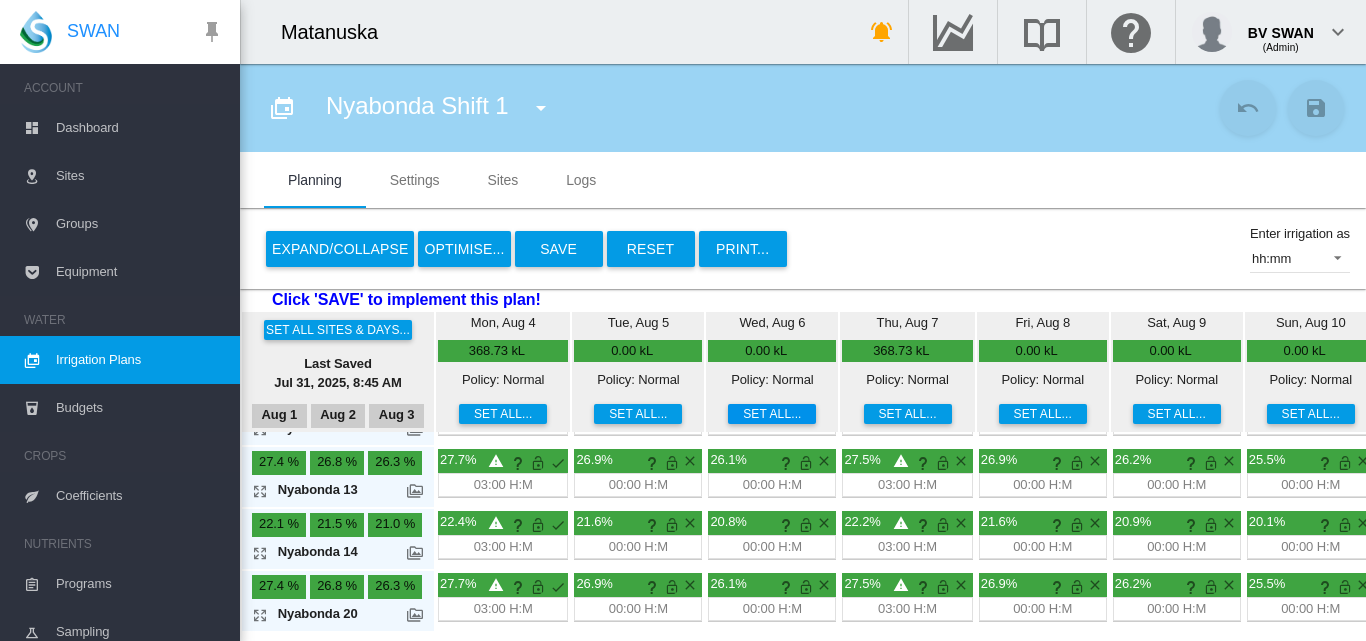 scroll, scrollTop: 66, scrollLeft: 0, axis: vertical 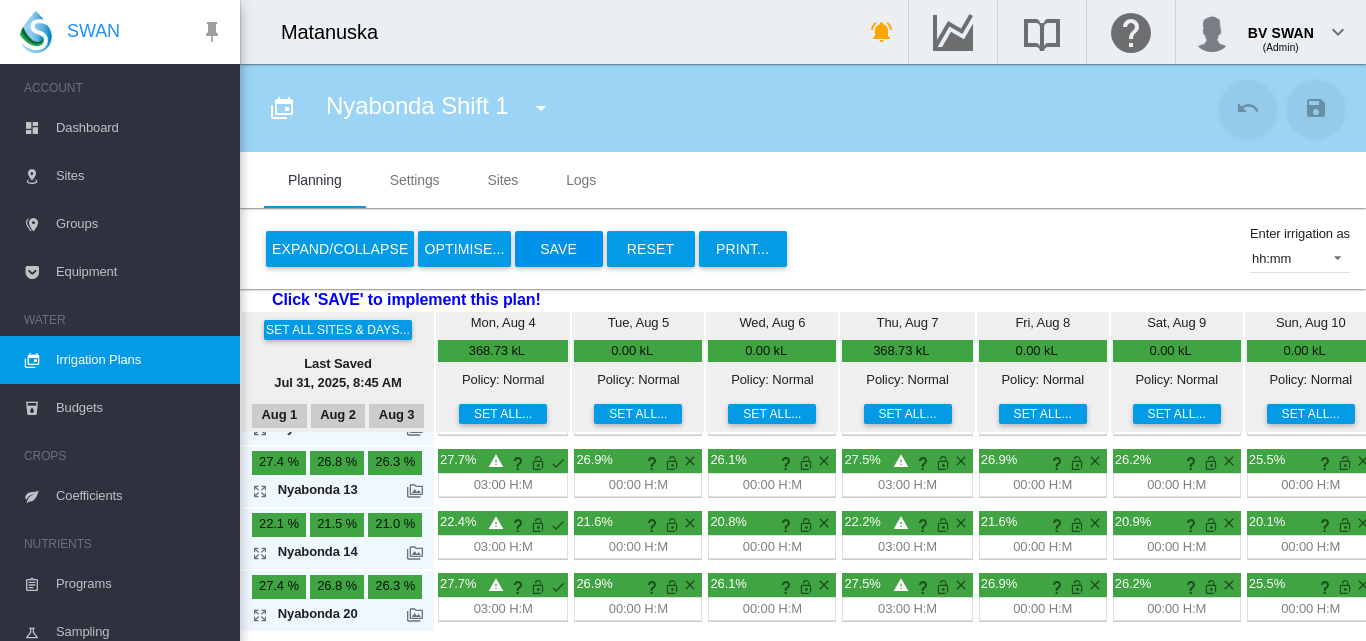 click on "Save" at bounding box center [559, 249] 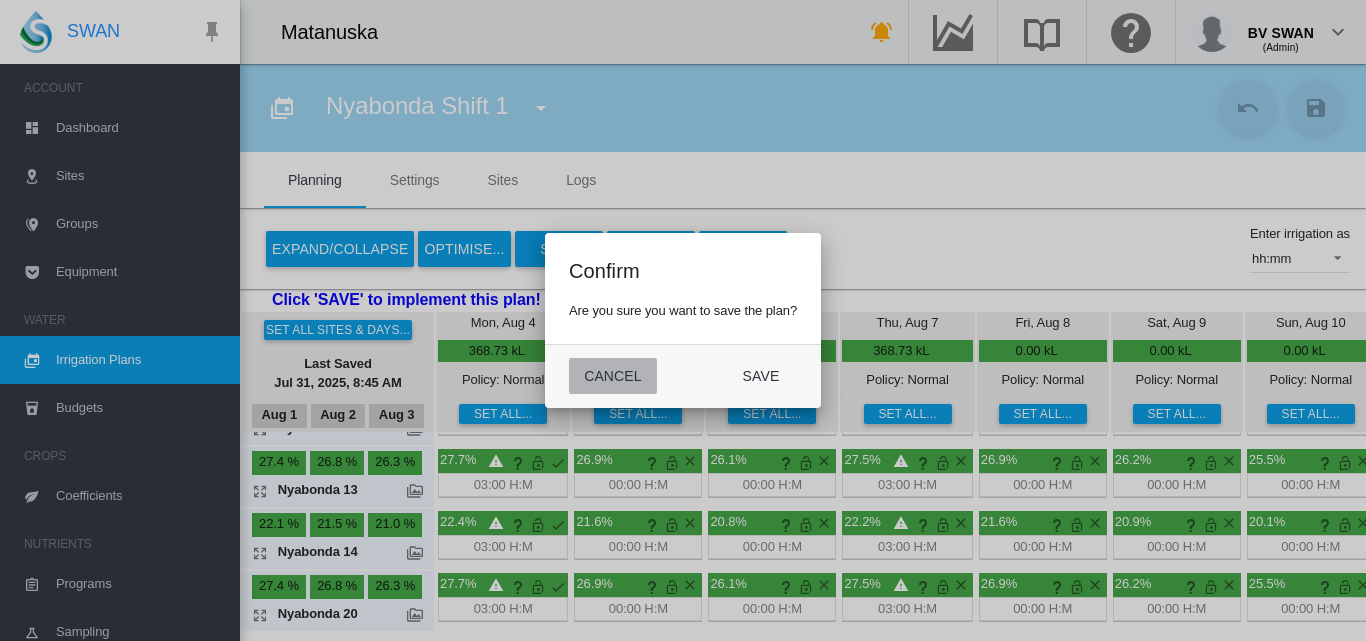 click on "Cancel" 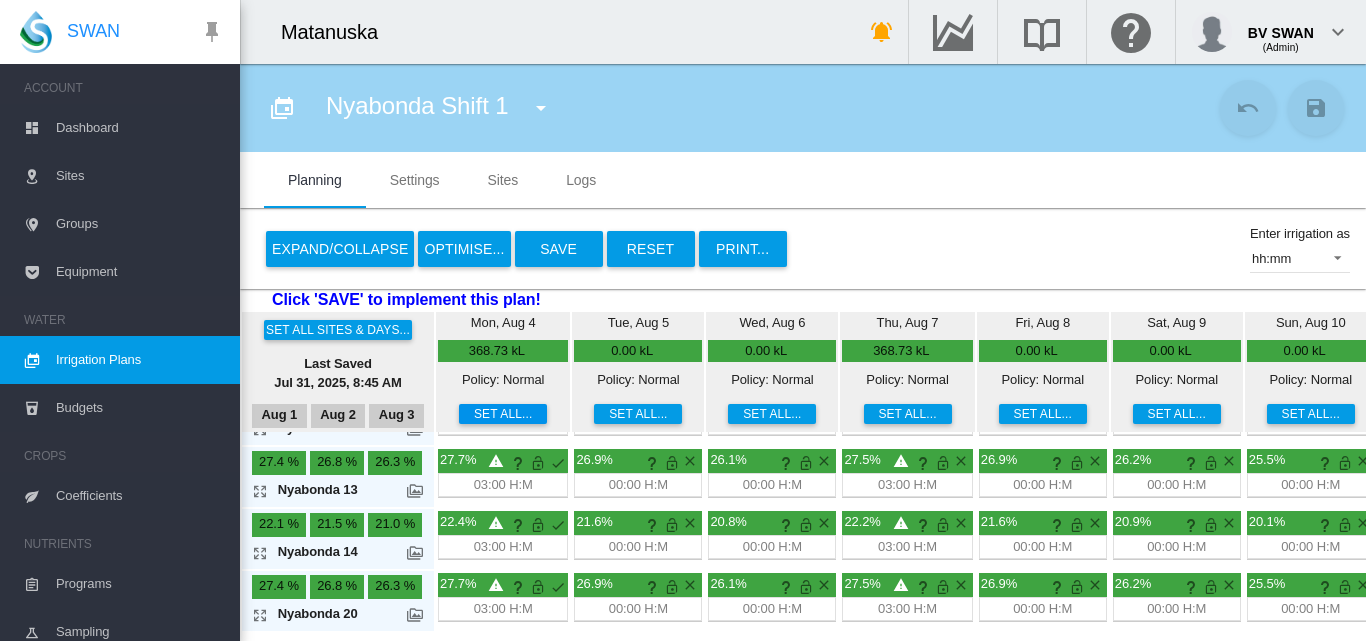click on "Set all..." at bounding box center [503, 414] 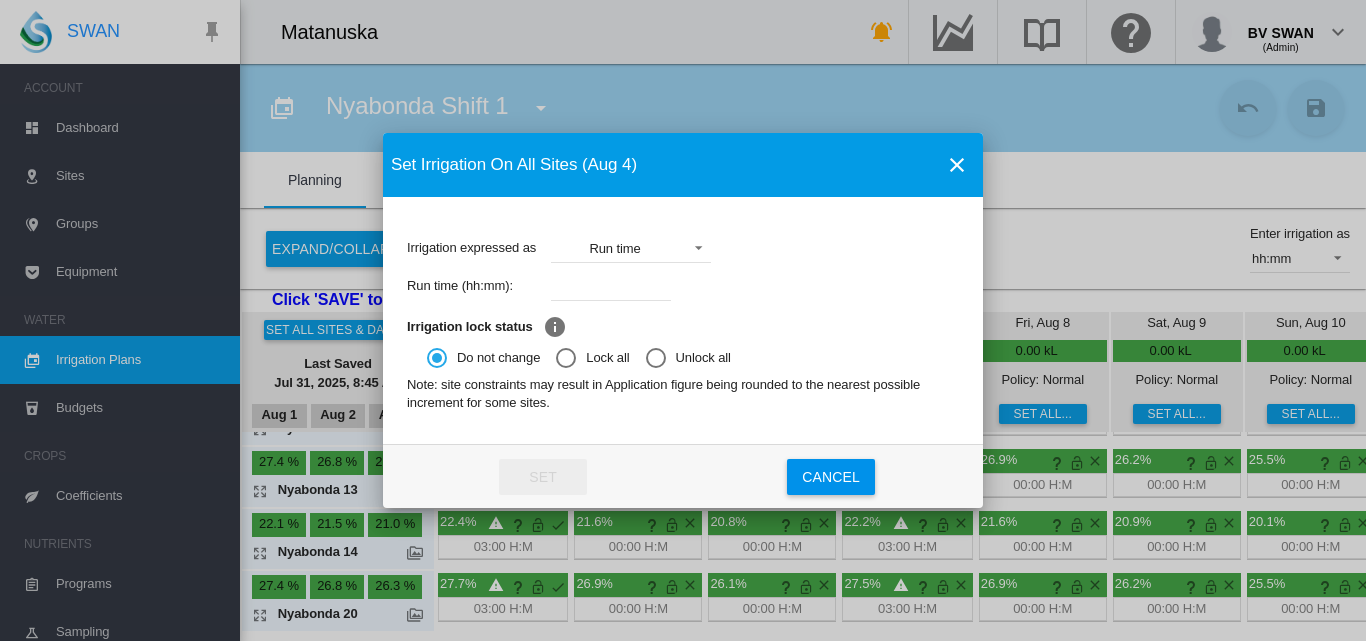 click at bounding box center [611, 286] 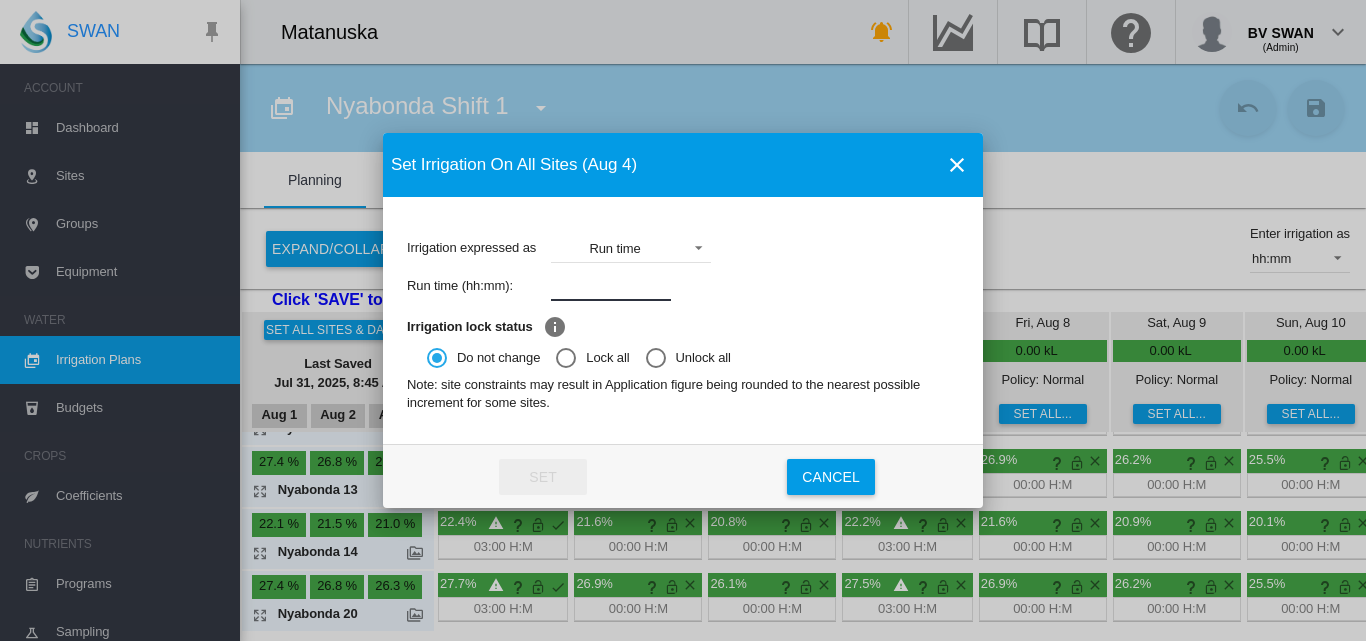 type on "****" 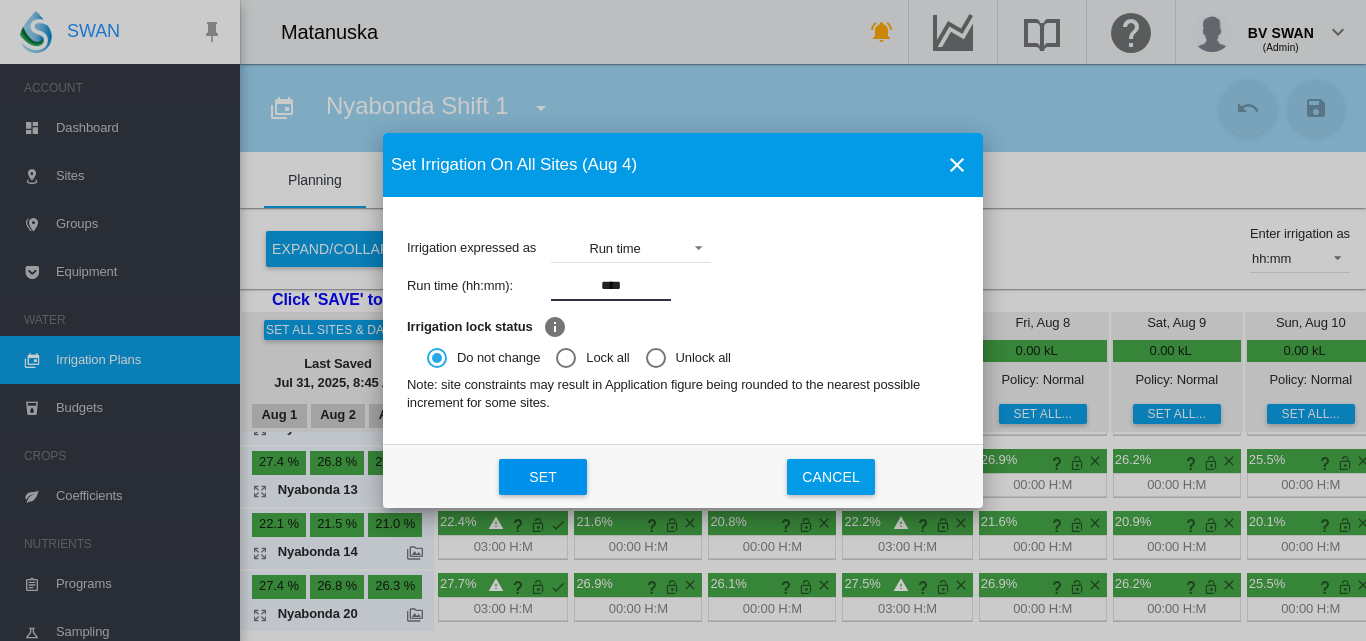 click on "Set" 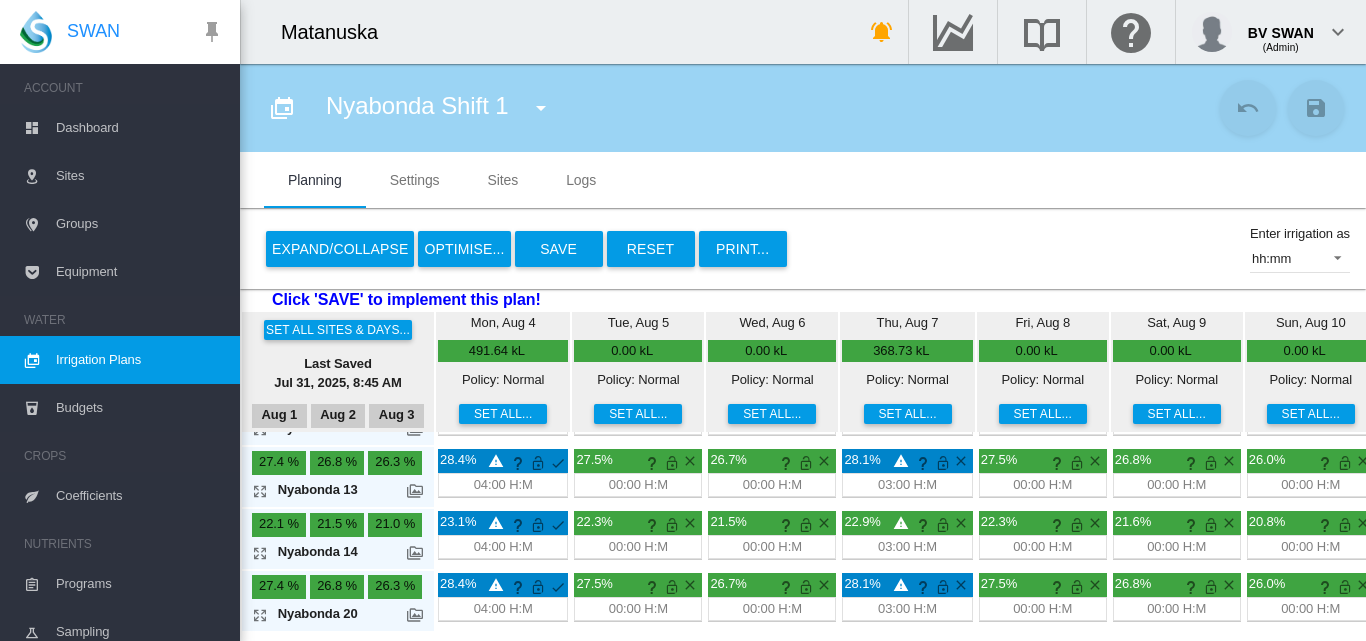 scroll, scrollTop: 0, scrollLeft: 0, axis: both 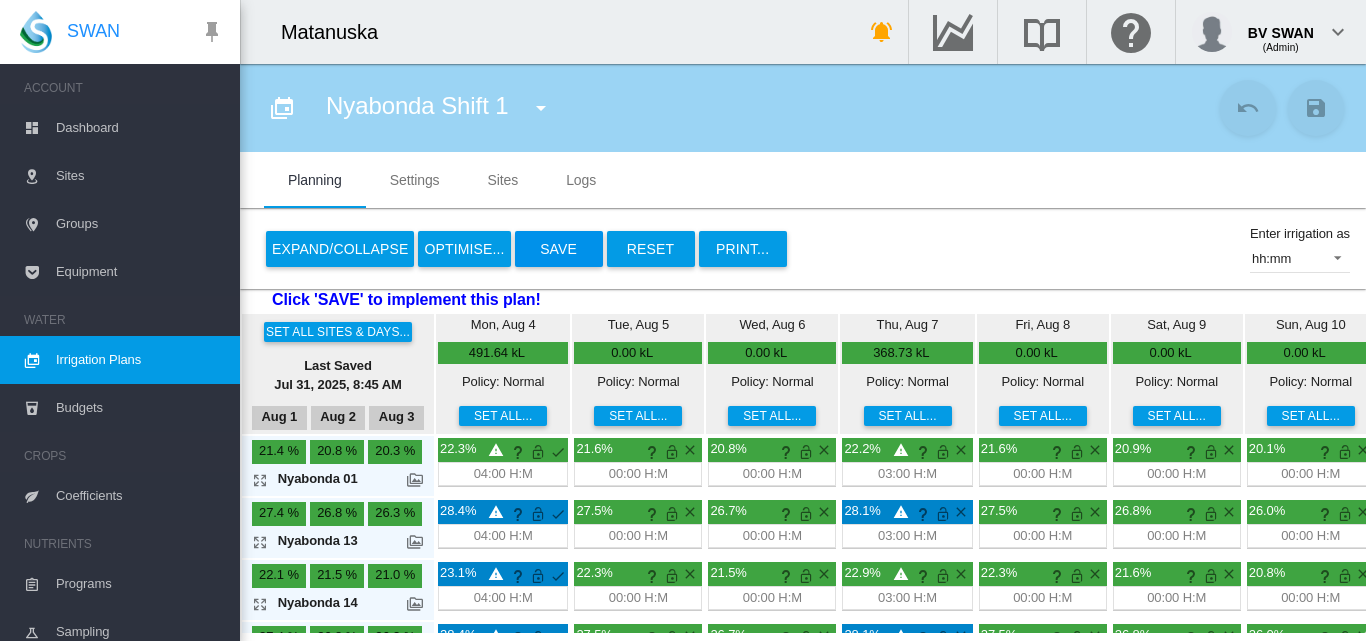 click on "Save" at bounding box center (559, 249) 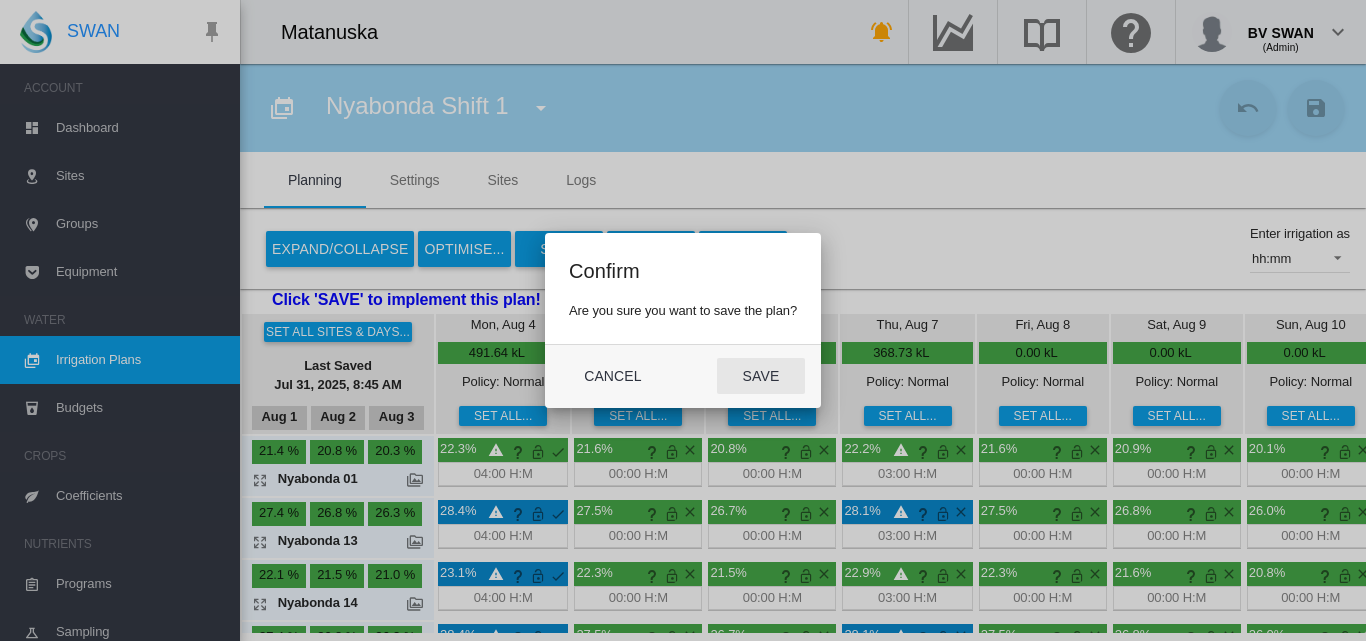 click on "Save" 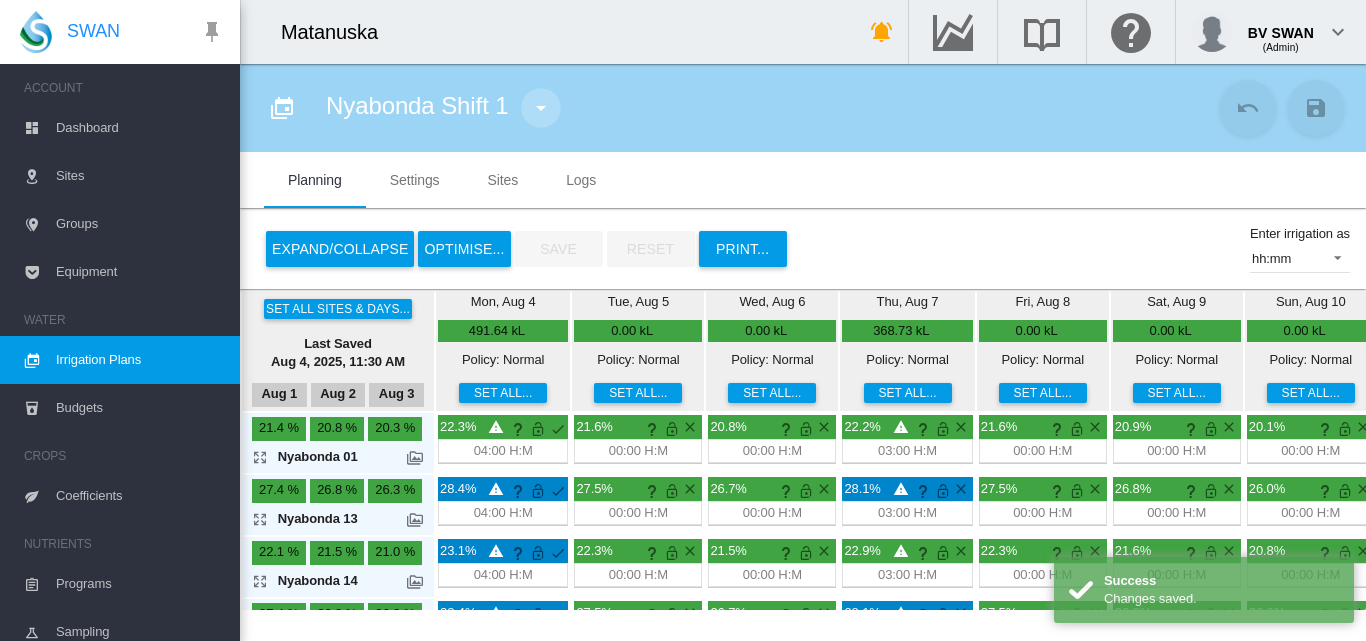 click at bounding box center [541, 108] 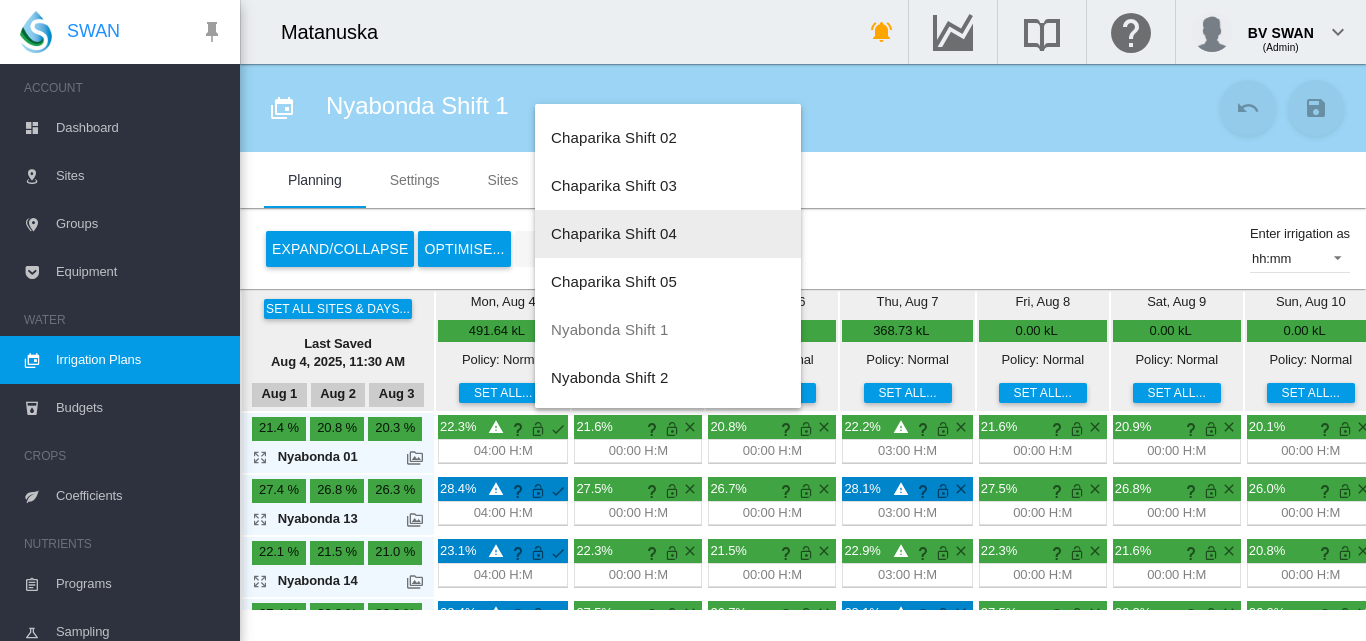 scroll, scrollTop: 700, scrollLeft: 0, axis: vertical 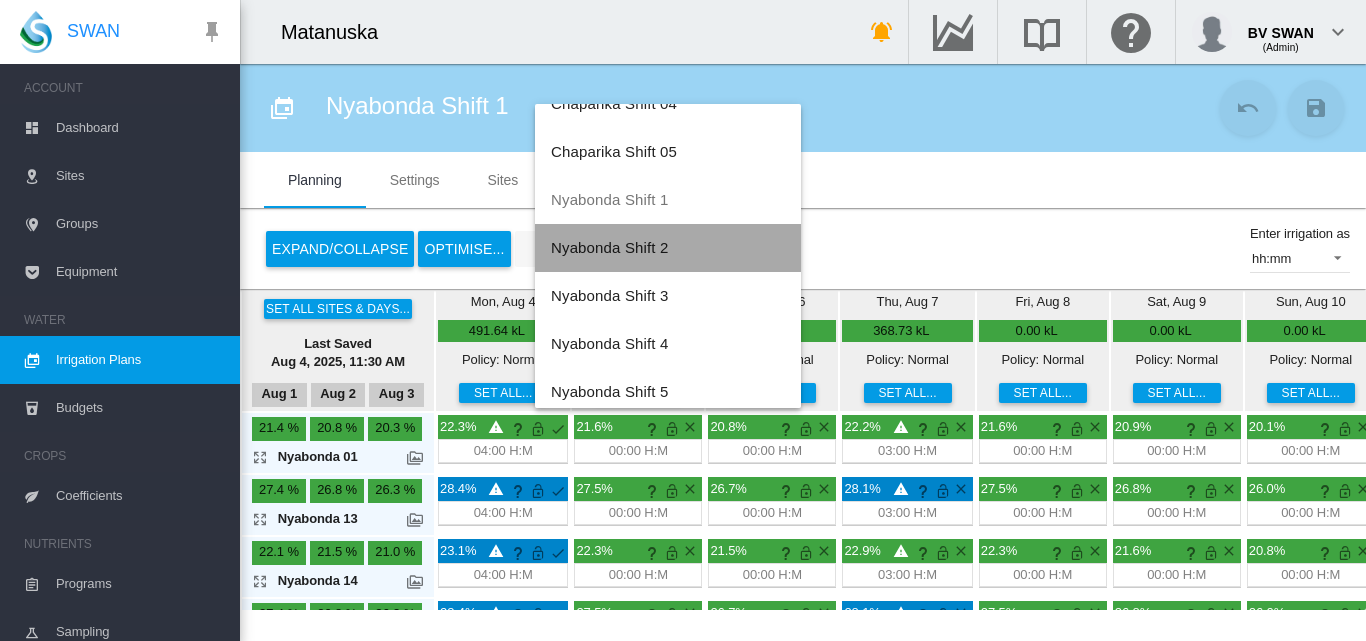 click on "Nyabonda Shift 2" at bounding box center [609, 247] 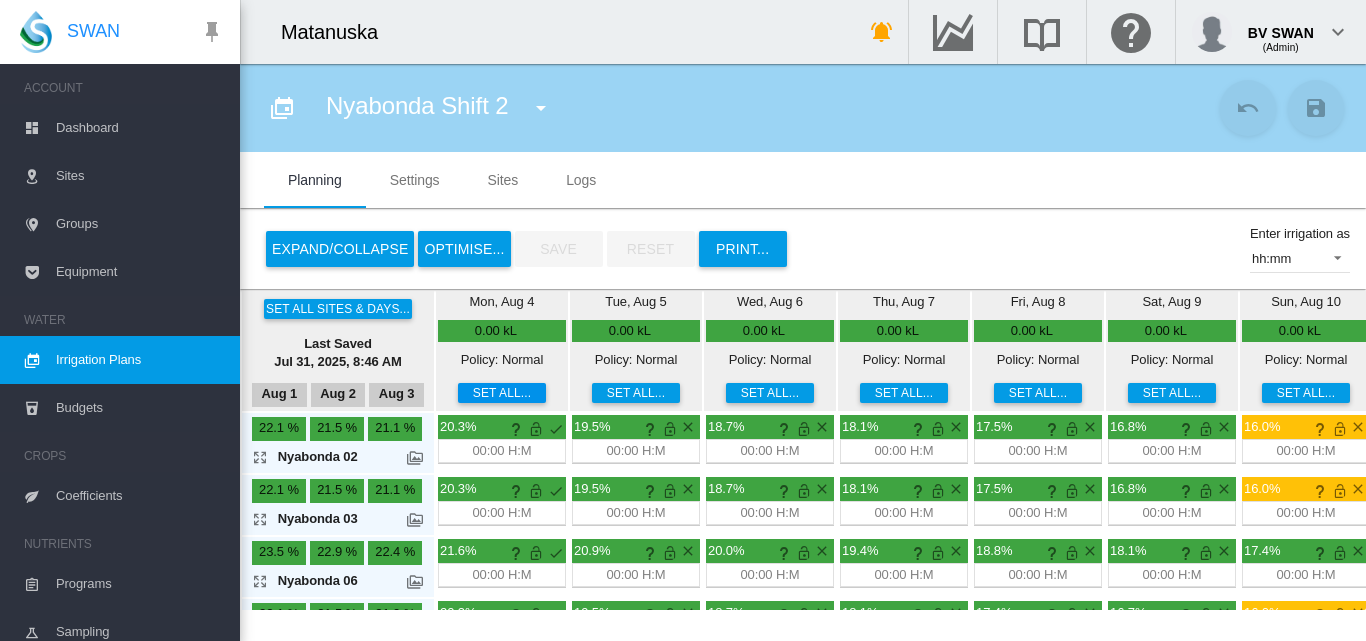 click on "Set all..." at bounding box center [502, 393] 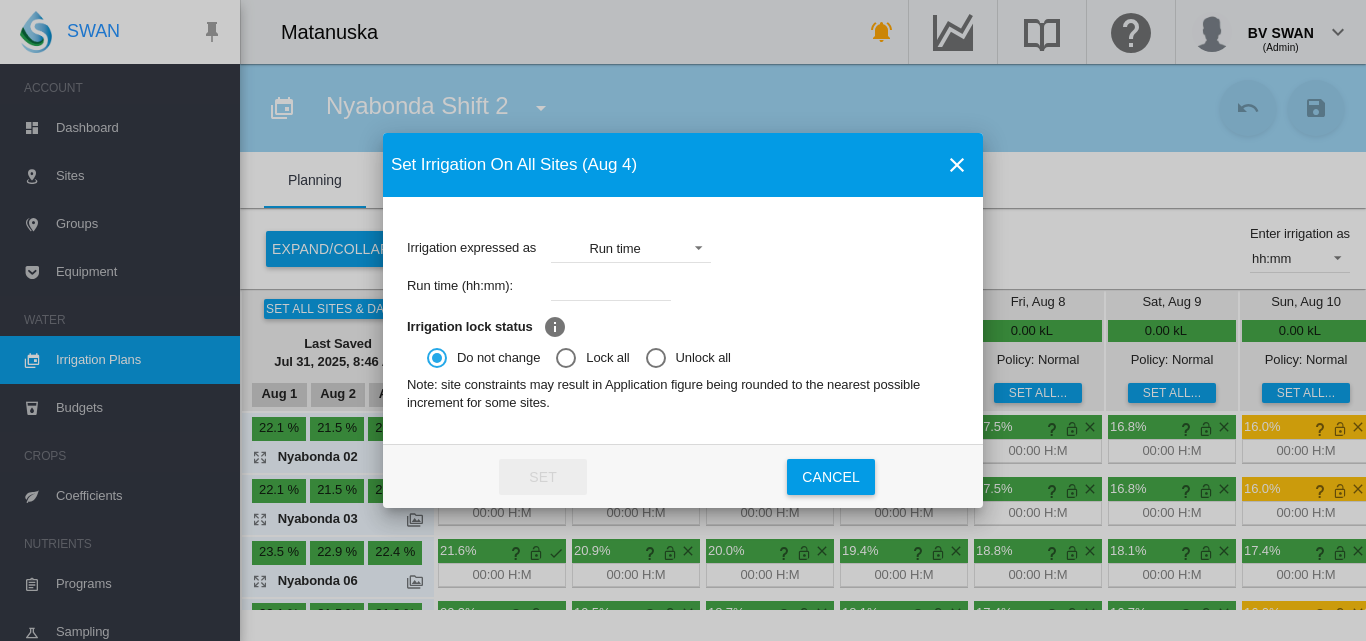 scroll, scrollTop: 0, scrollLeft: 0, axis: both 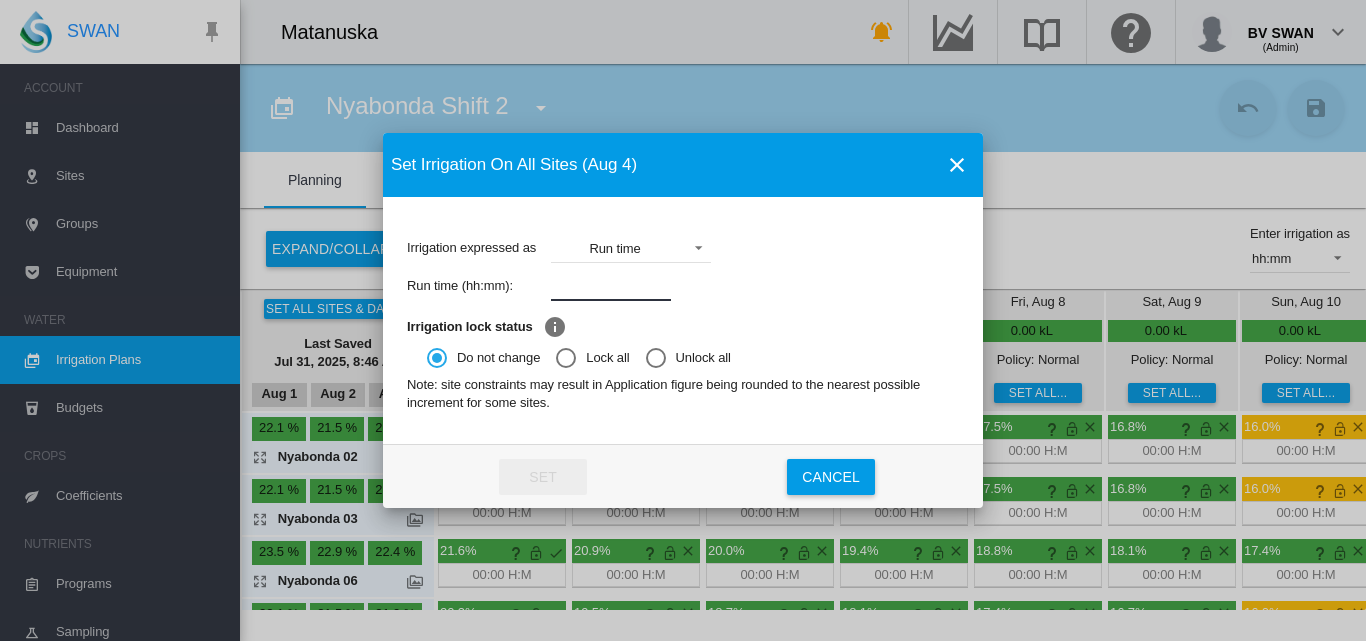 type on "****" 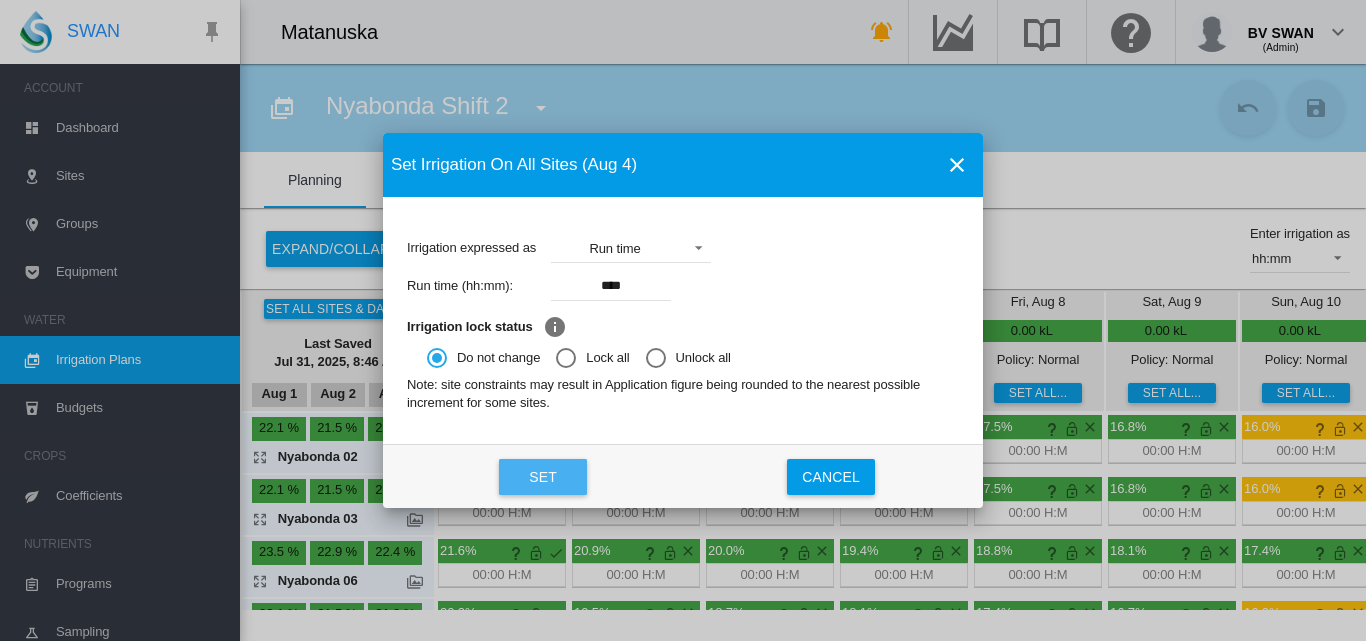 click on "Set" 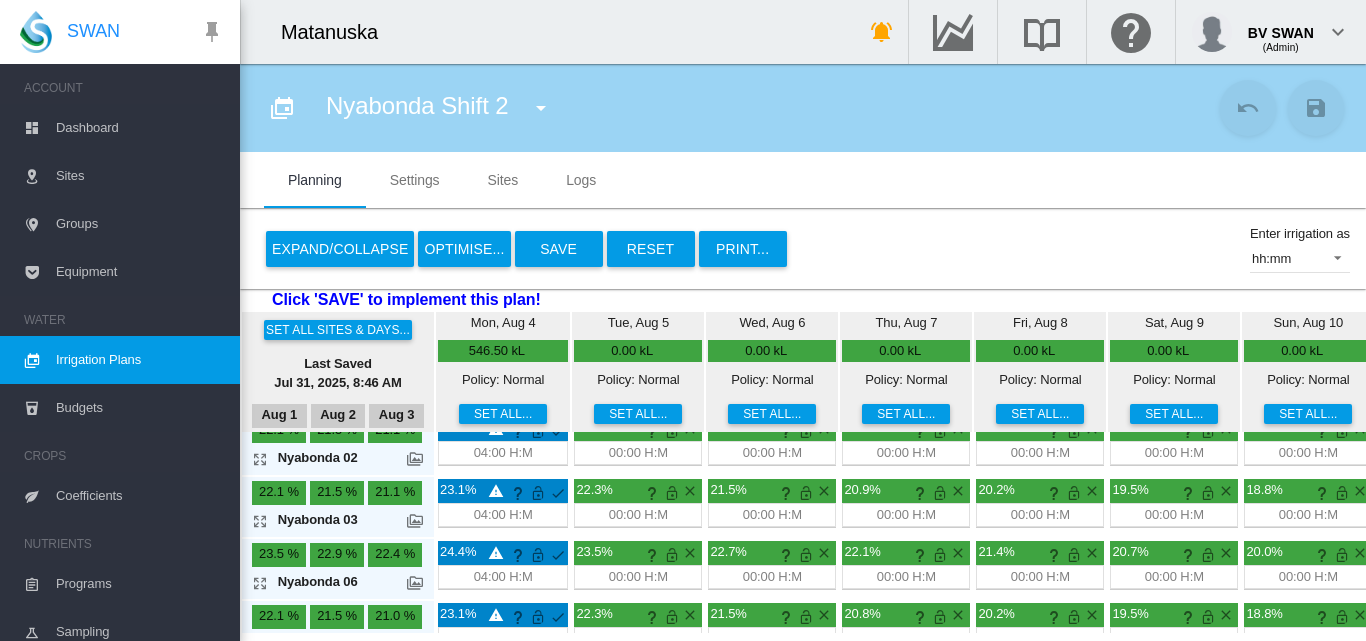 scroll, scrollTop: 0, scrollLeft: 0, axis: both 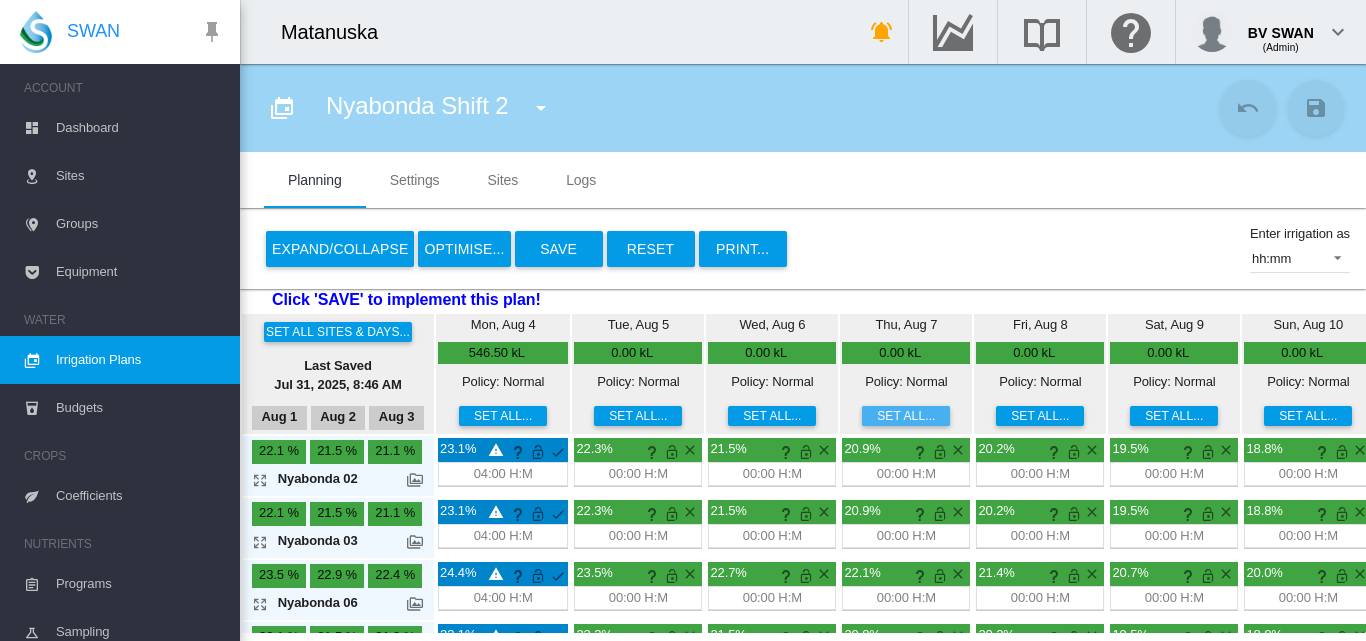click on "Set all..." at bounding box center [906, 416] 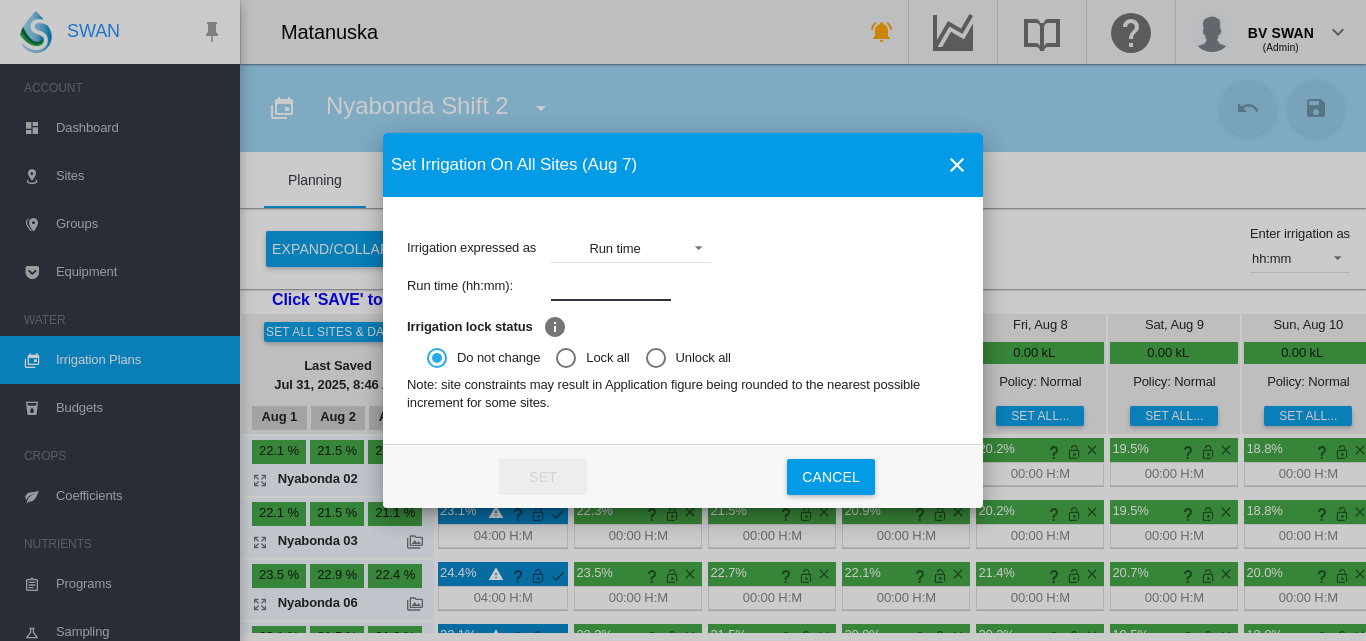 click at bounding box center [611, 286] 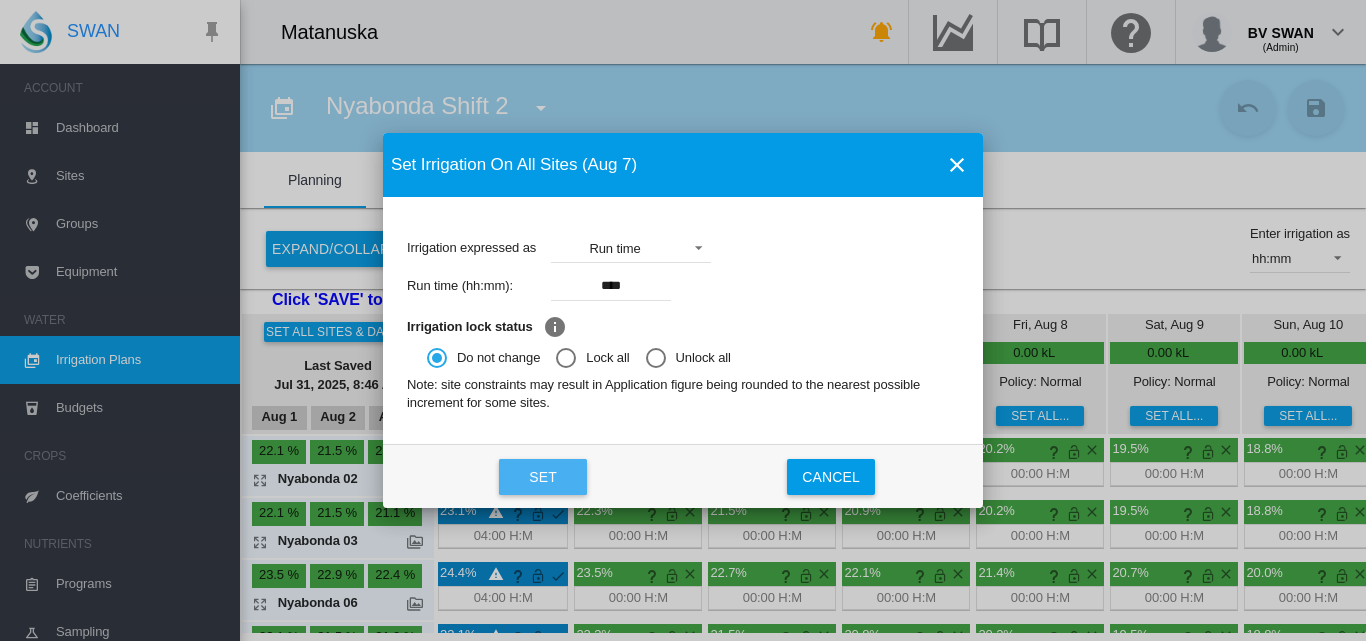 click on "Set" 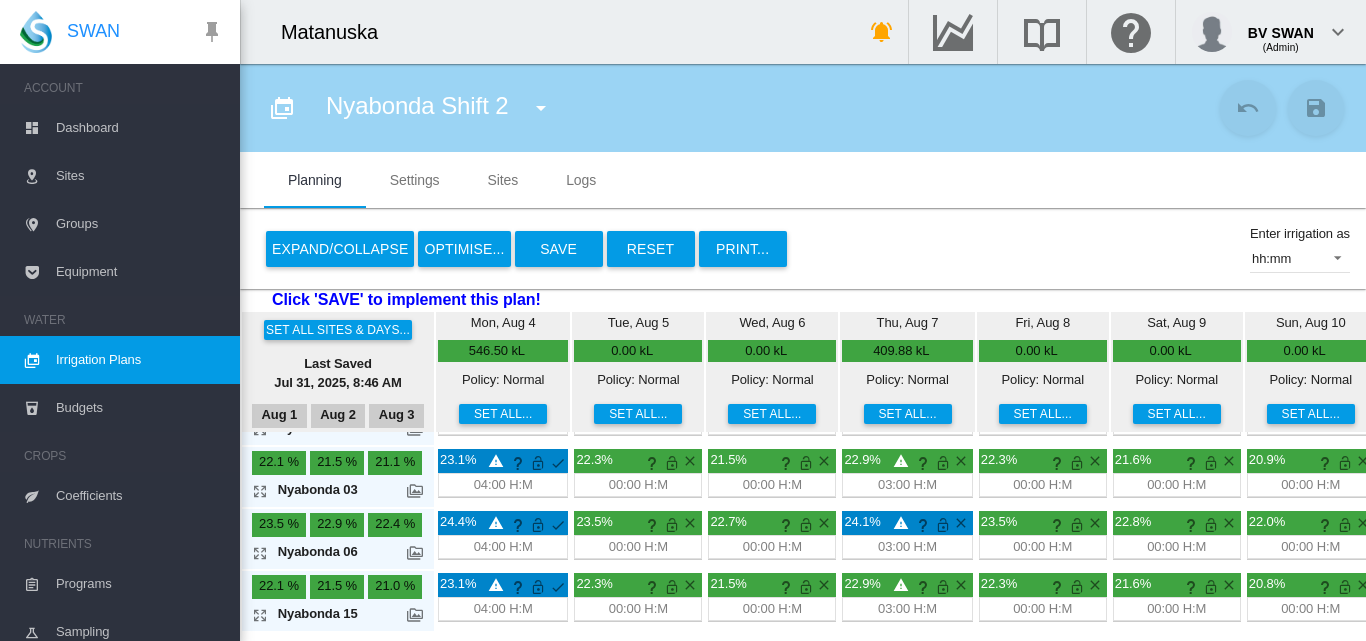 scroll, scrollTop: 0, scrollLeft: 0, axis: both 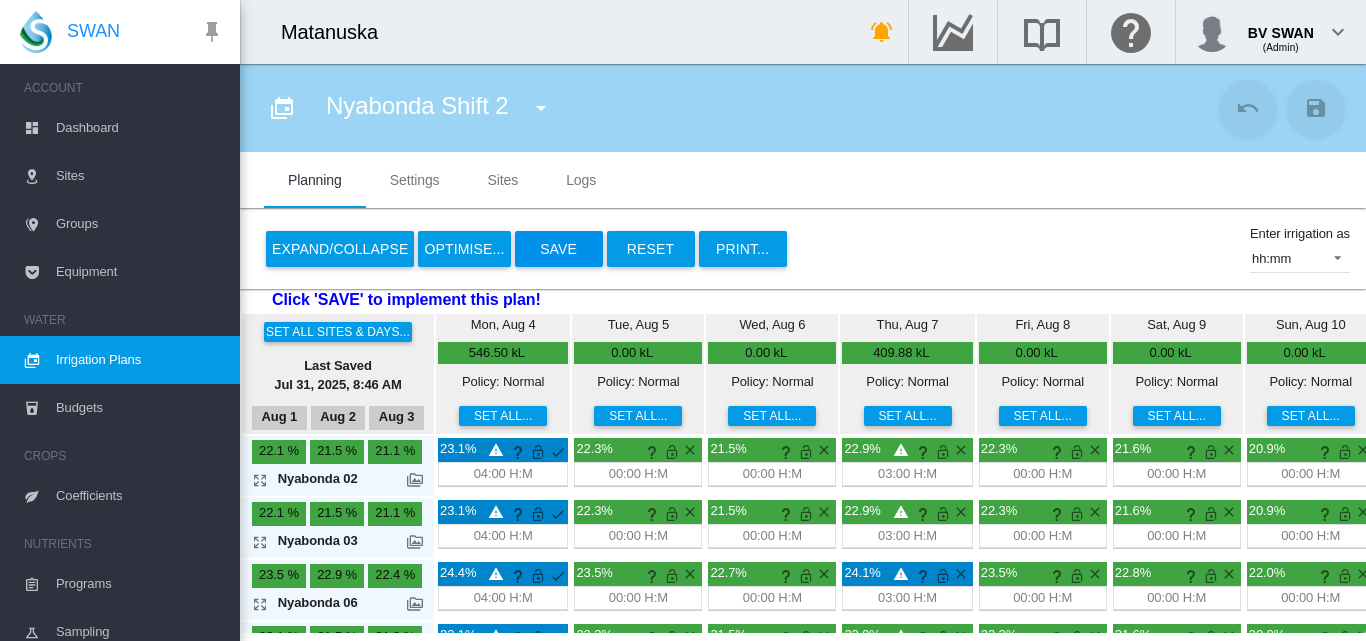 click on "Save" at bounding box center (559, 249) 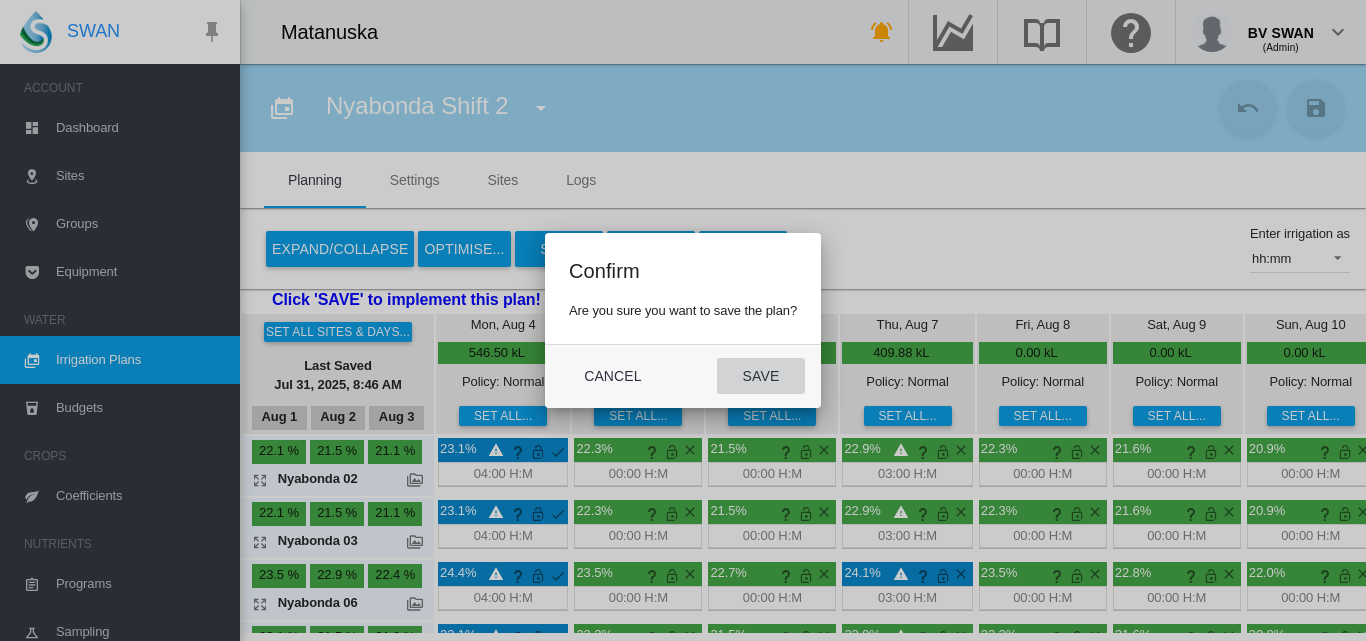 click on "Save" 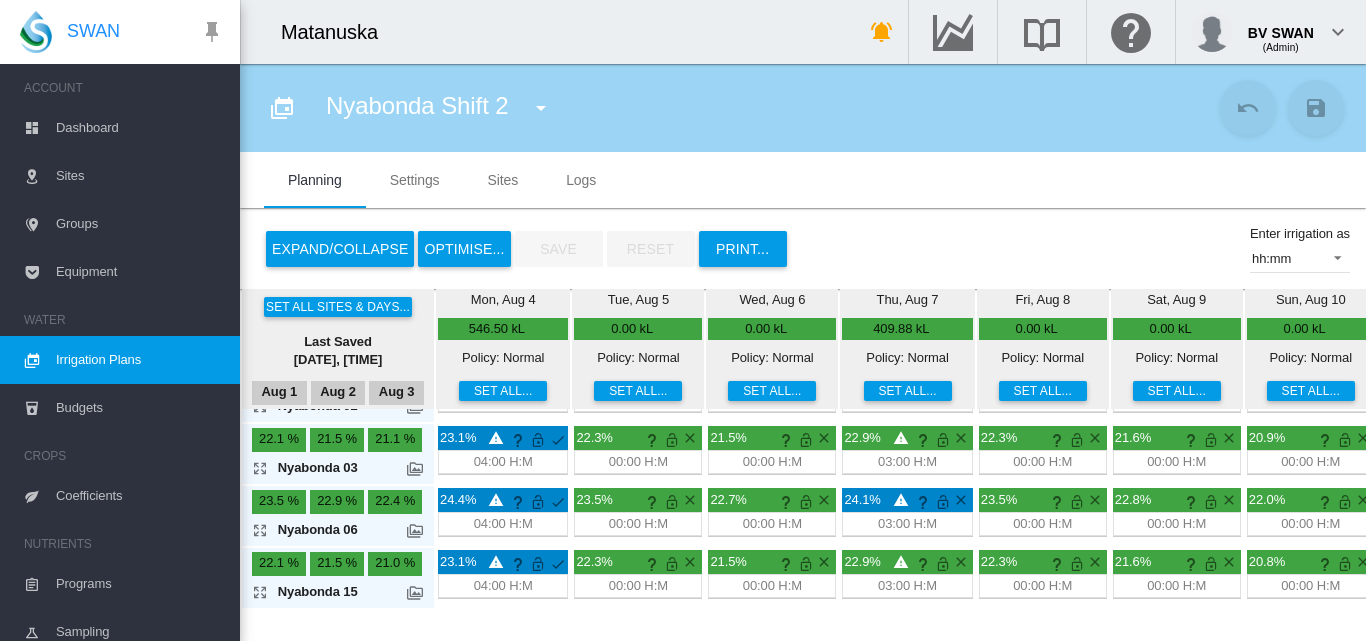 scroll, scrollTop: 0, scrollLeft: 0, axis: both 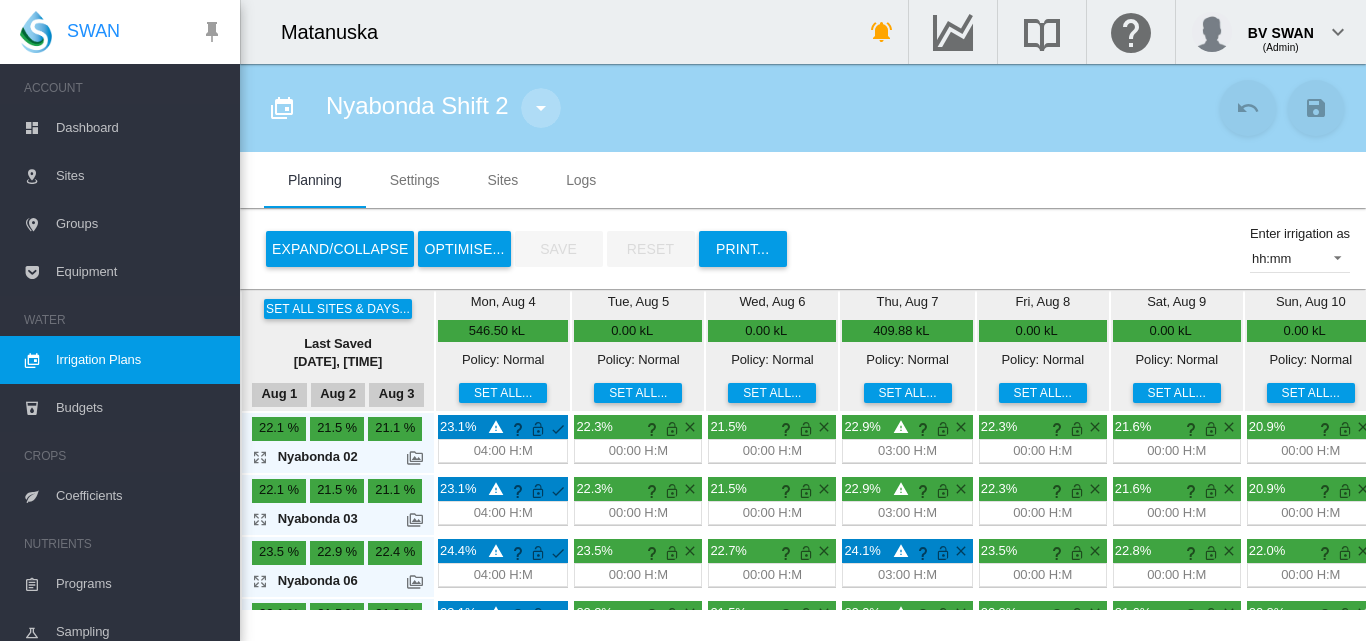 click at bounding box center [541, 108] 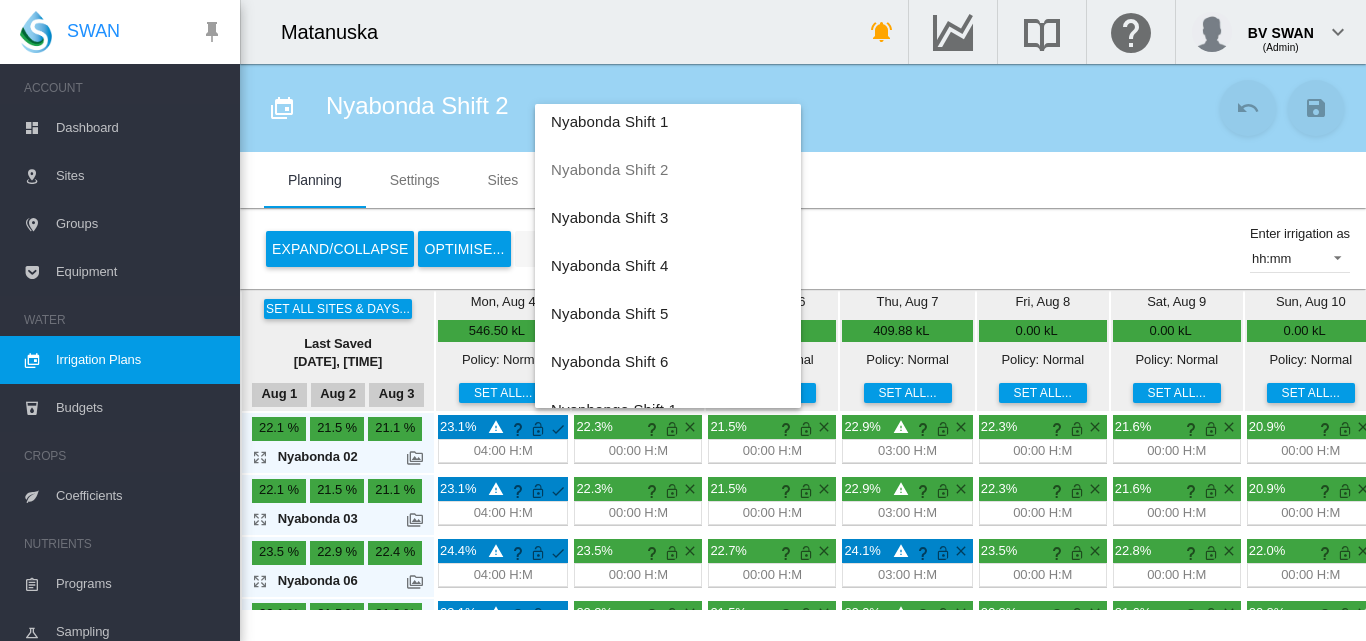 scroll, scrollTop: 900, scrollLeft: 0, axis: vertical 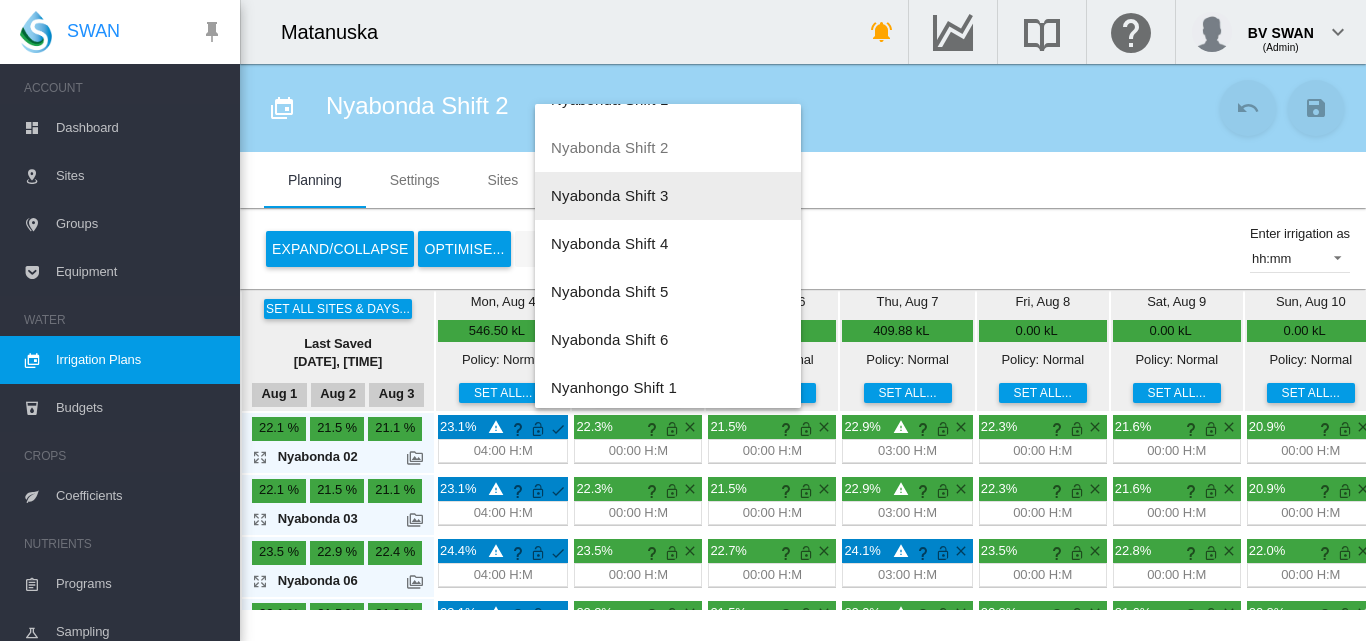 click on "Nyabonda Shift 3" at bounding box center [609, 195] 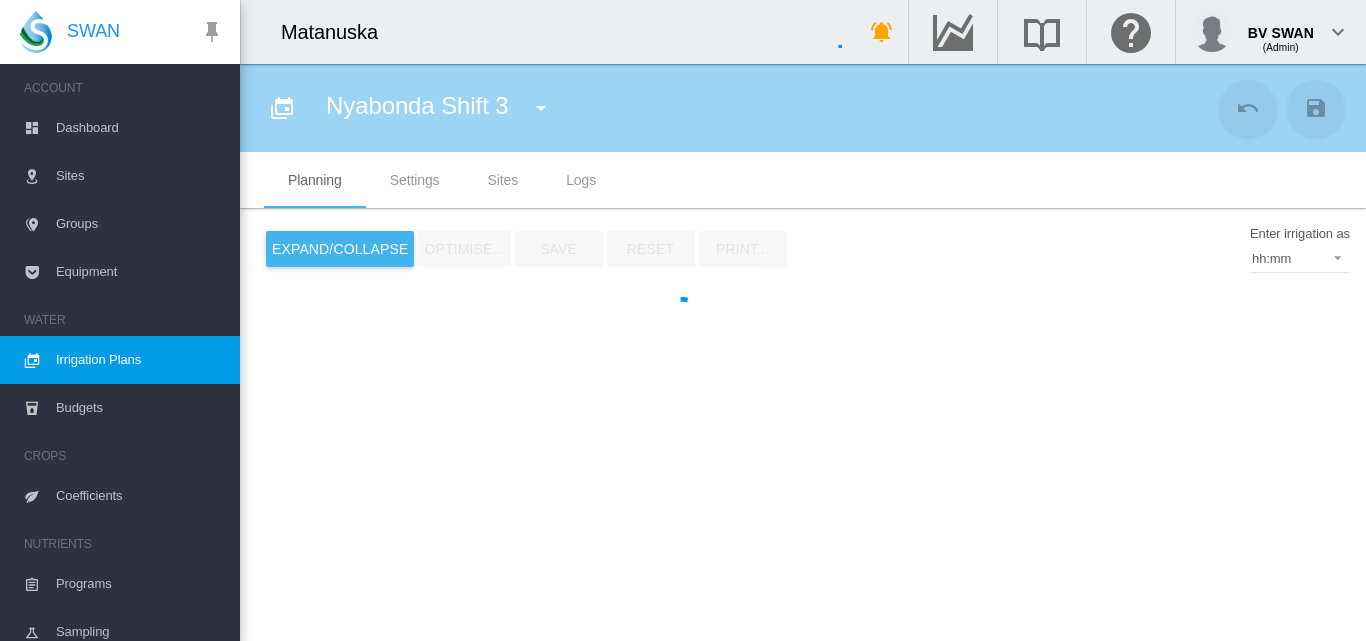 type on "**********" 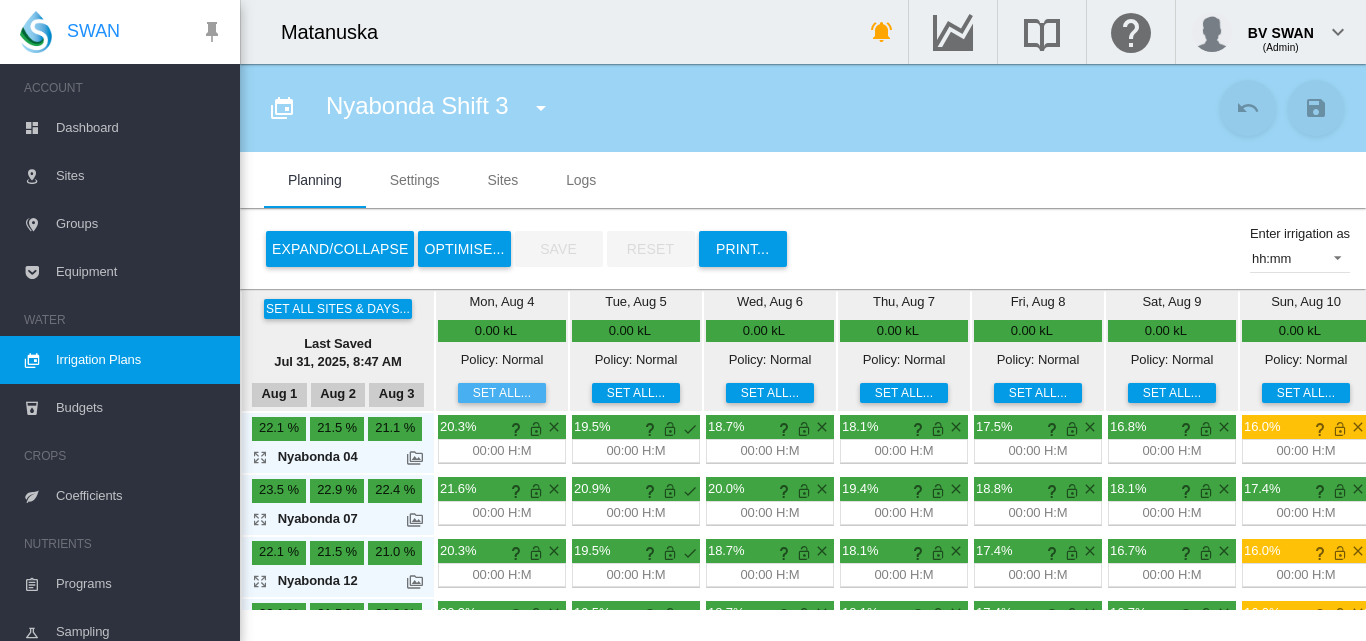 click on "Set all..." at bounding box center [502, 393] 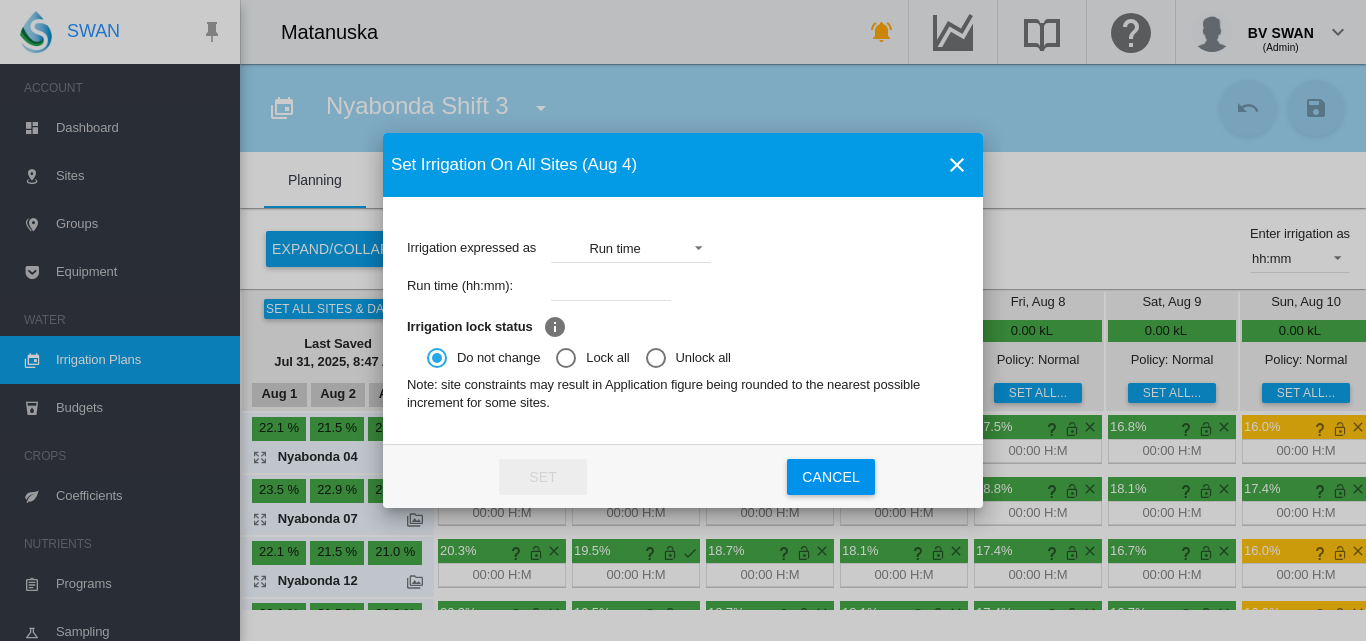 click at bounding box center (611, 286) 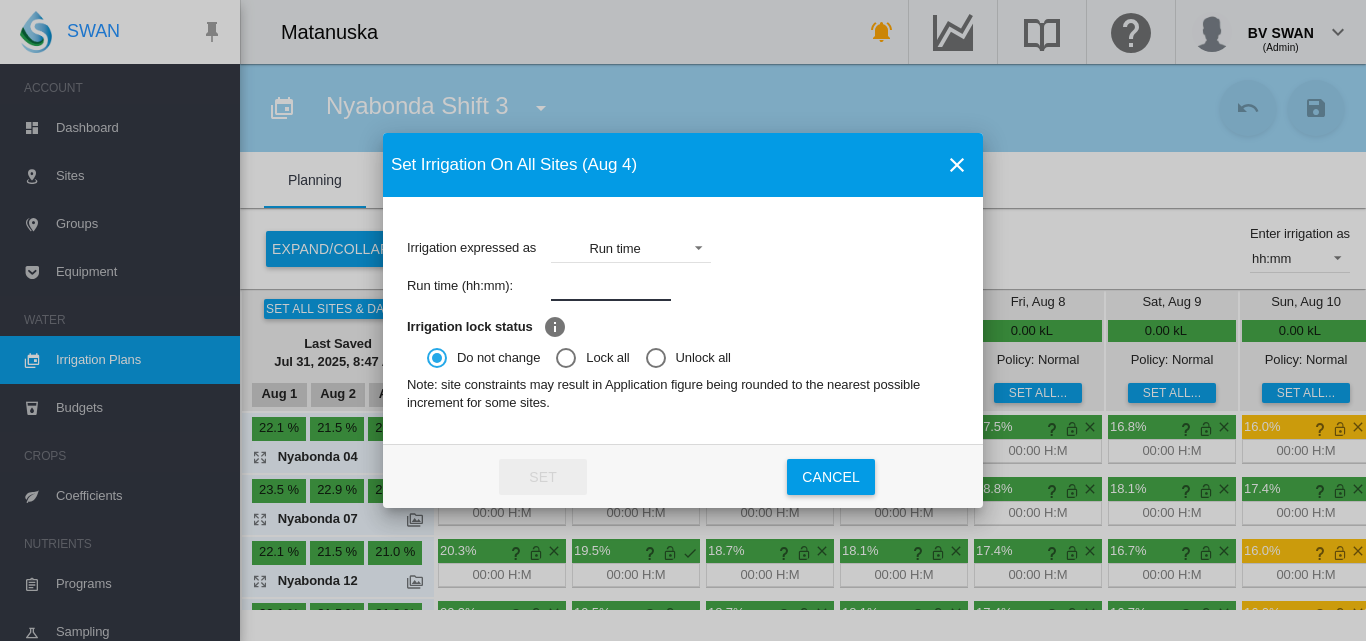 type on "****" 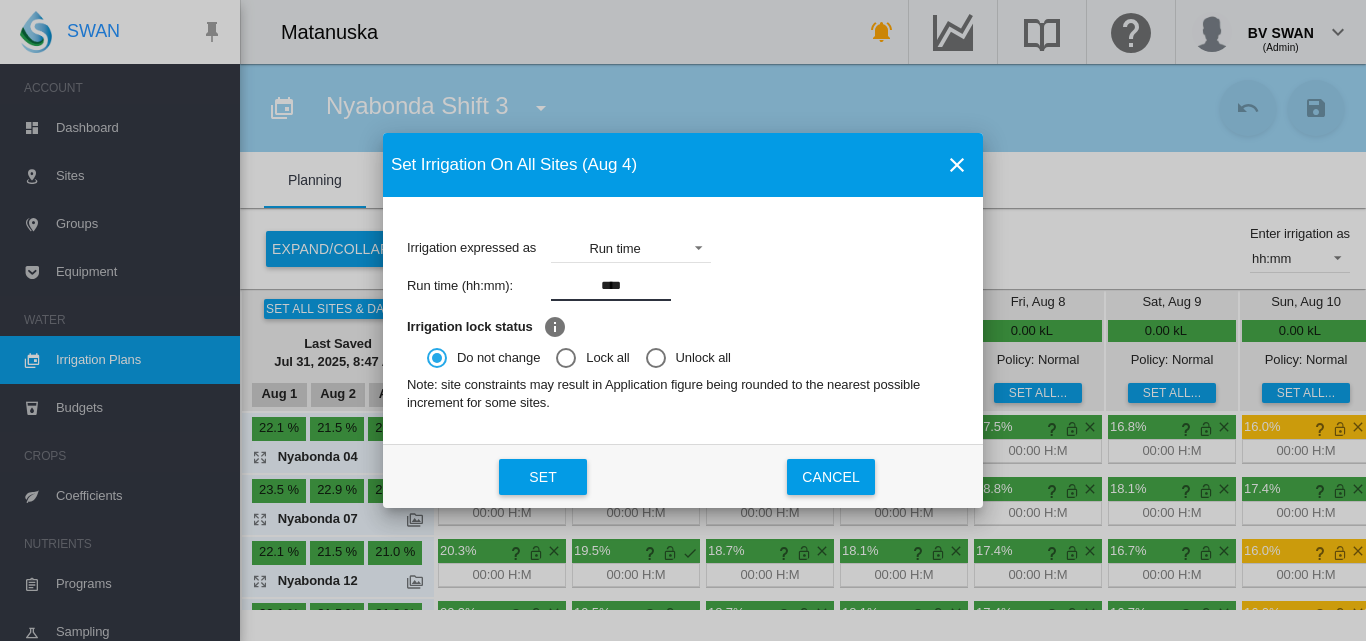 click on "Set
Cancel" 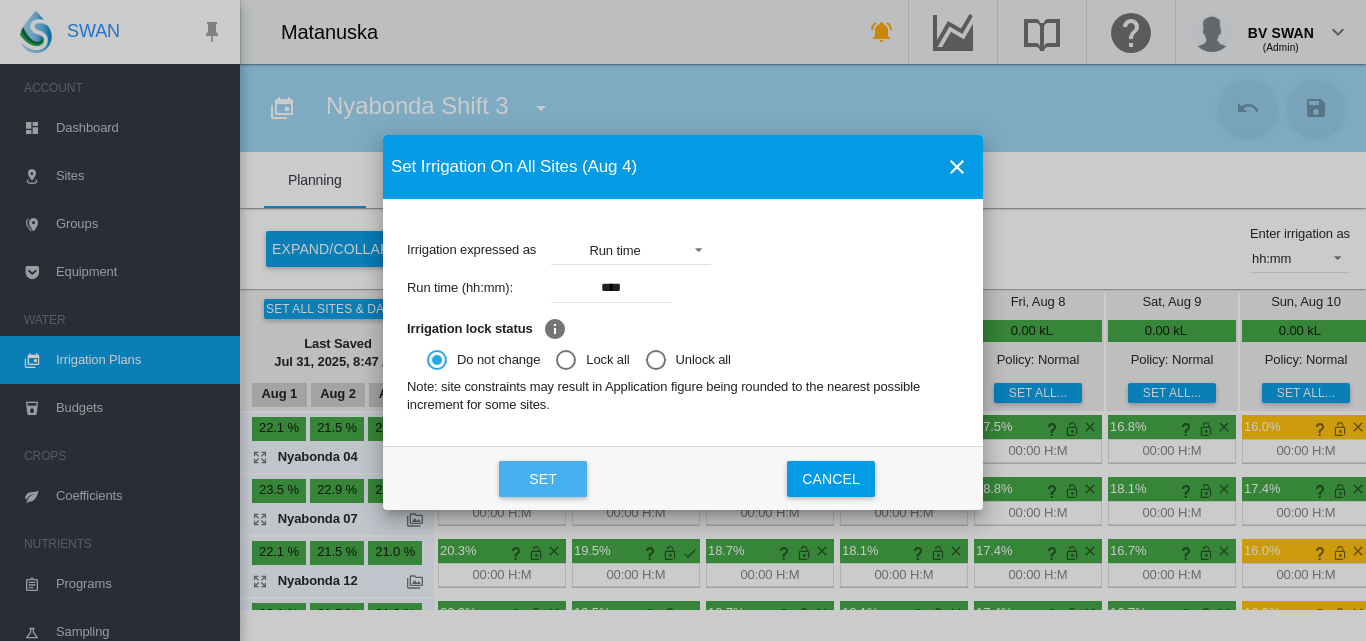 click on "Set" 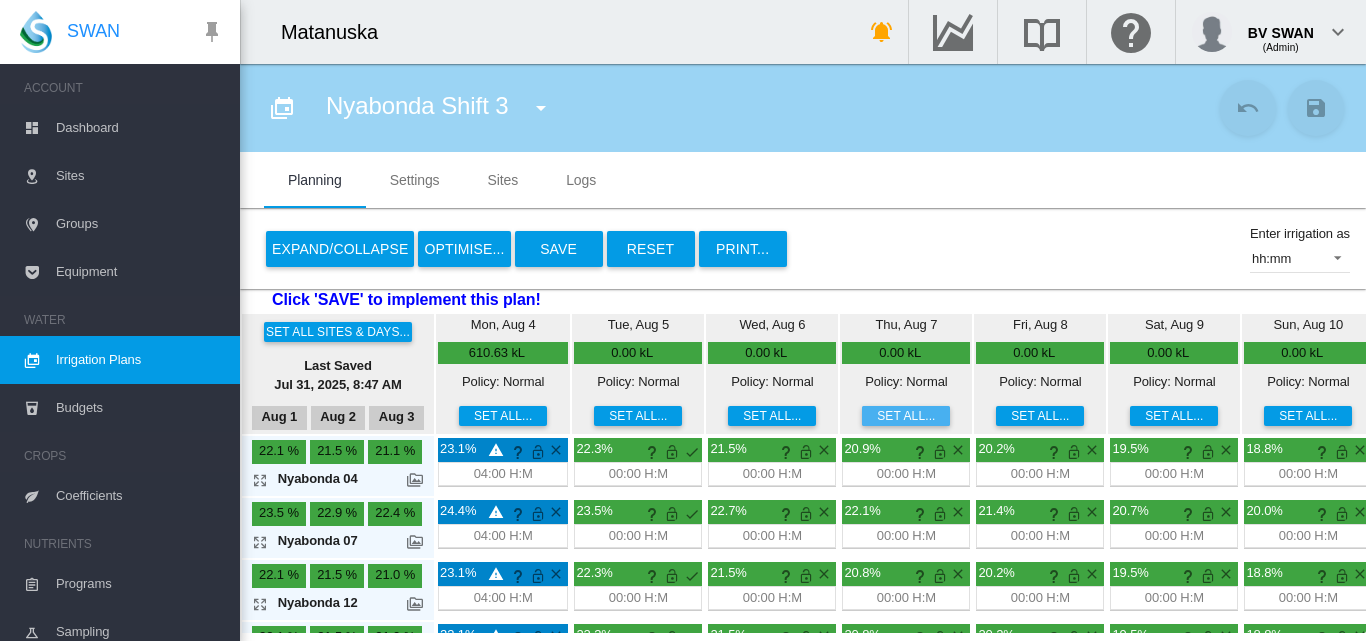 click on "Set all..." at bounding box center [906, 416] 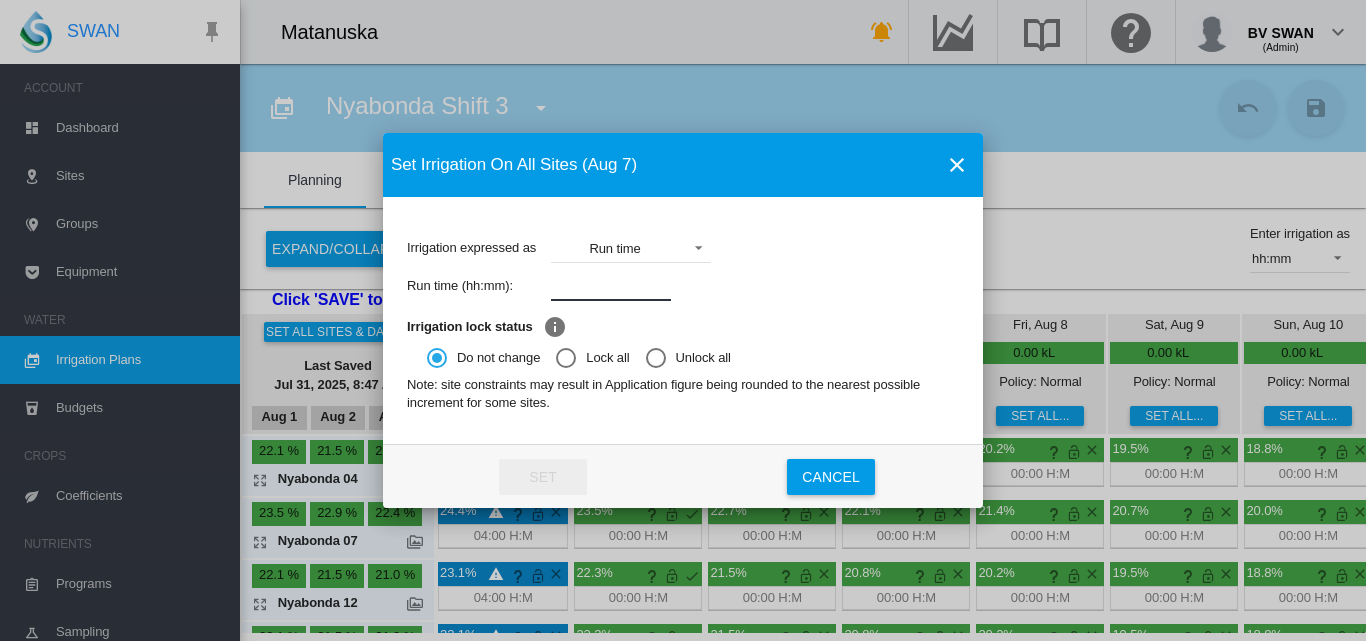 click at bounding box center (611, 286) 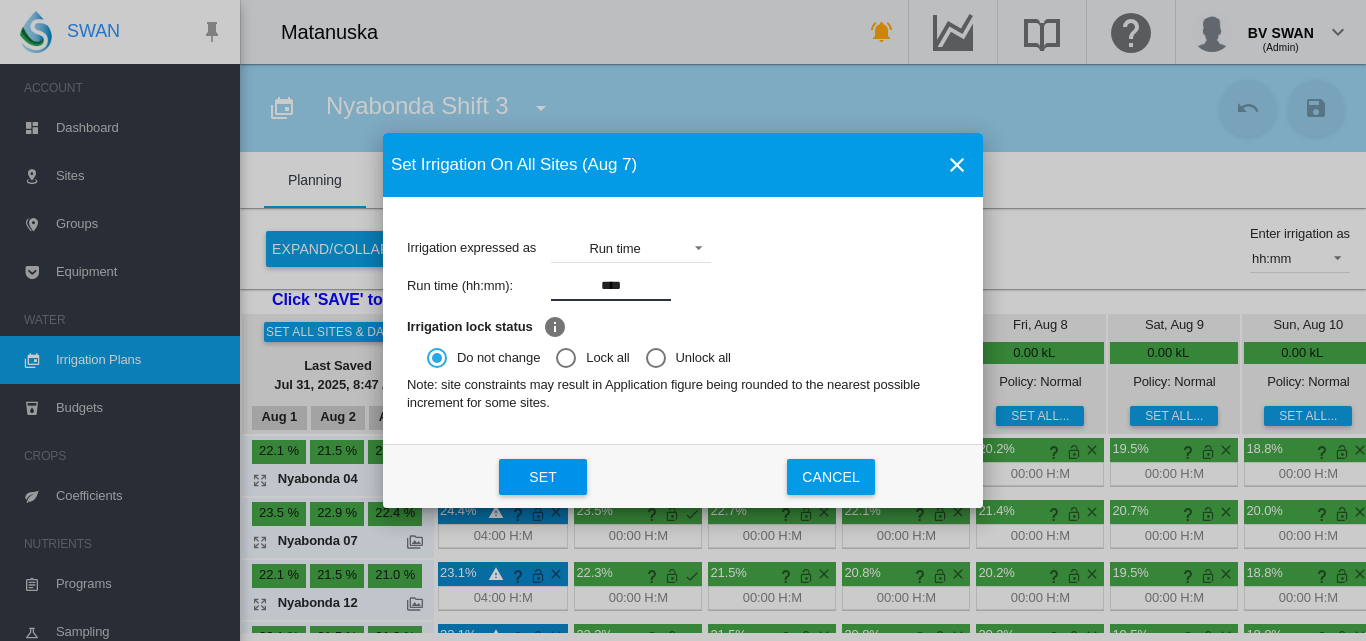 click on "Set" 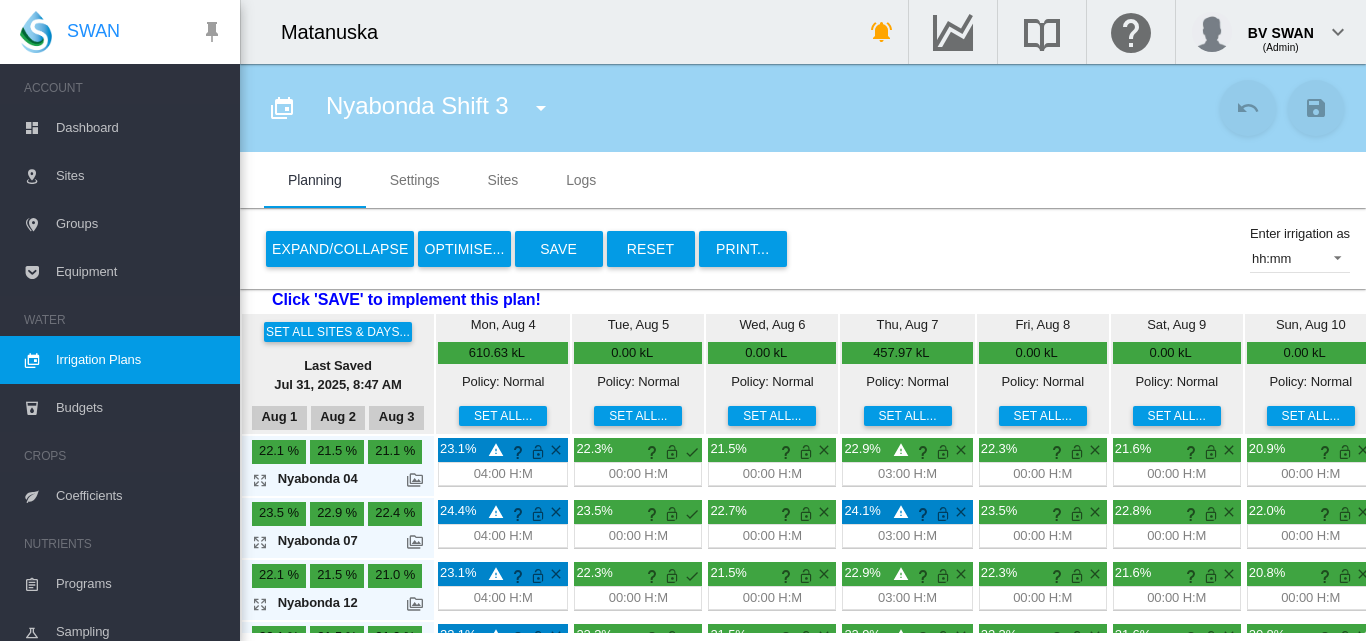 scroll, scrollTop: 66, scrollLeft: 0, axis: vertical 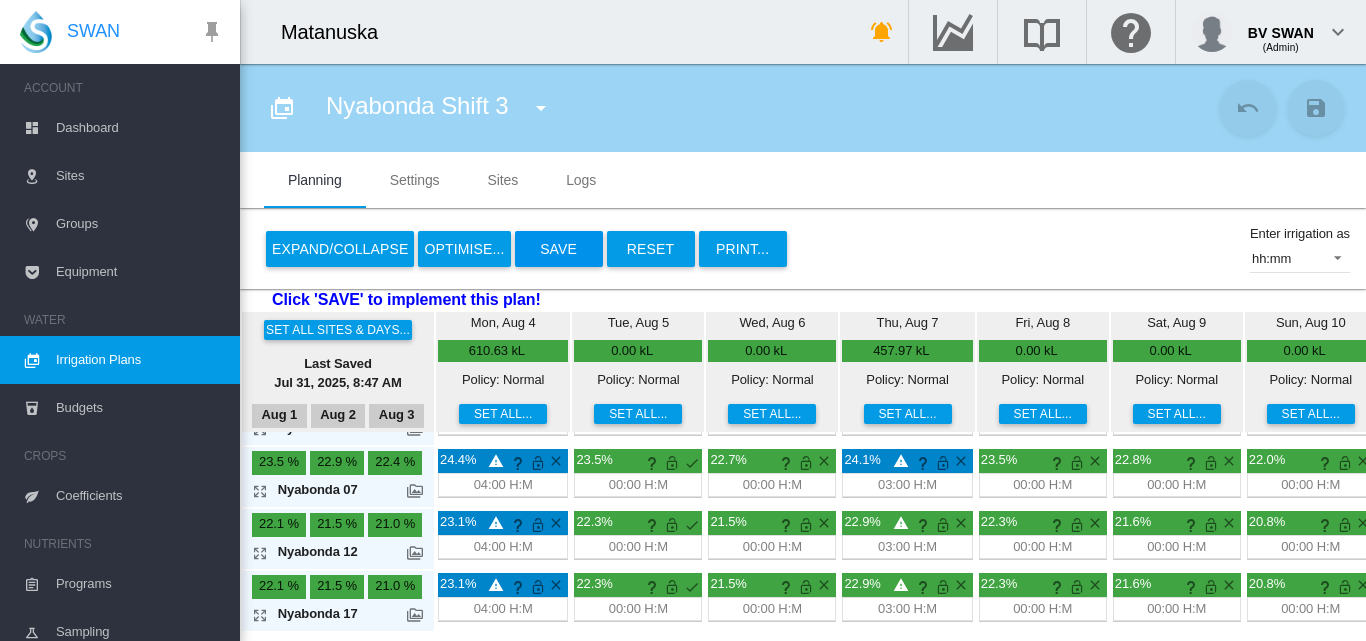 click on "Save" at bounding box center (559, 249) 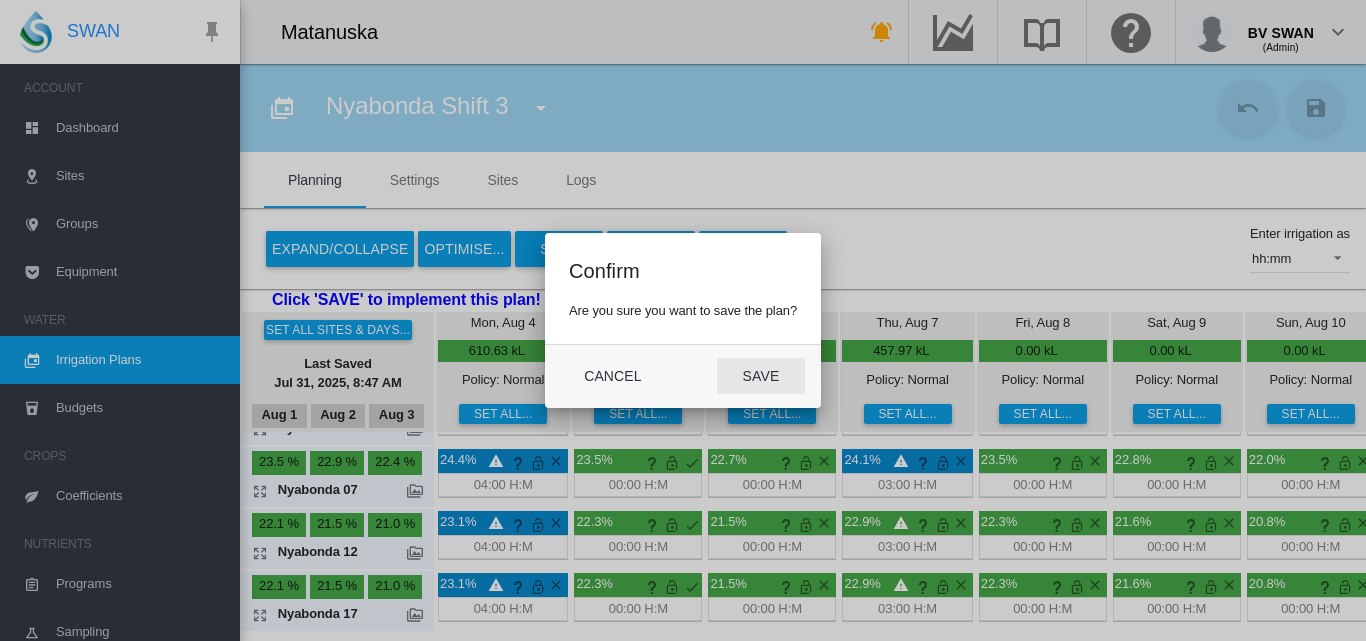 click on "Save" 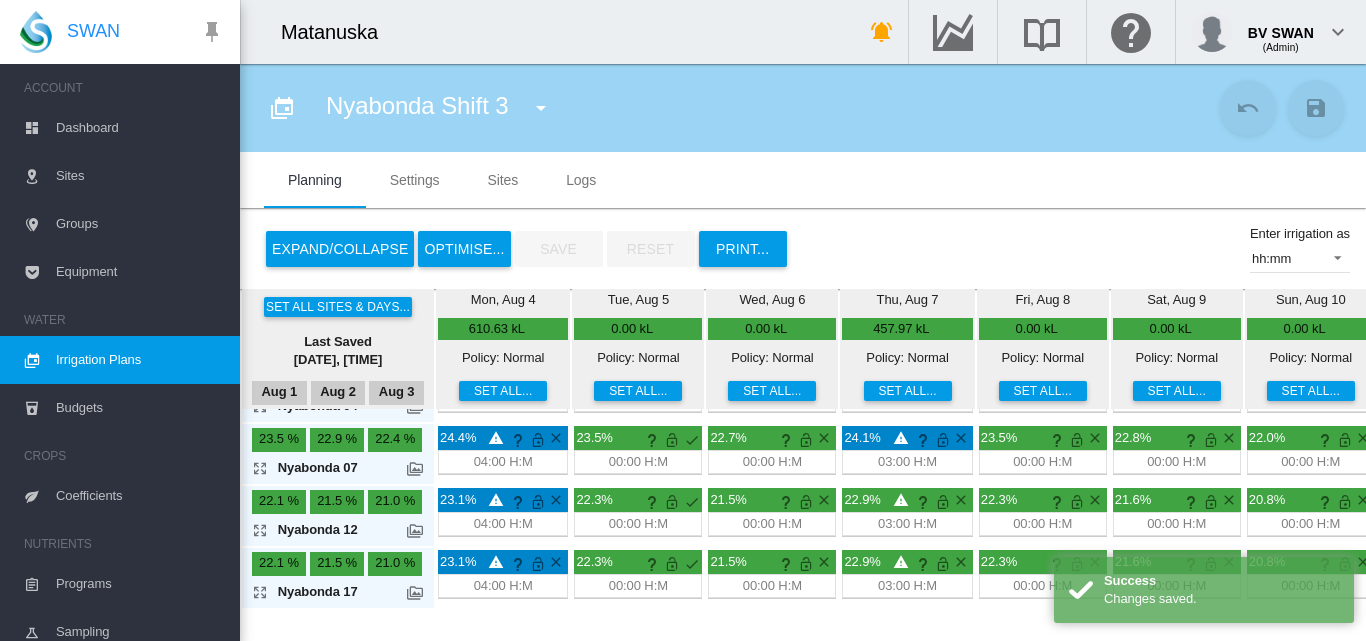 scroll, scrollTop: 0, scrollLeft: 0, axis: both 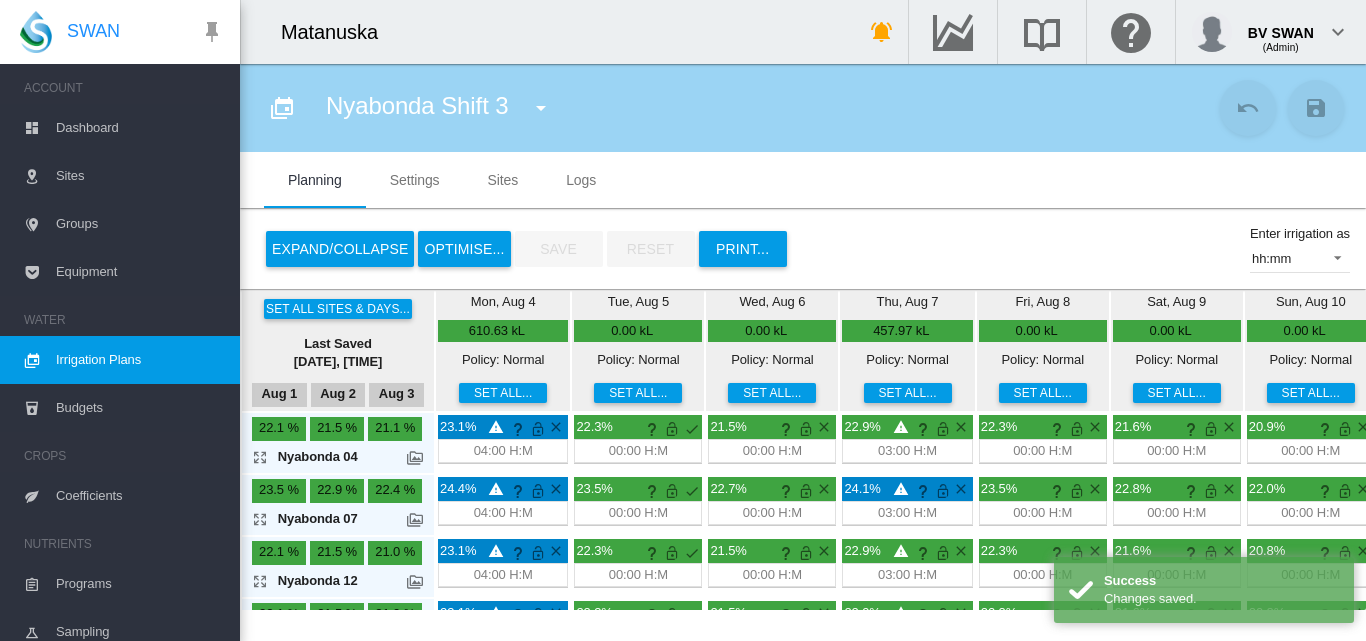 click at bounding box center (541, 108) 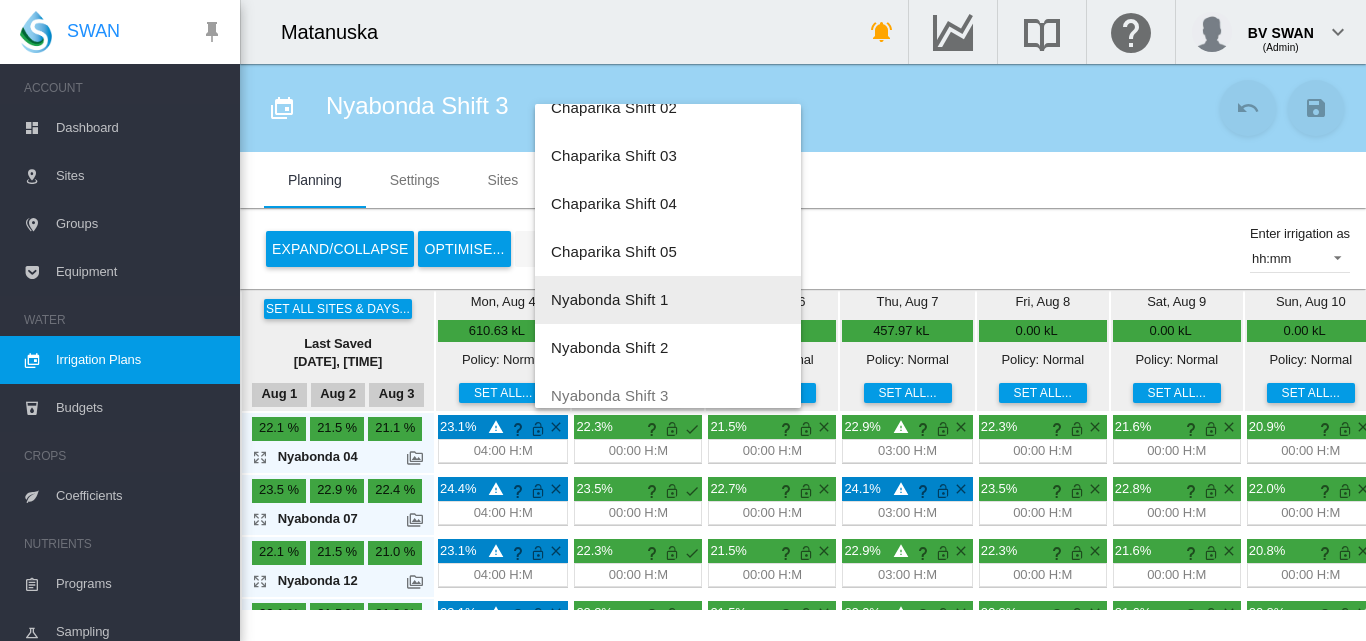 scroll, scrollTop: 800, scrollLeft: 0, axis: vertical 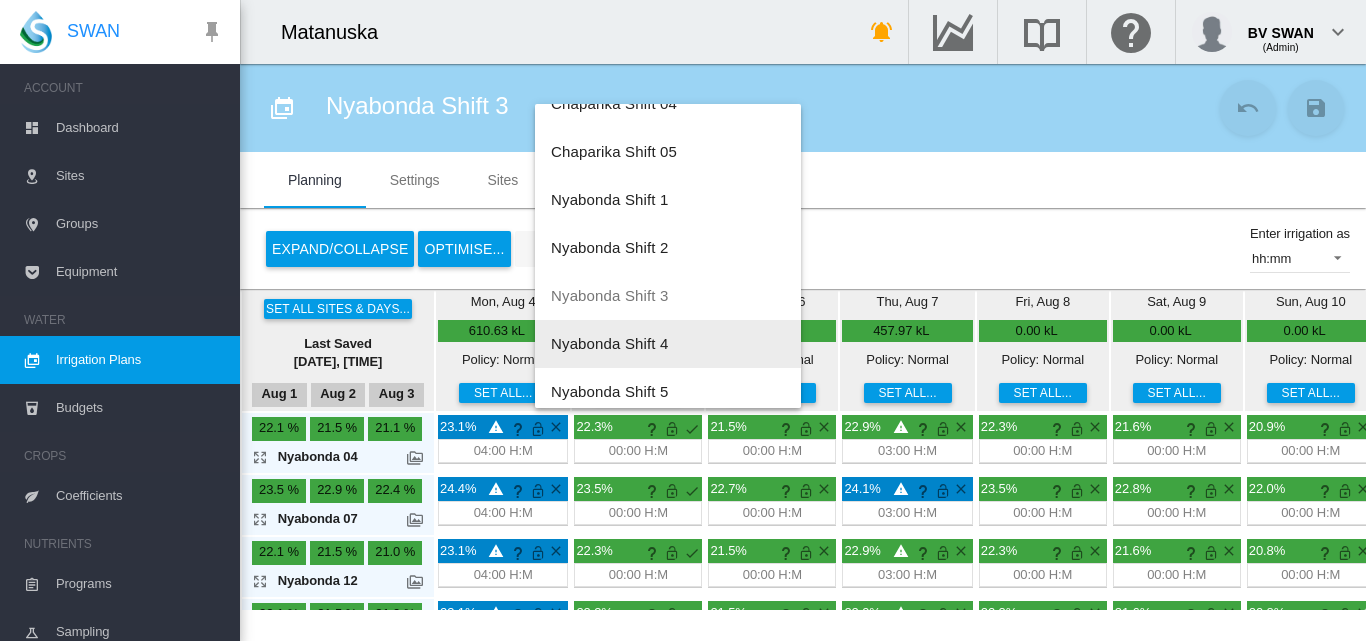 click on "Nyabonda Shift 4" at bounding box center (609, 343) 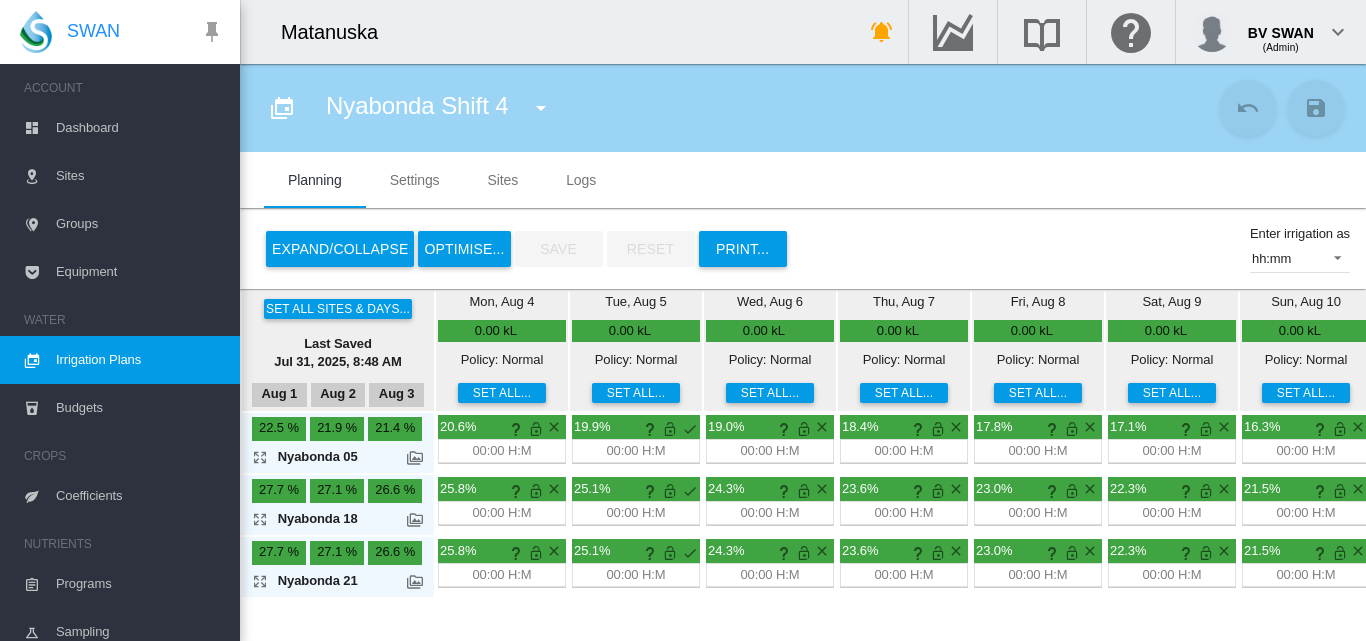 scroll, scrollTop: 0, scrollLeft: 0, axis: both 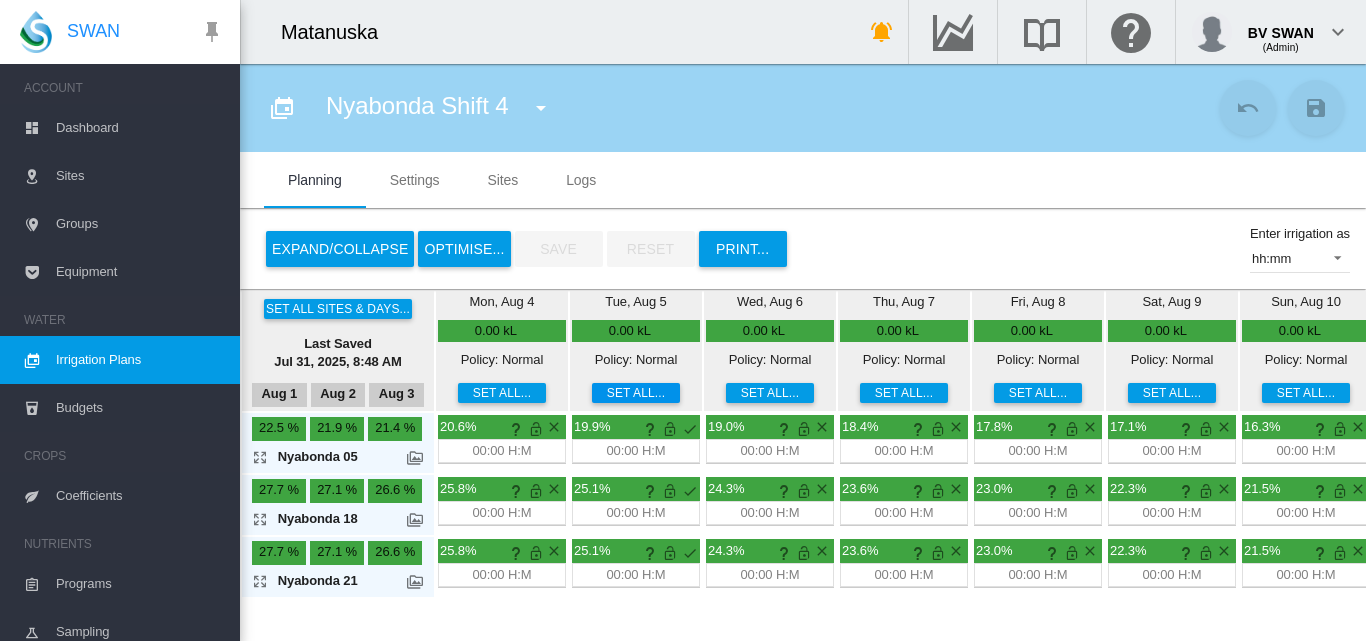 click on "Set all..." at bounding box center [636, 393] 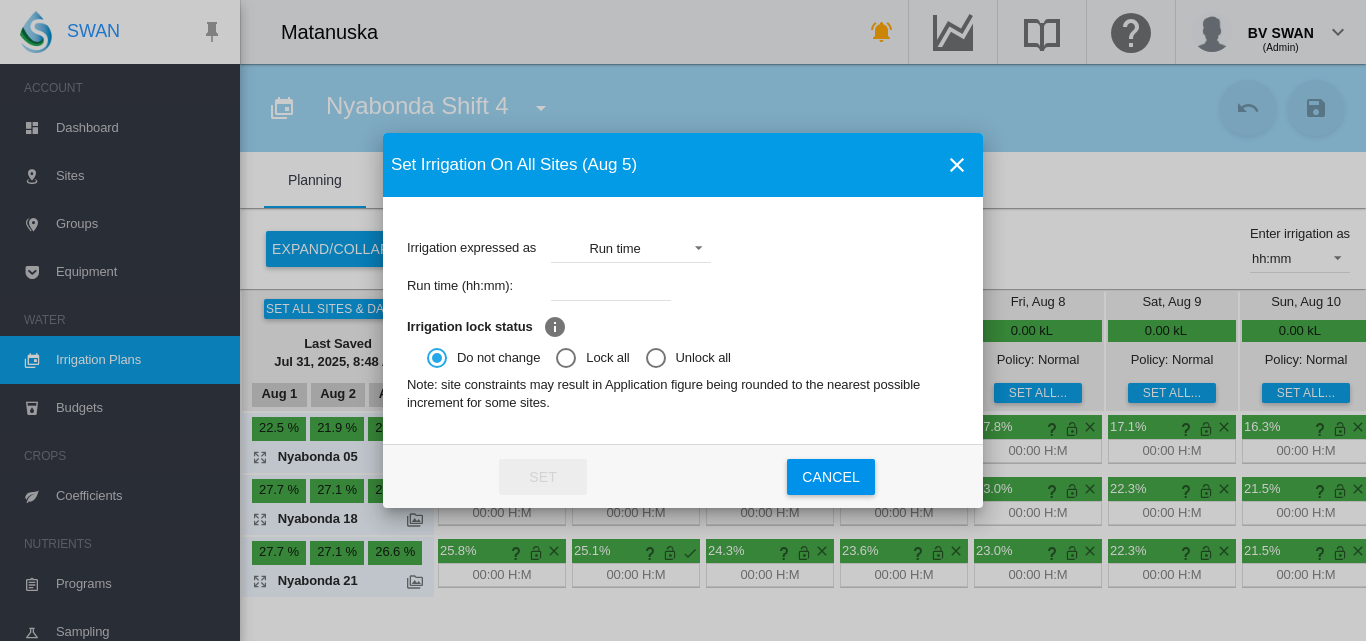 click at bounding box center [611, 286] 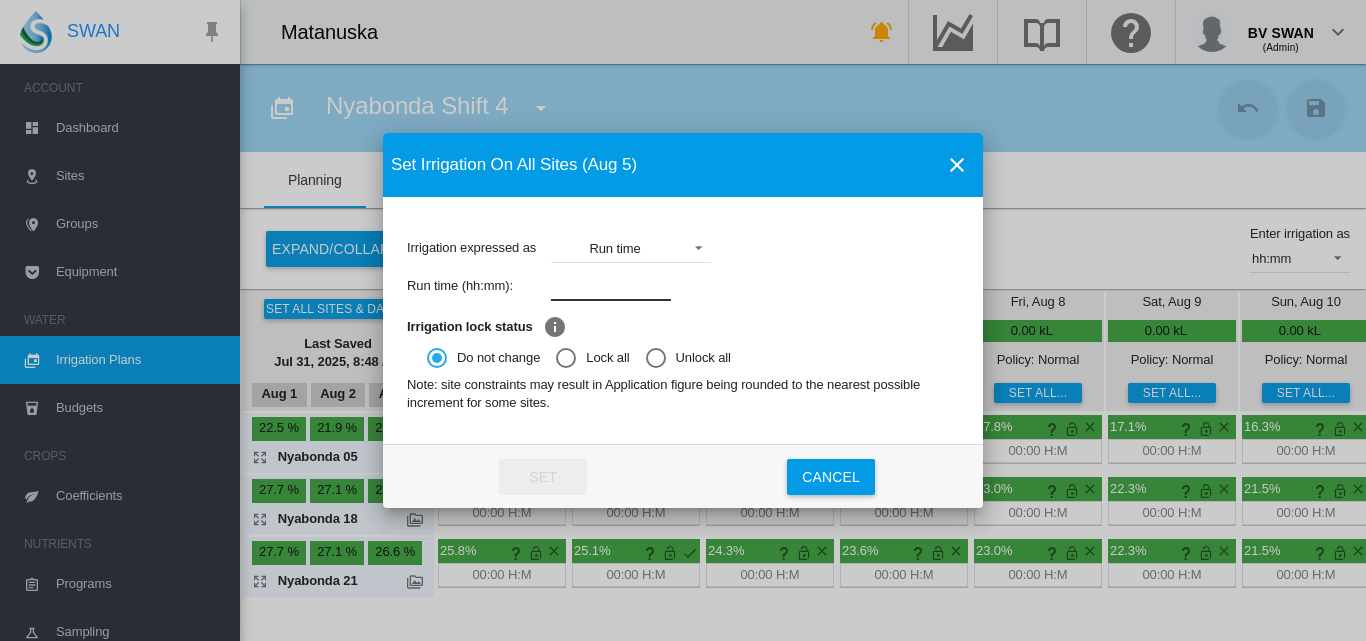 type on "****" 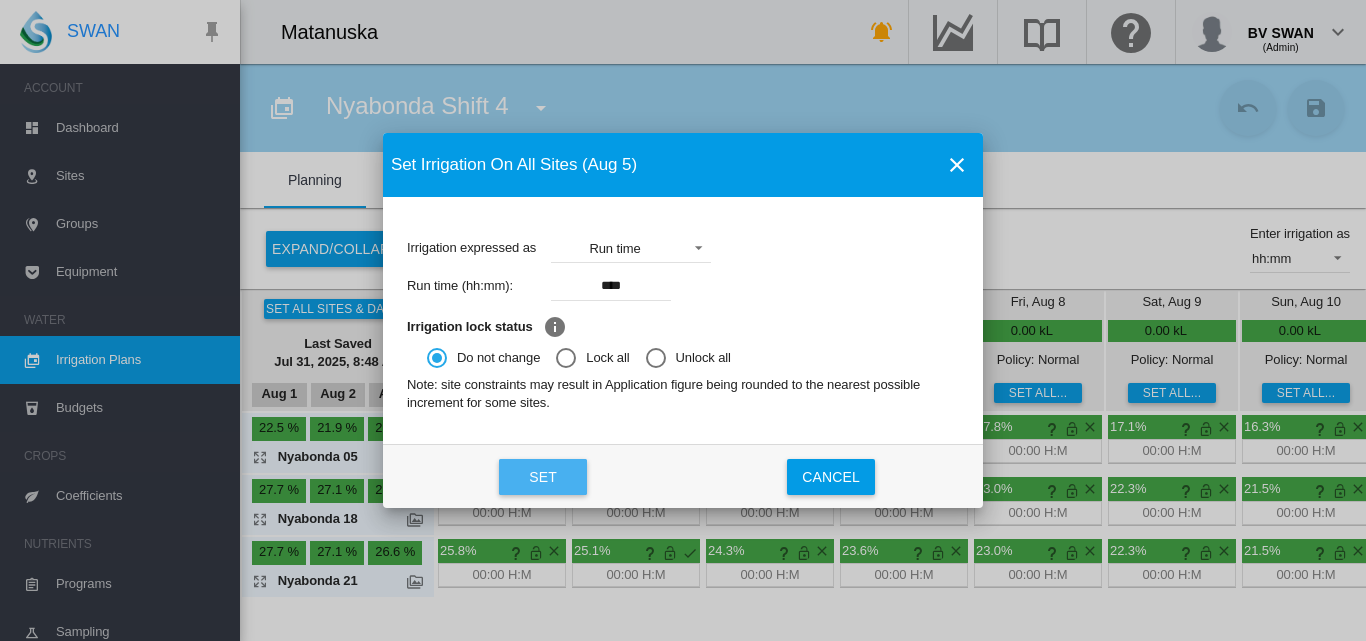 click on "Set" 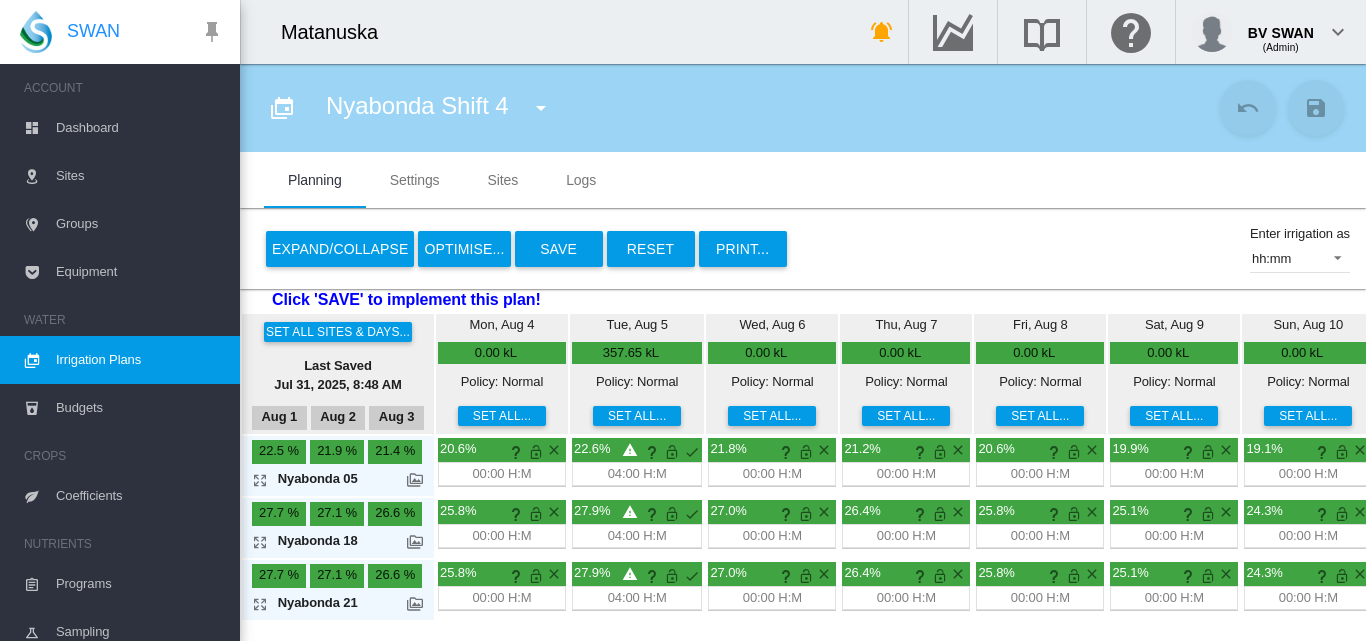 click on "Fri, Aug 8
0.00 kL
Policy: Normal
Set all..." at bounding box center [1040, 374] 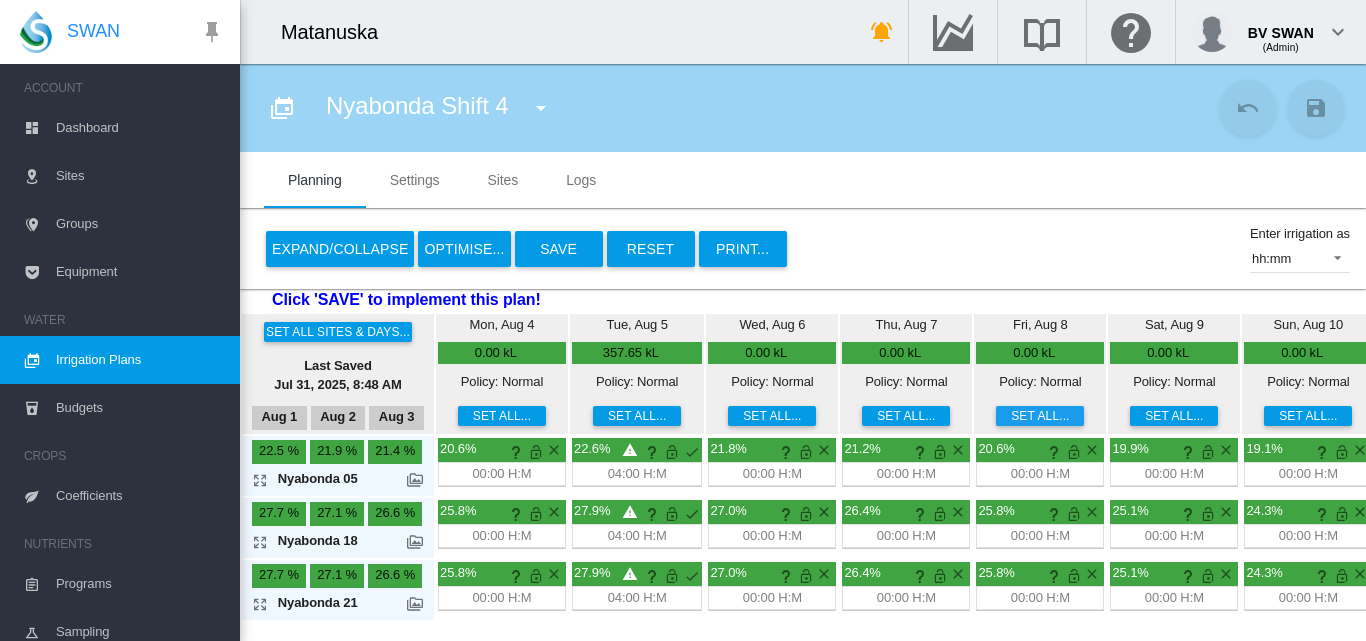 click on "Set all..." at bounding box center (1040, 416) 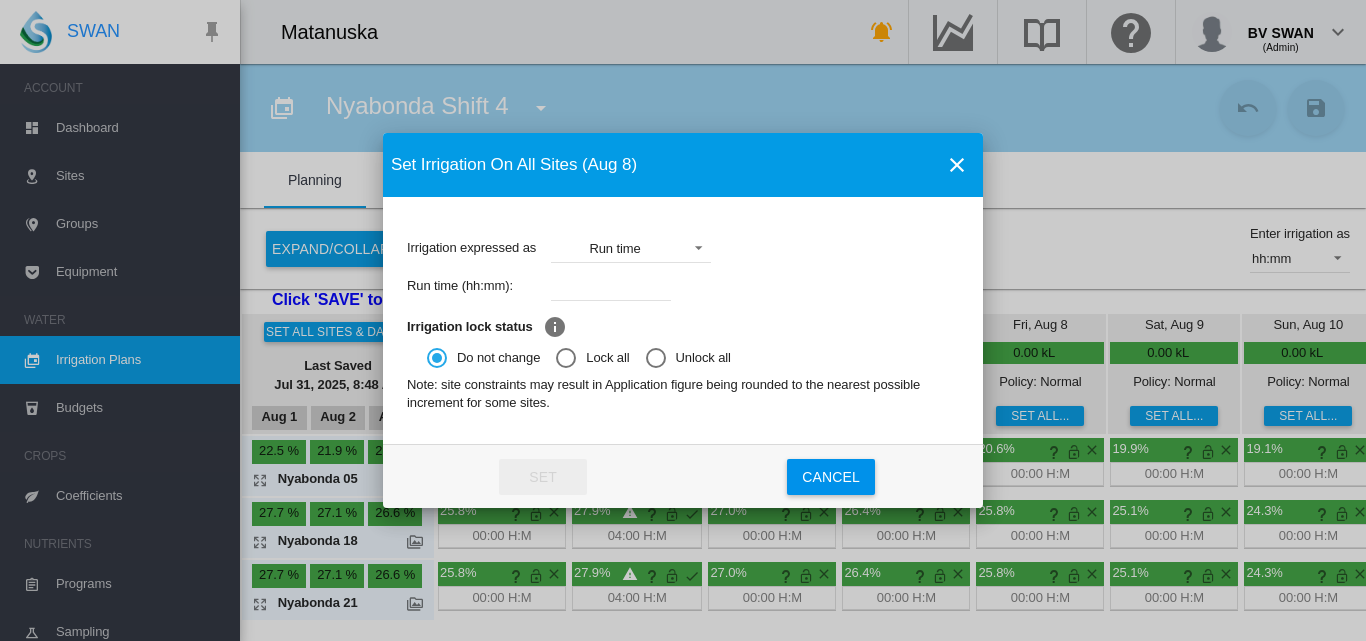 click at bounding box center [611, 286] 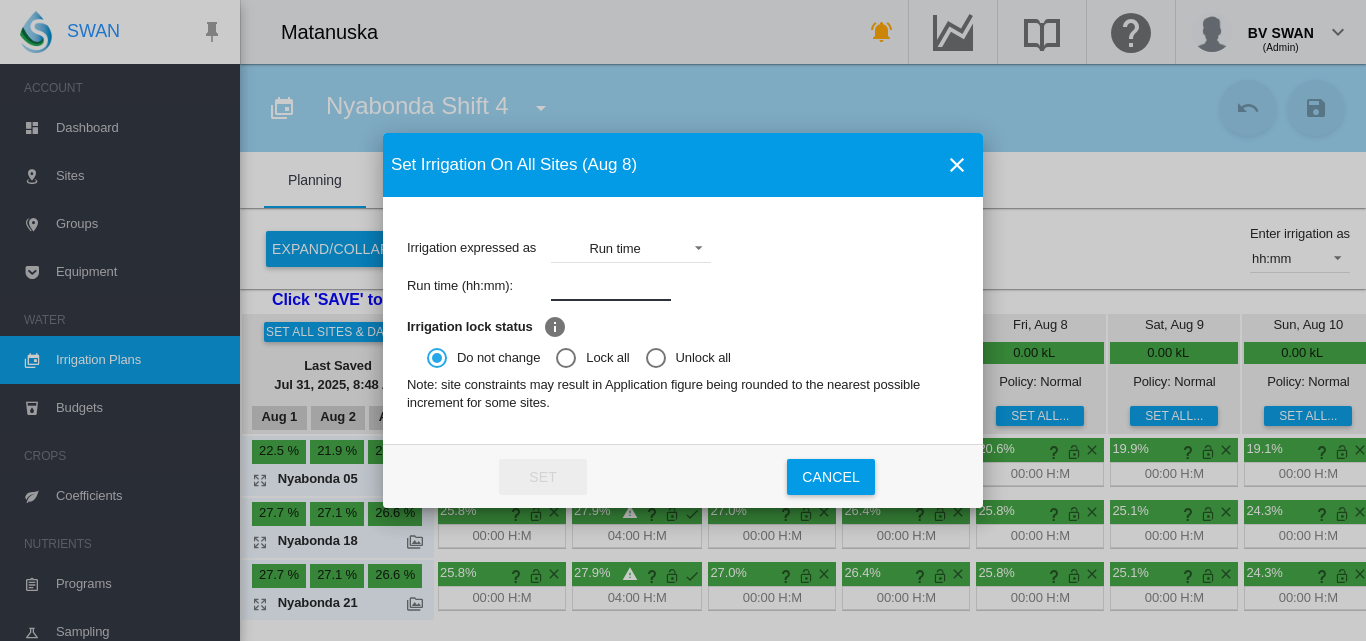 type on "****" 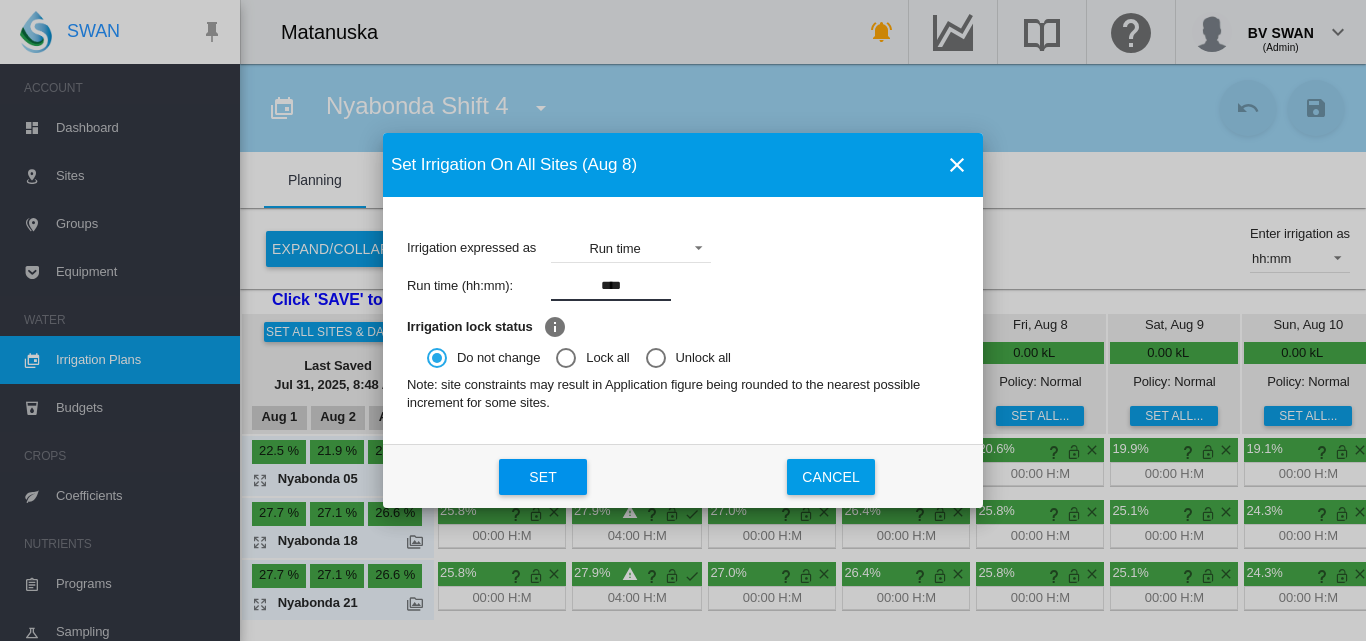 click on "Set" 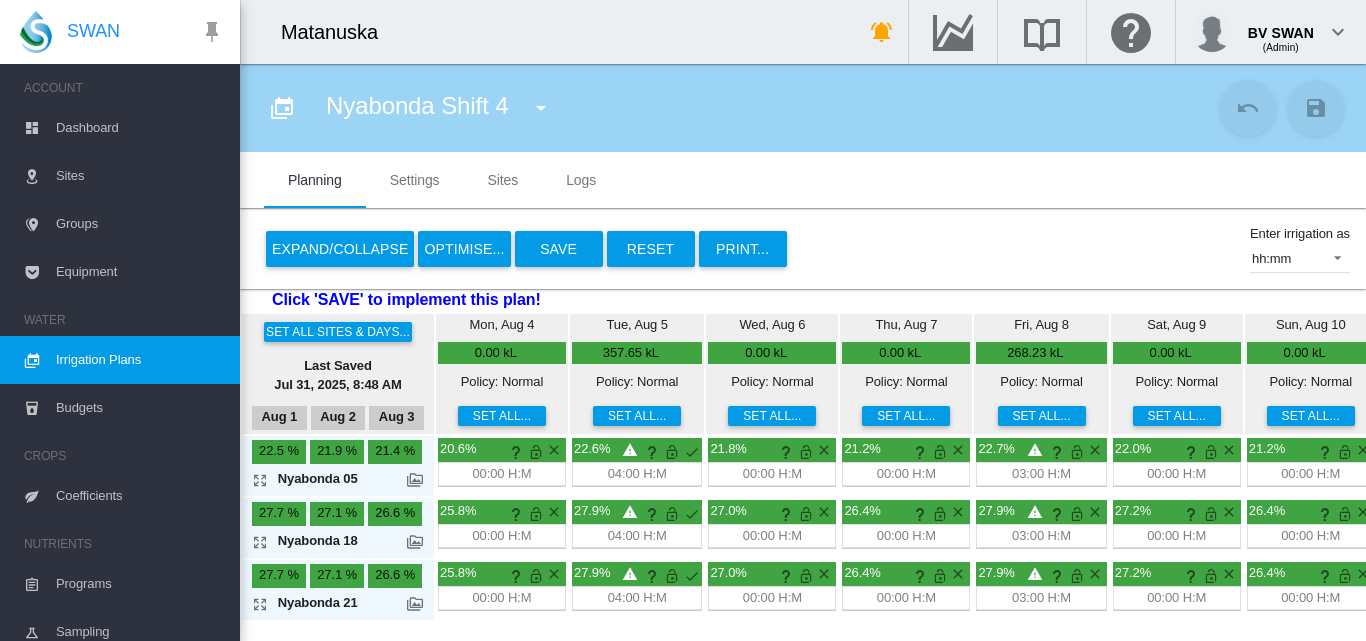 scroll, scrollTop: 0, scrollLeft: 0, axis: both 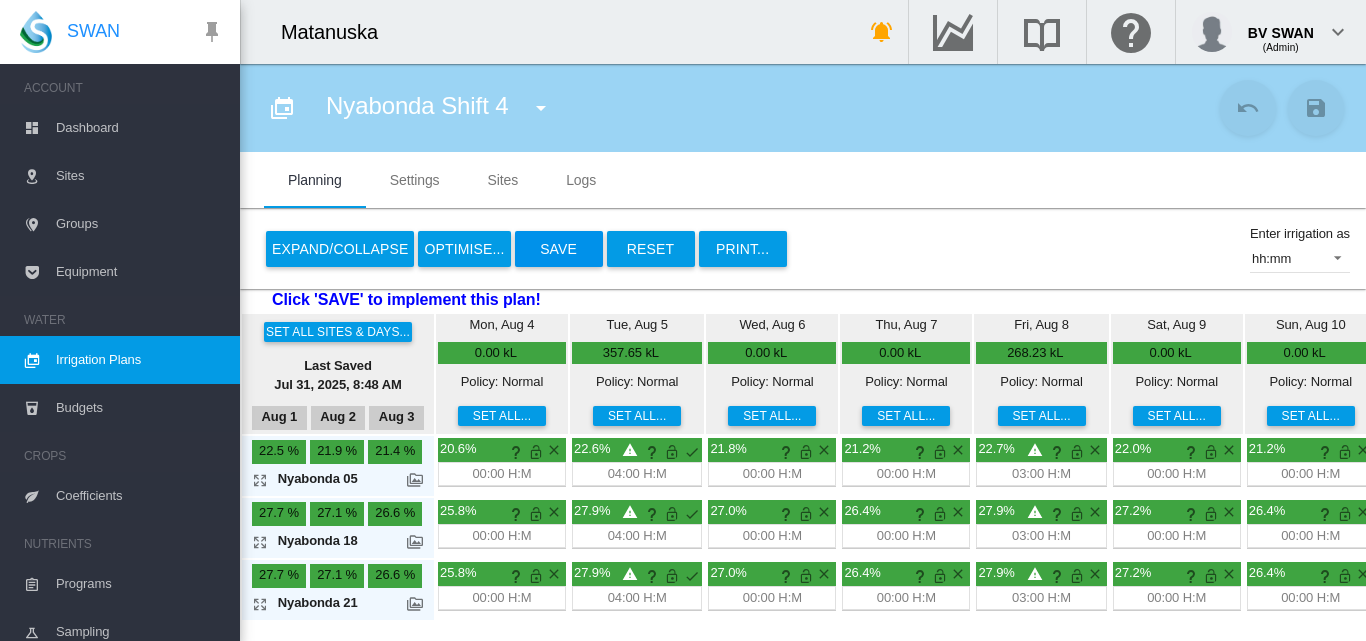 click on "Save" at bounding box center (559, 249) 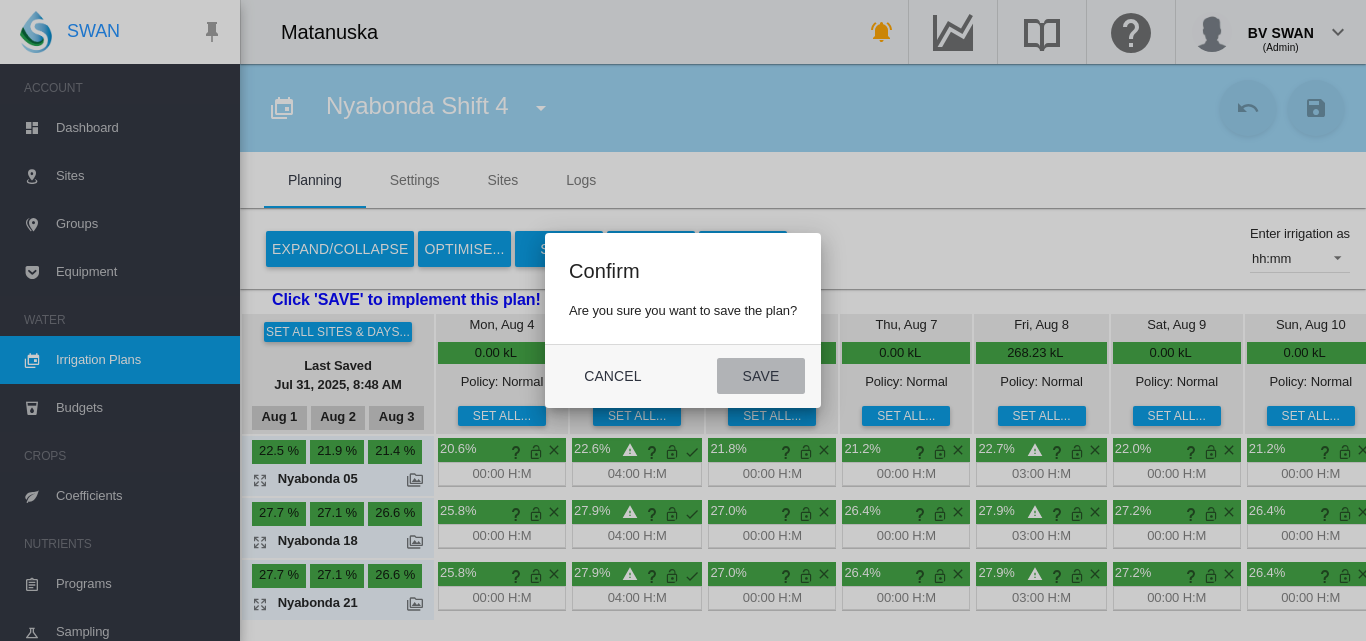 click on "Save" 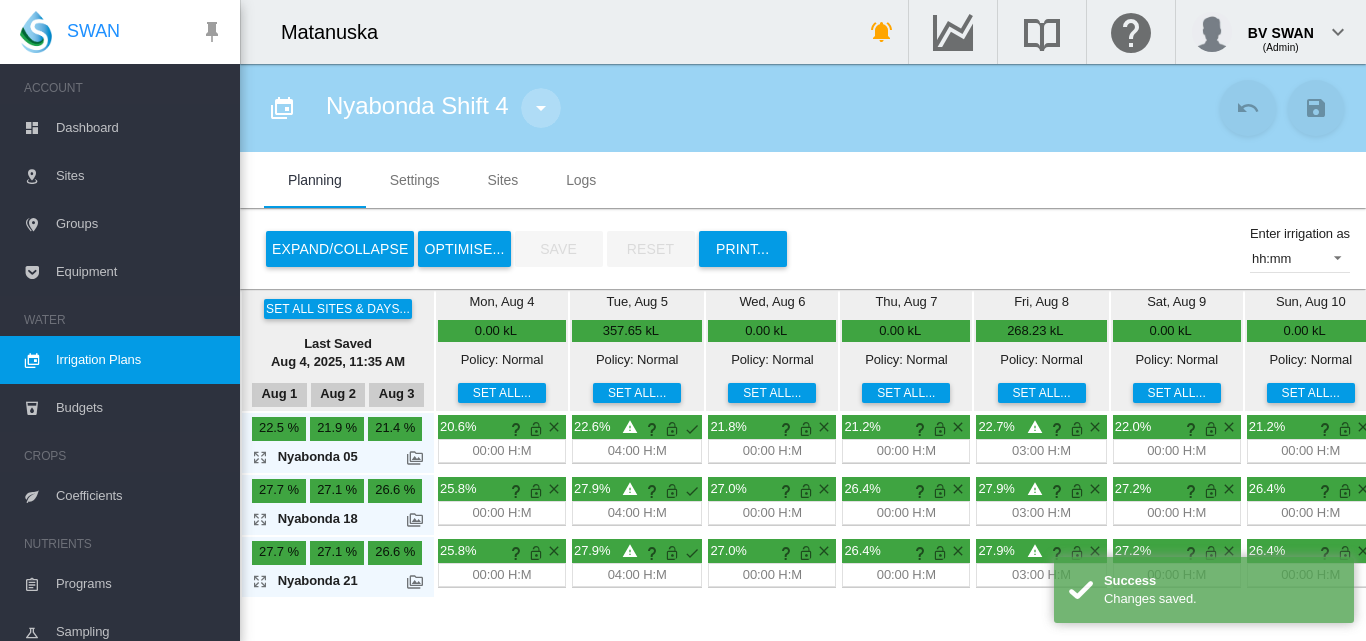 click at bounding box center (541, 108) 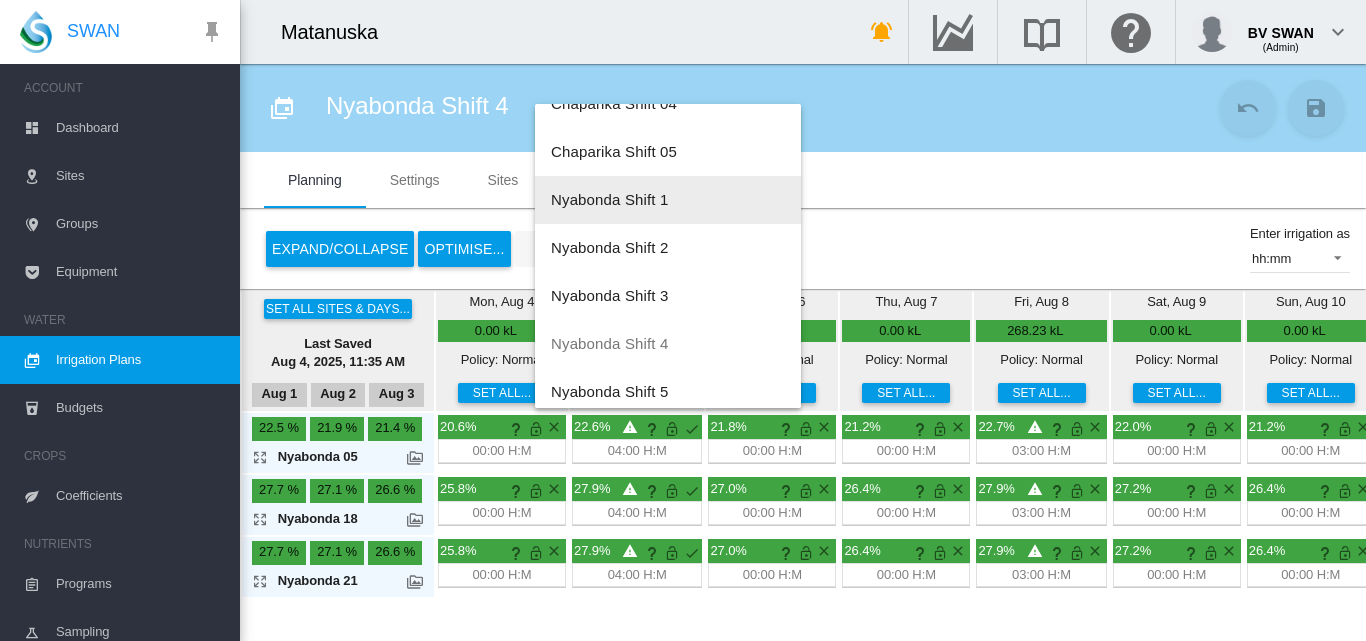 scroll, scrollTop: 900, scrollLeft: 0, axis: vertical 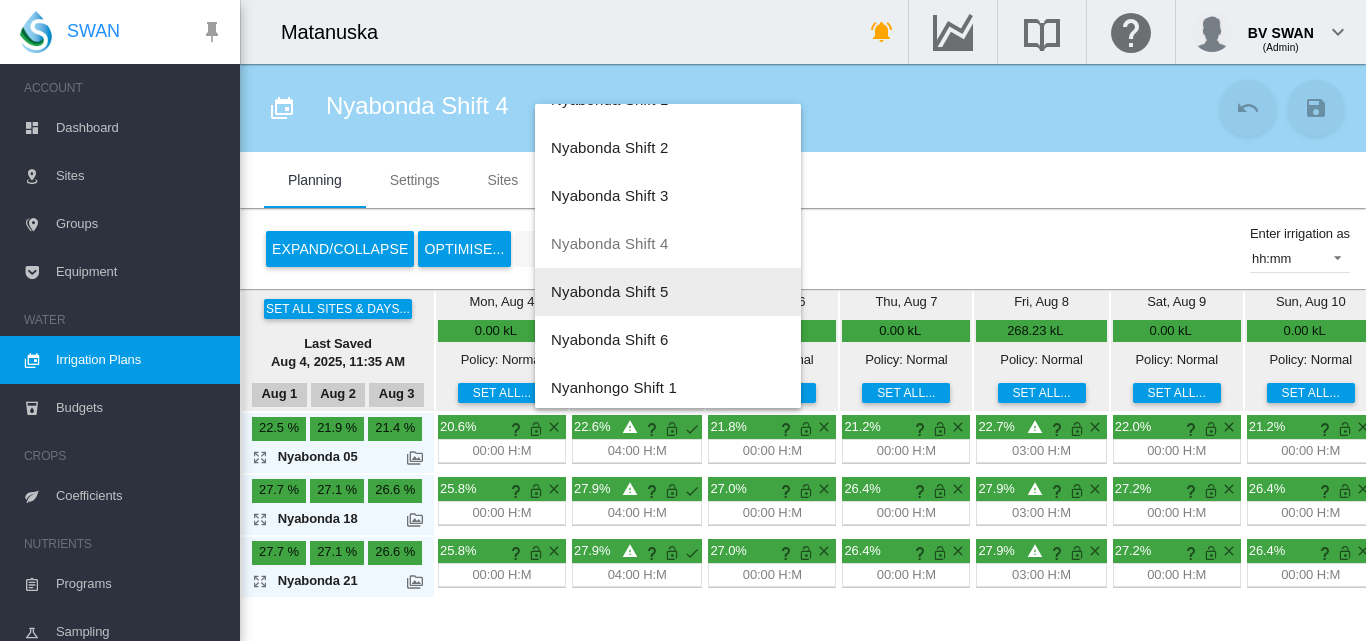 click on "Nyabonda Shift 5" at bounding box center [609, 291] 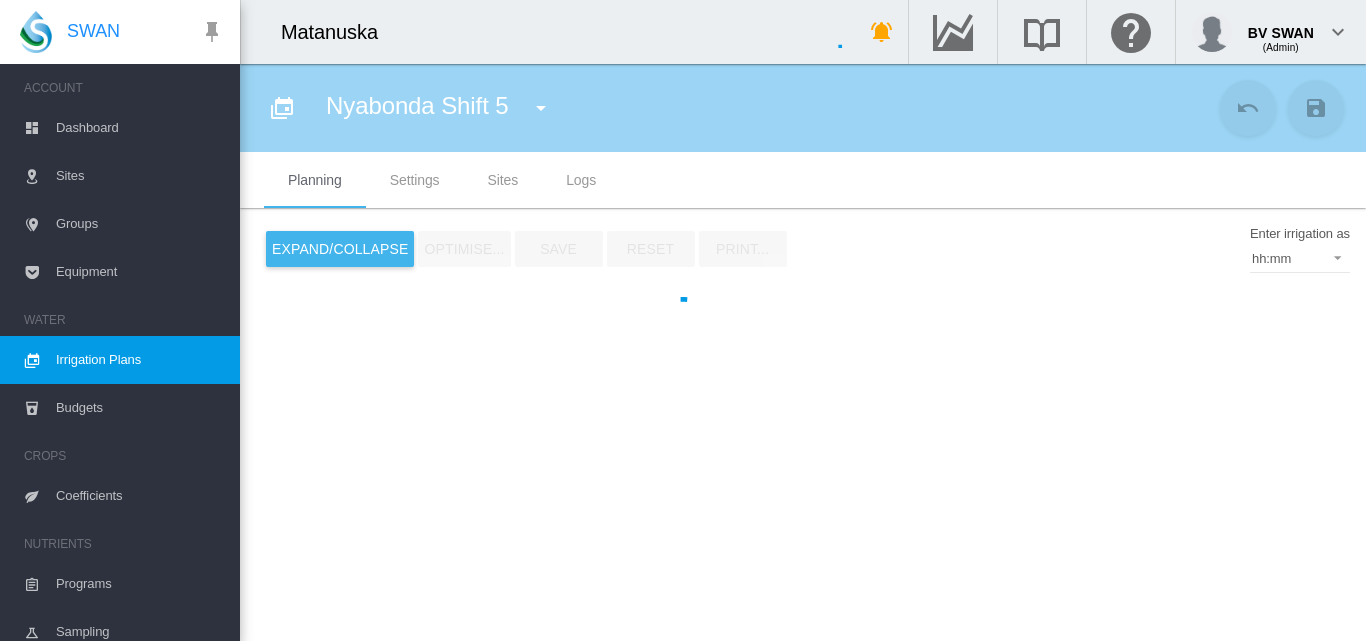type on "**********" 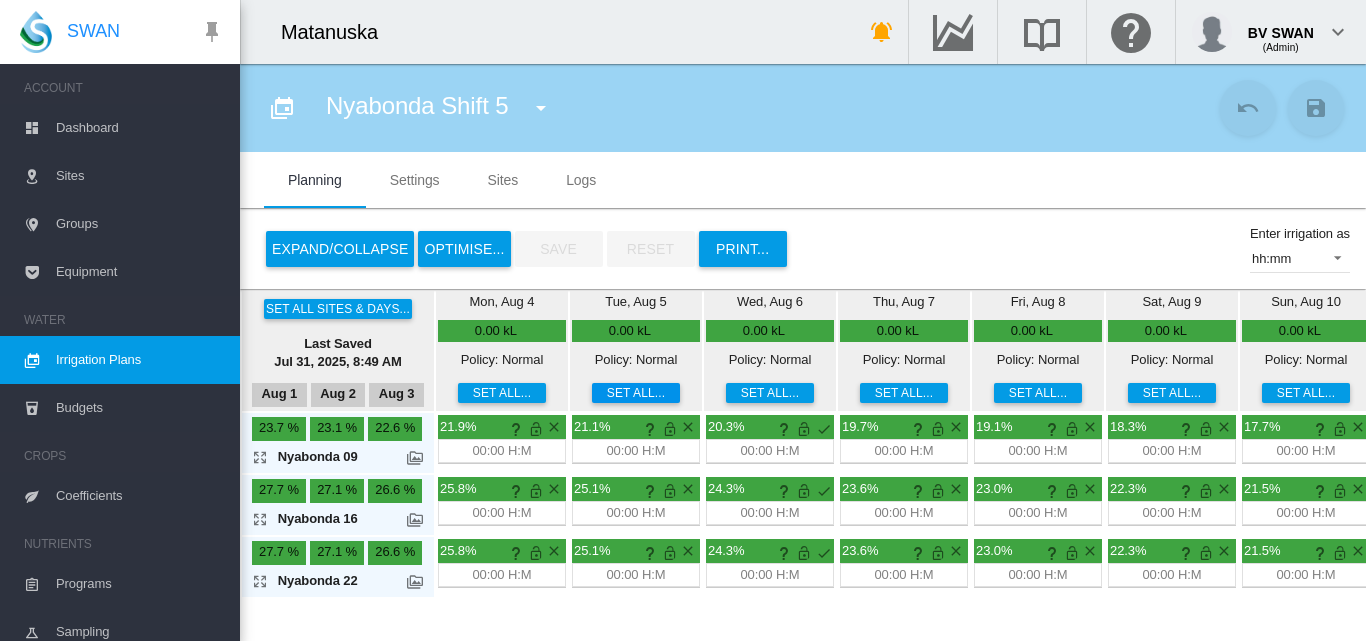 click on "Set all..." at bounding box center [636, 393] 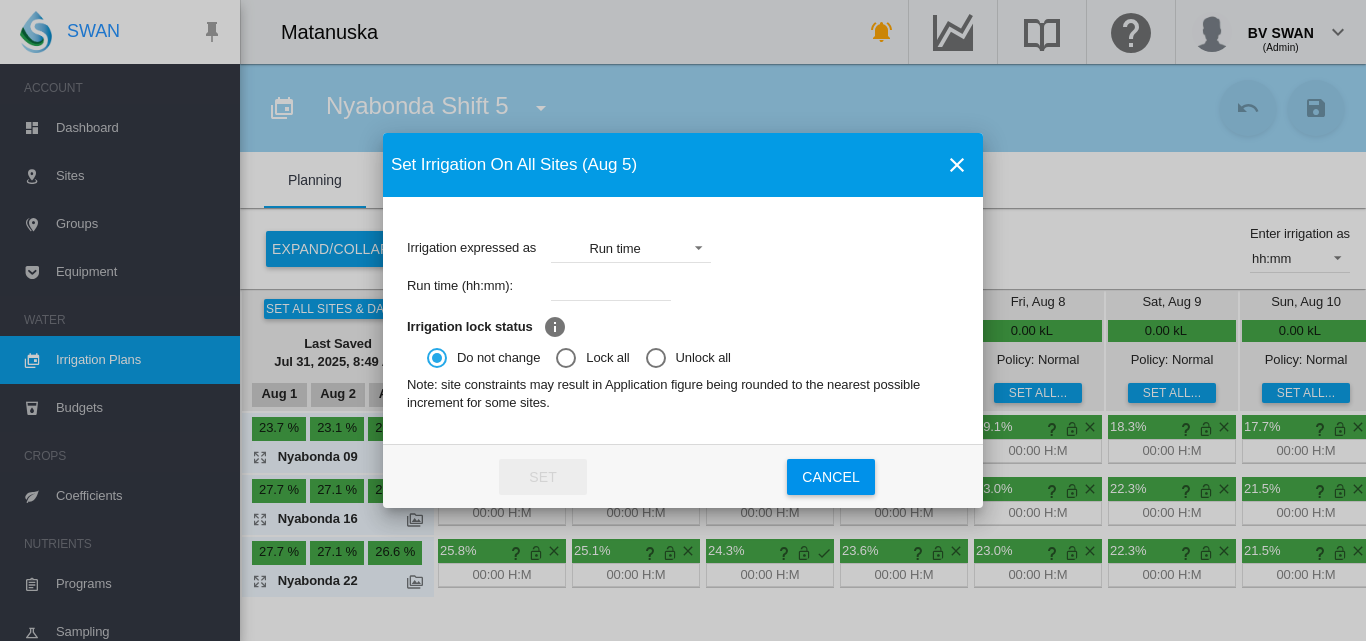 click at bounding box center [611, 286] 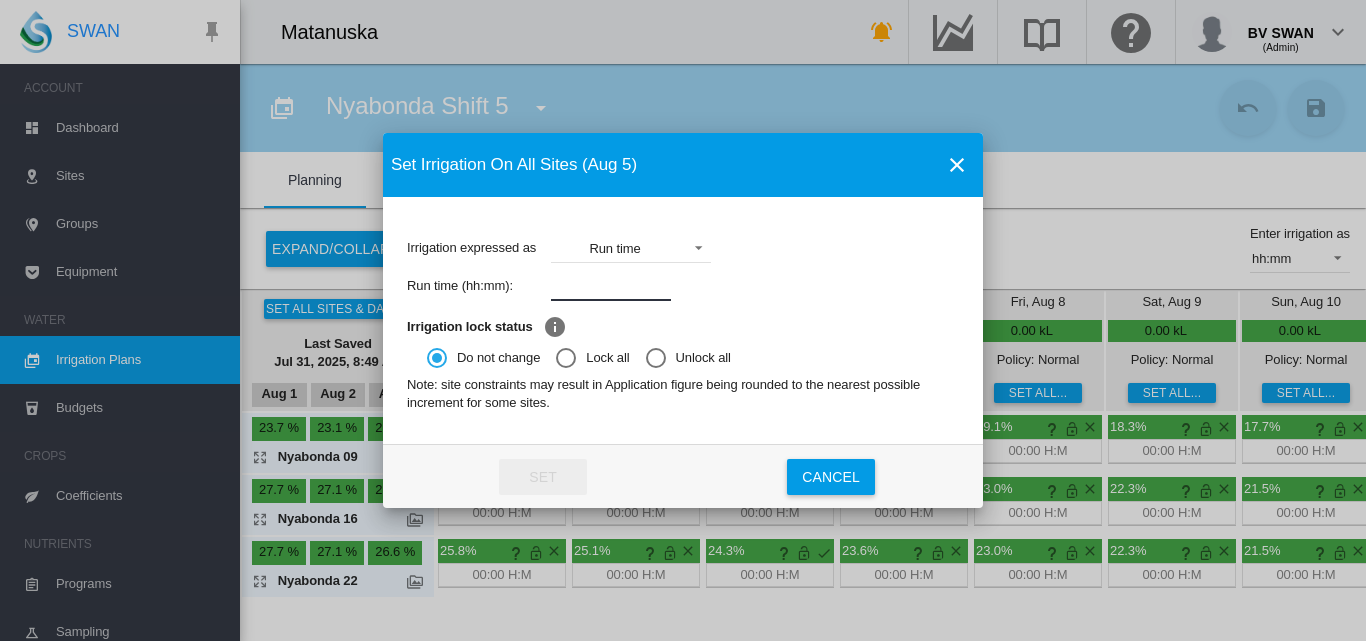 type on "****" 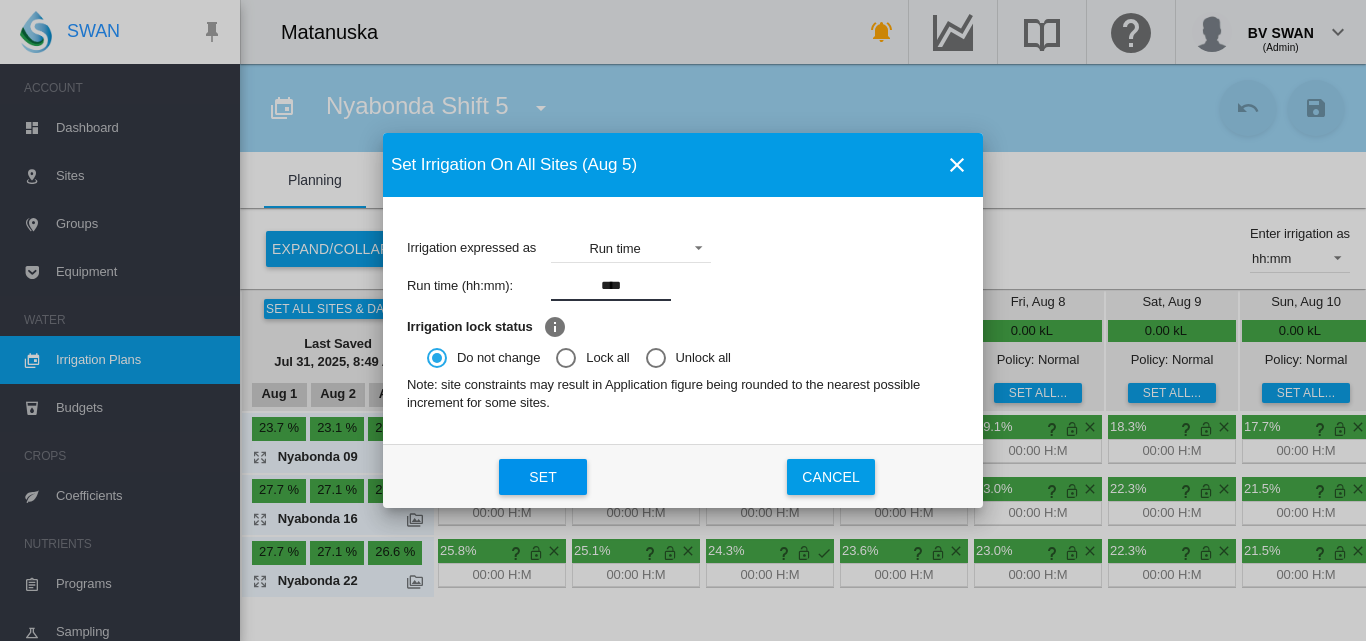 click on "Set" 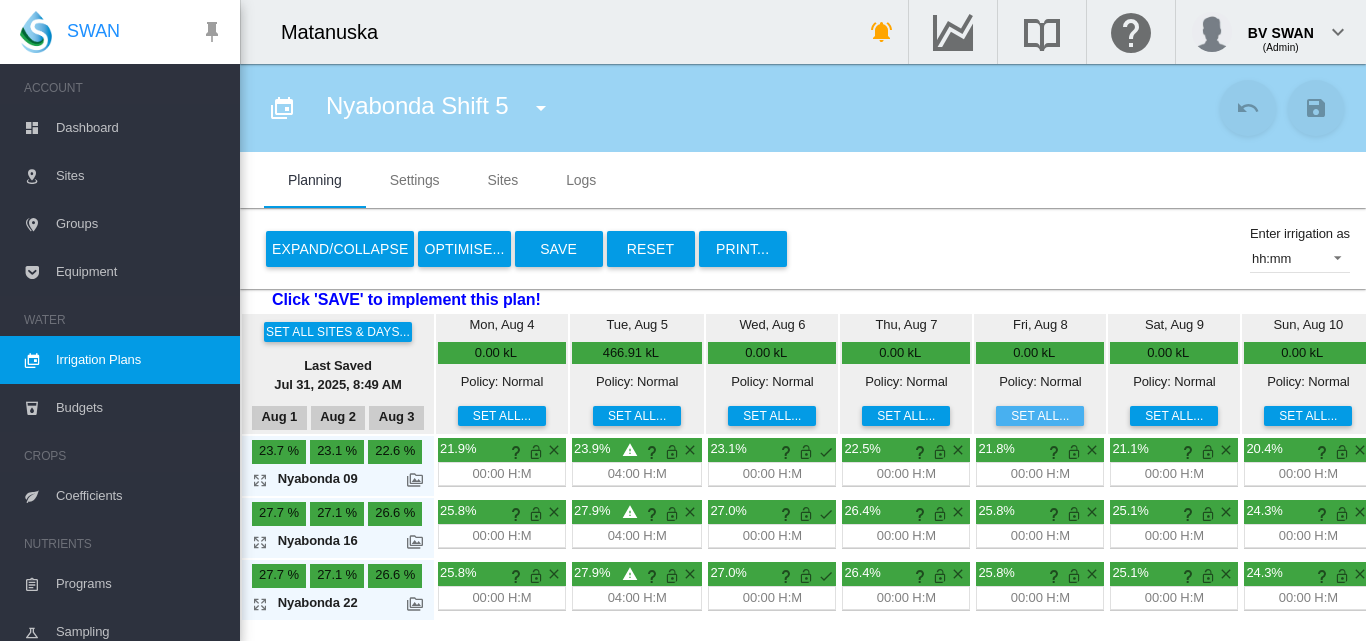 click on "Set all..." at bounding box center [1040, 416] 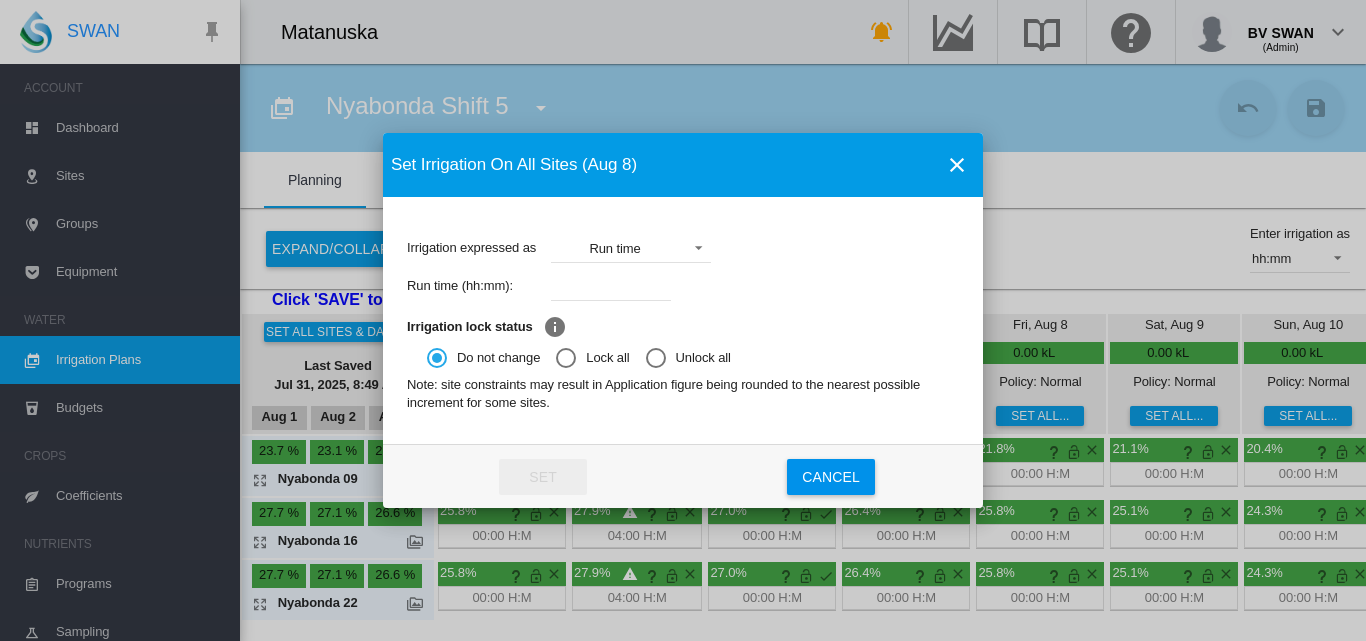 click at bounding box center (611, 286) 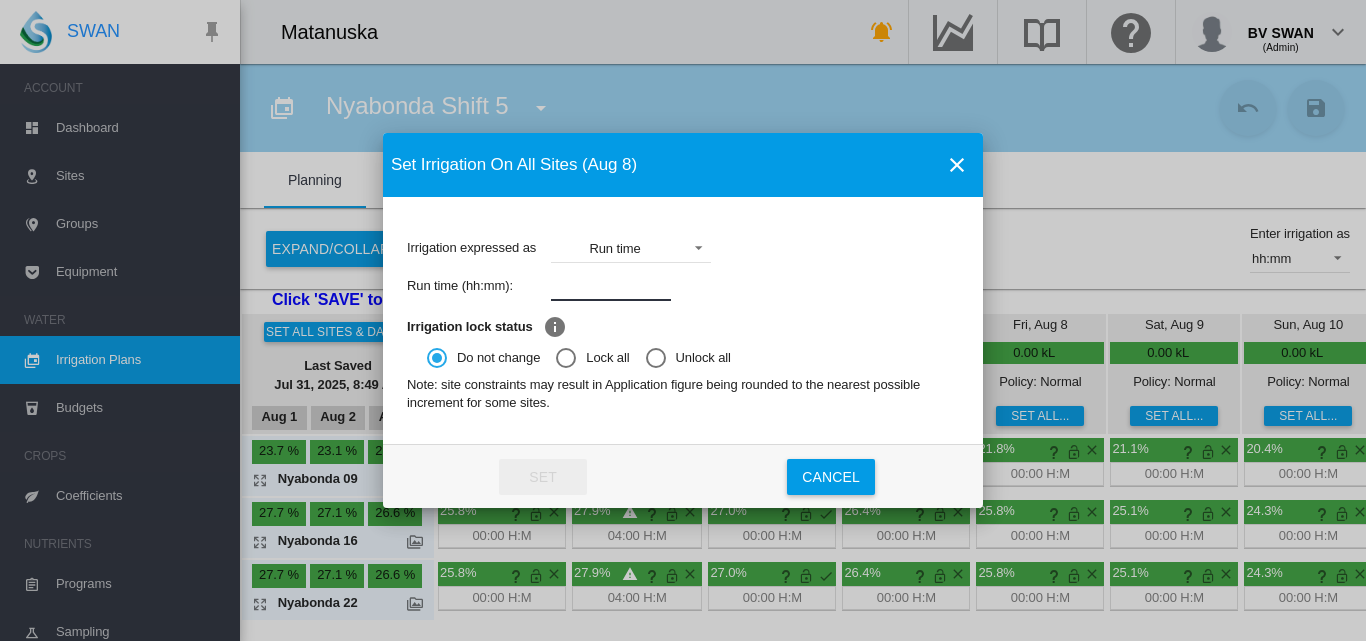 type on "****" 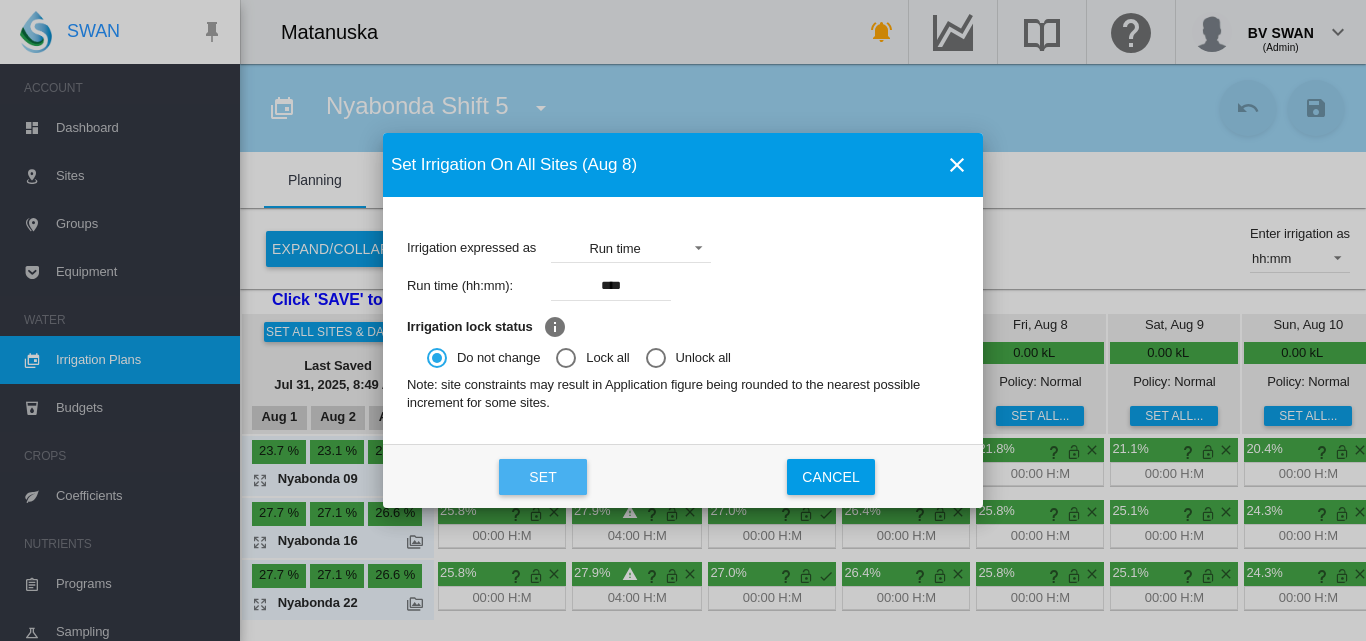 click on "Set" 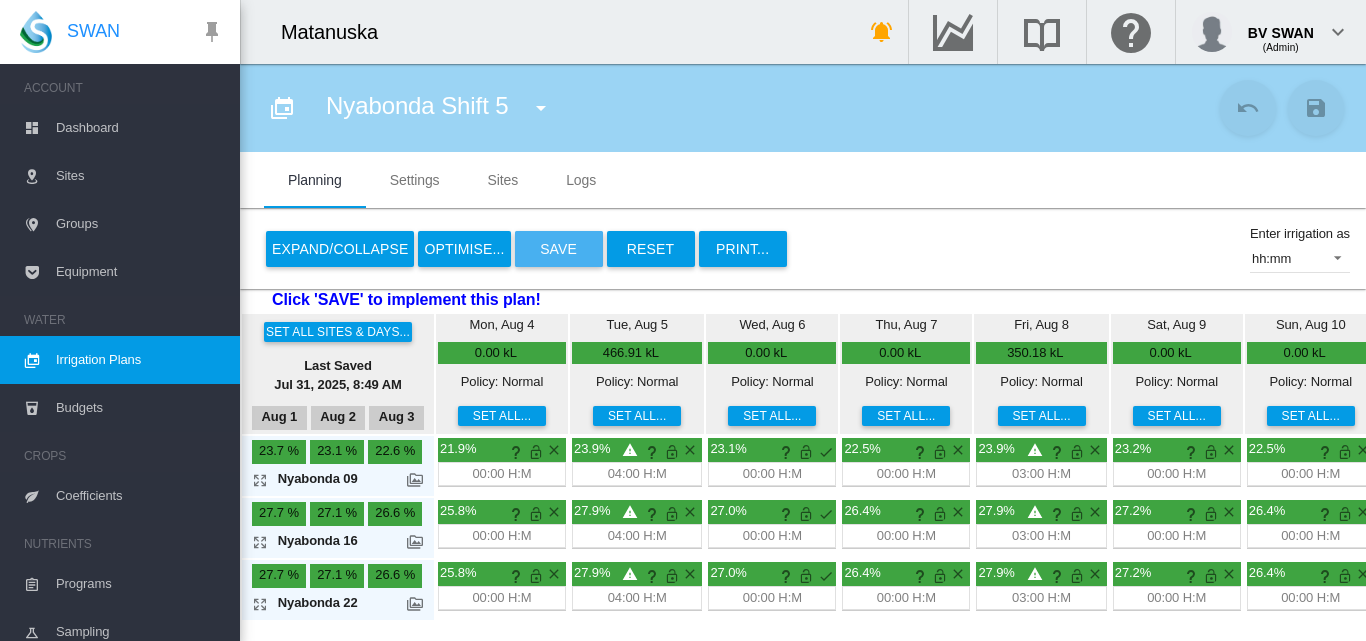 click on "Save" at bounding box center [559, 249] 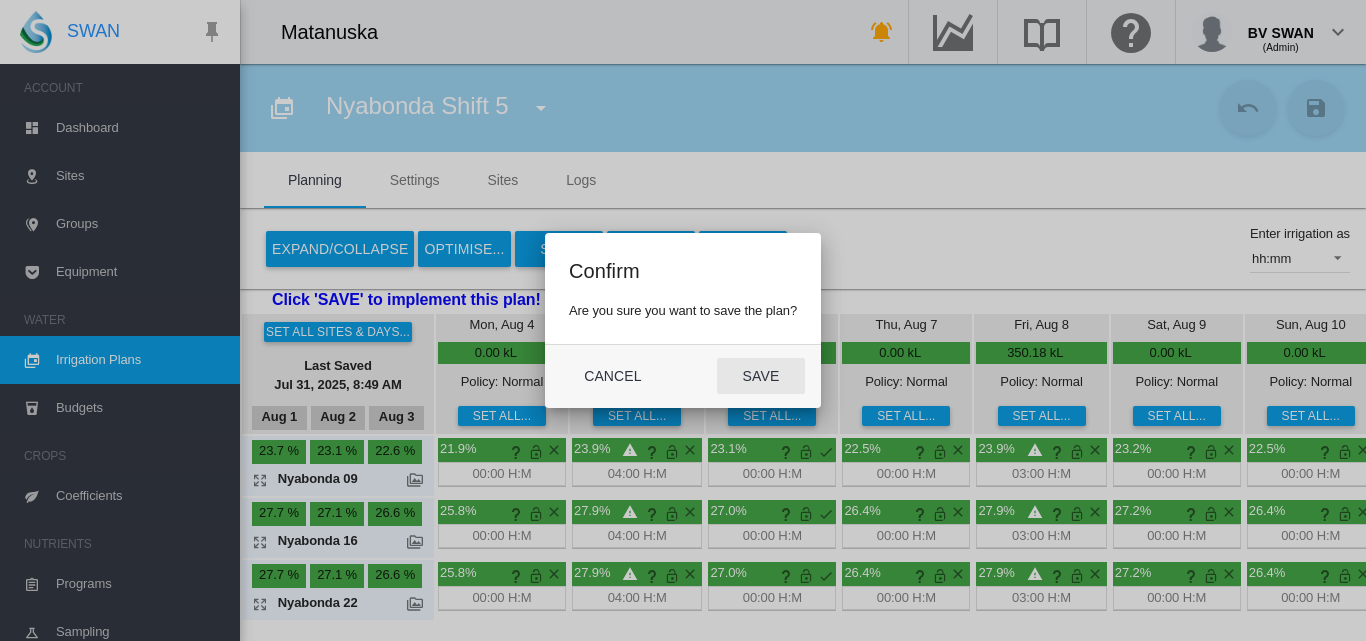 click on "Save" 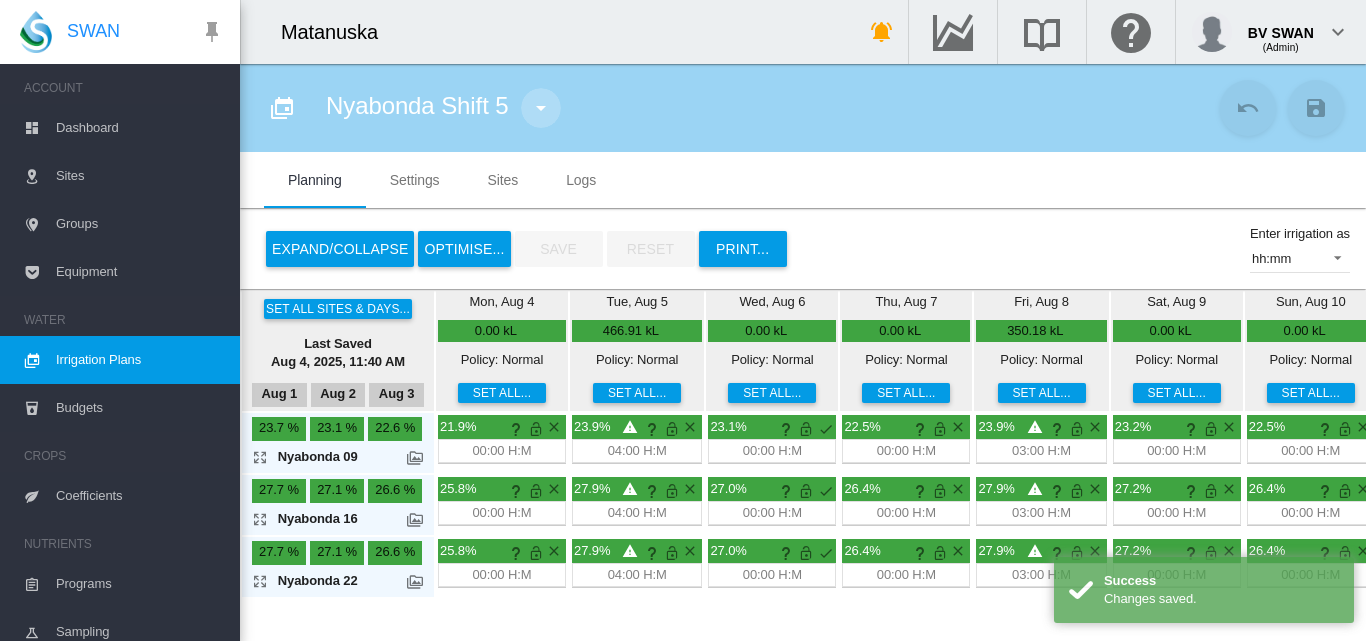 click at bounding box center [541, 108] 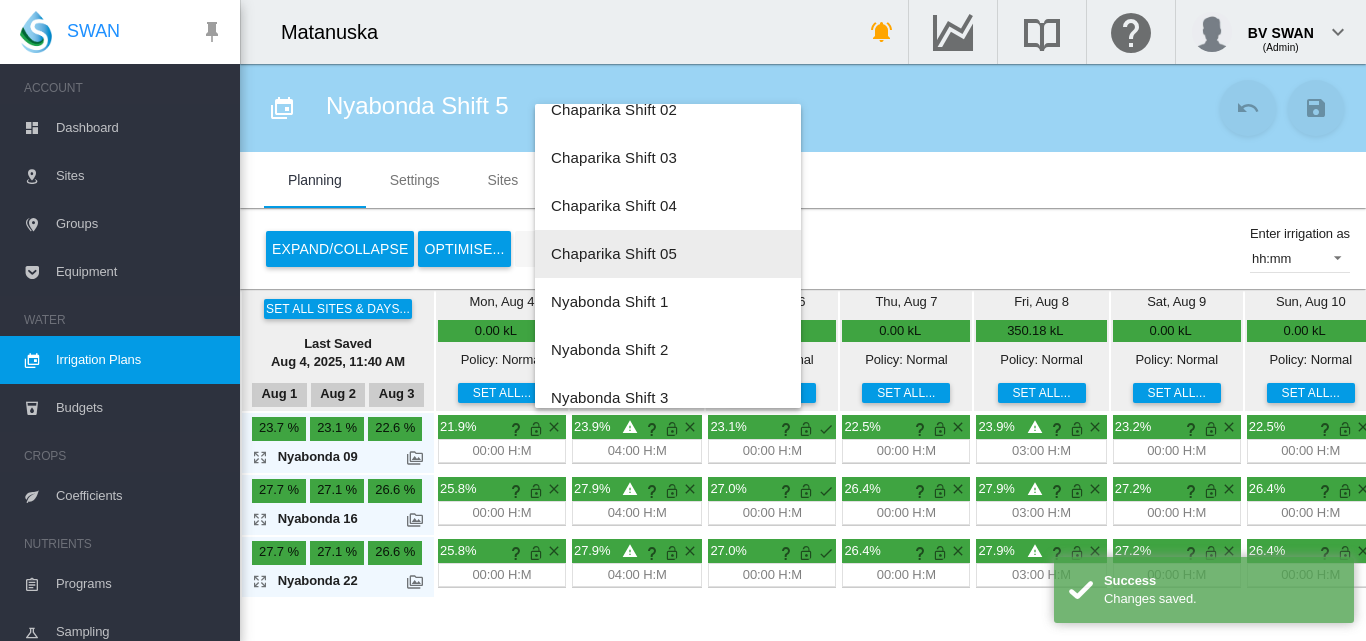 scroll, scrollTop: 700, scrollLeft: 0, axis: vertical 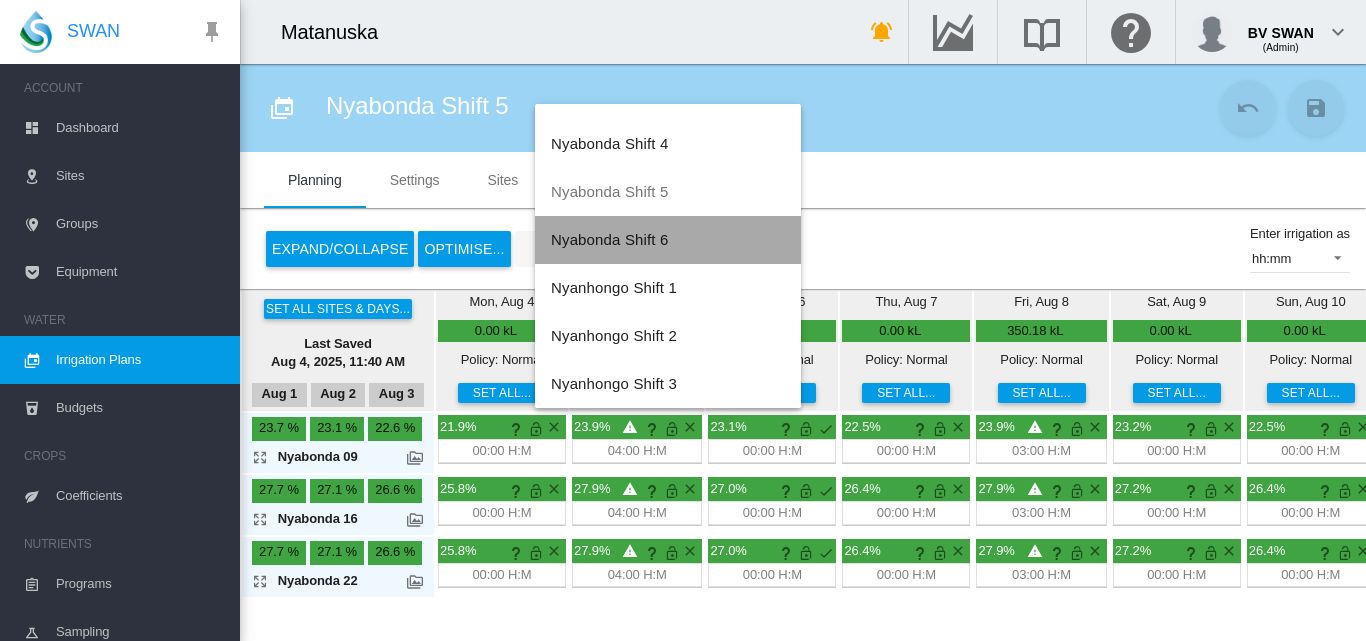 click on "Nyabonda Shift 6" at bounding box center [609, 239] 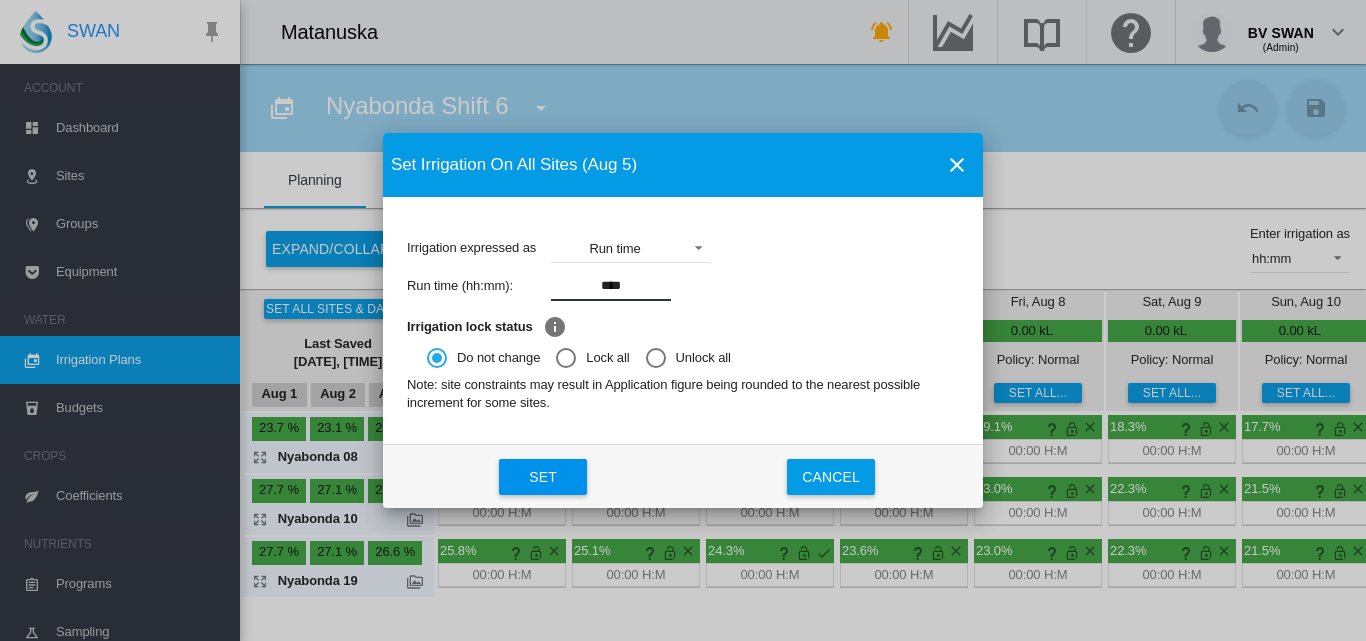 click on "Set" 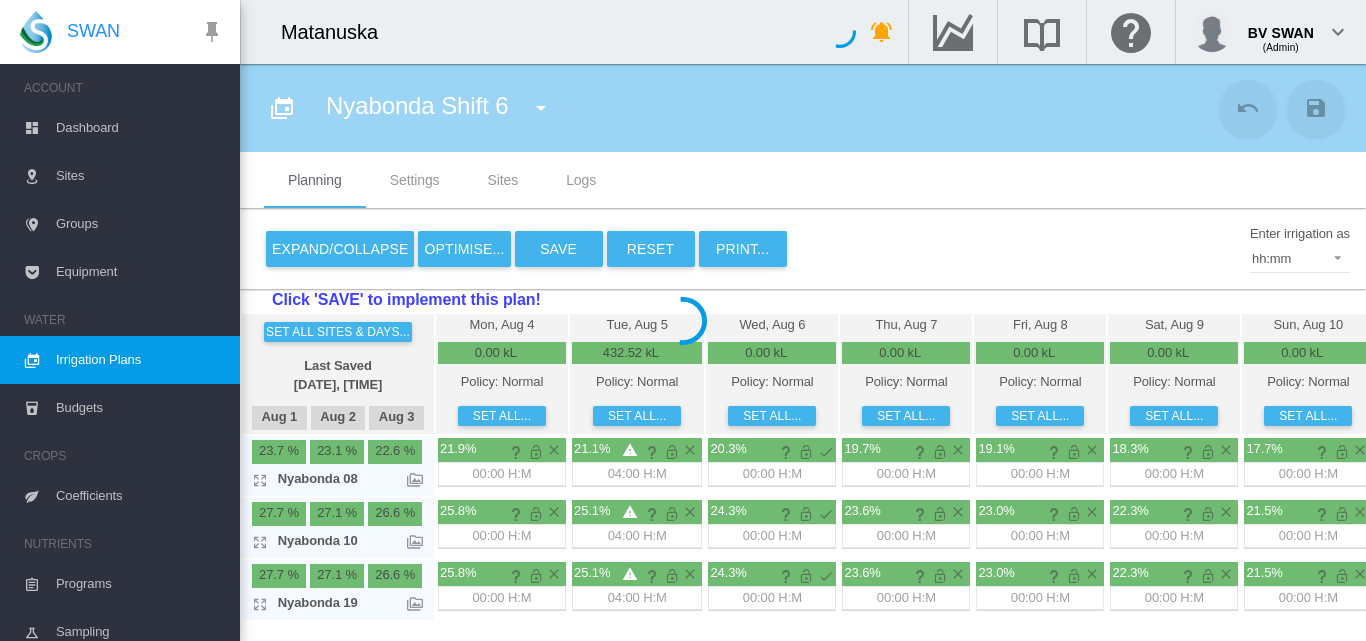 scroll, scrollTop: 0, scrollLeft: 0, axis: both 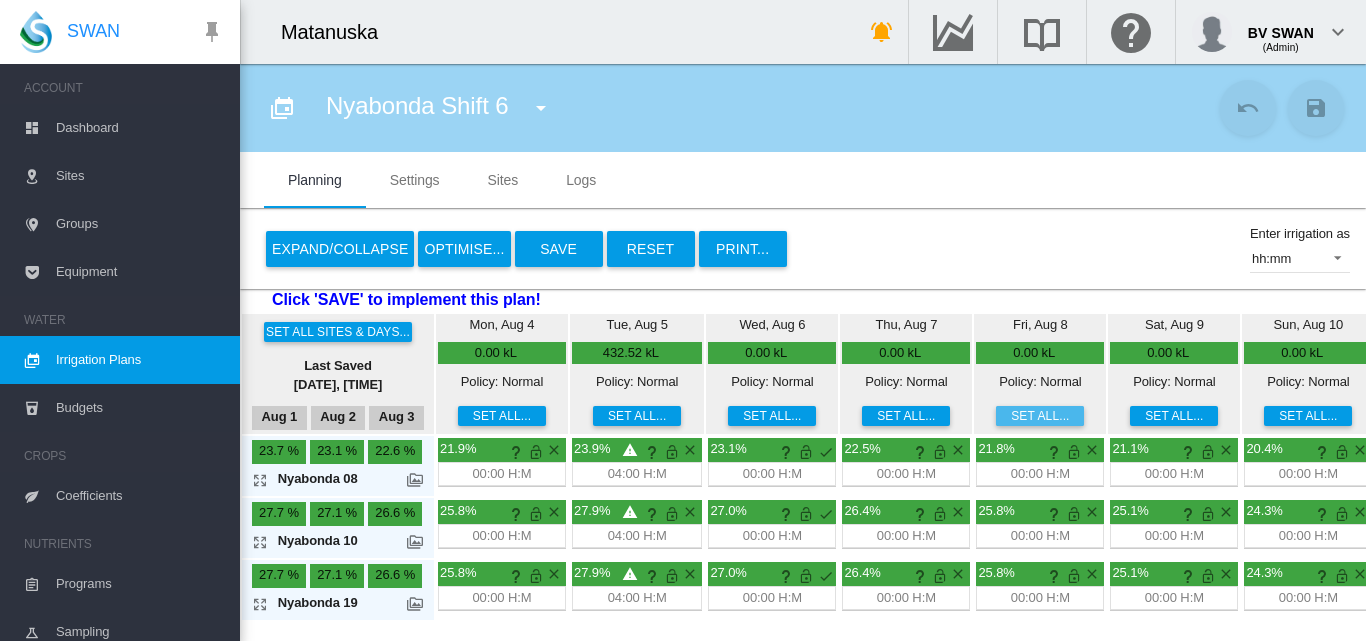 click on "Set all..." at bounding box center (1040, 416) 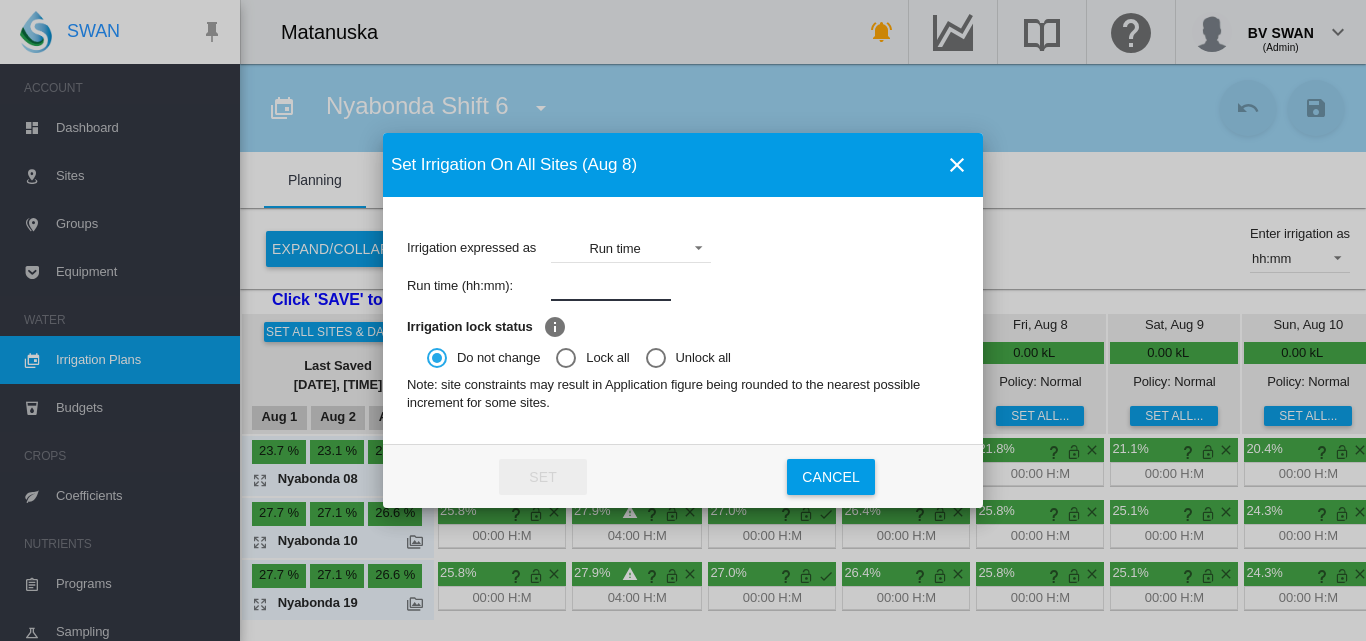 click at bounding box center (611, 286) 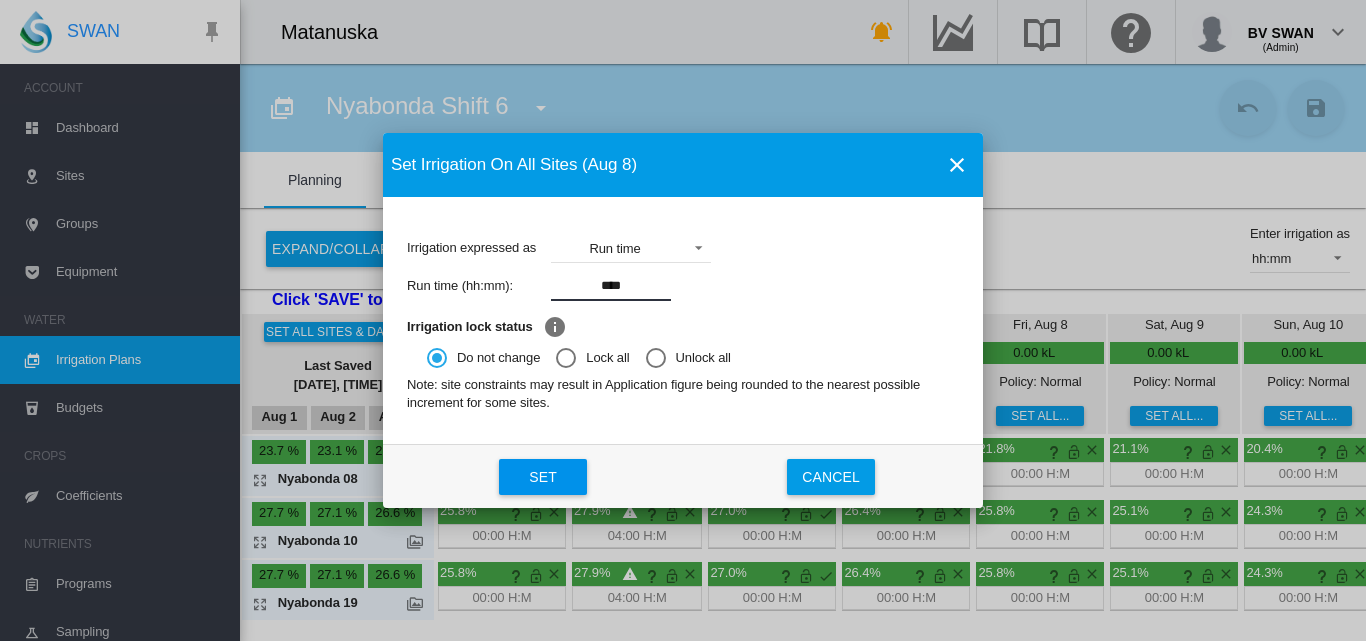 click on "Set" 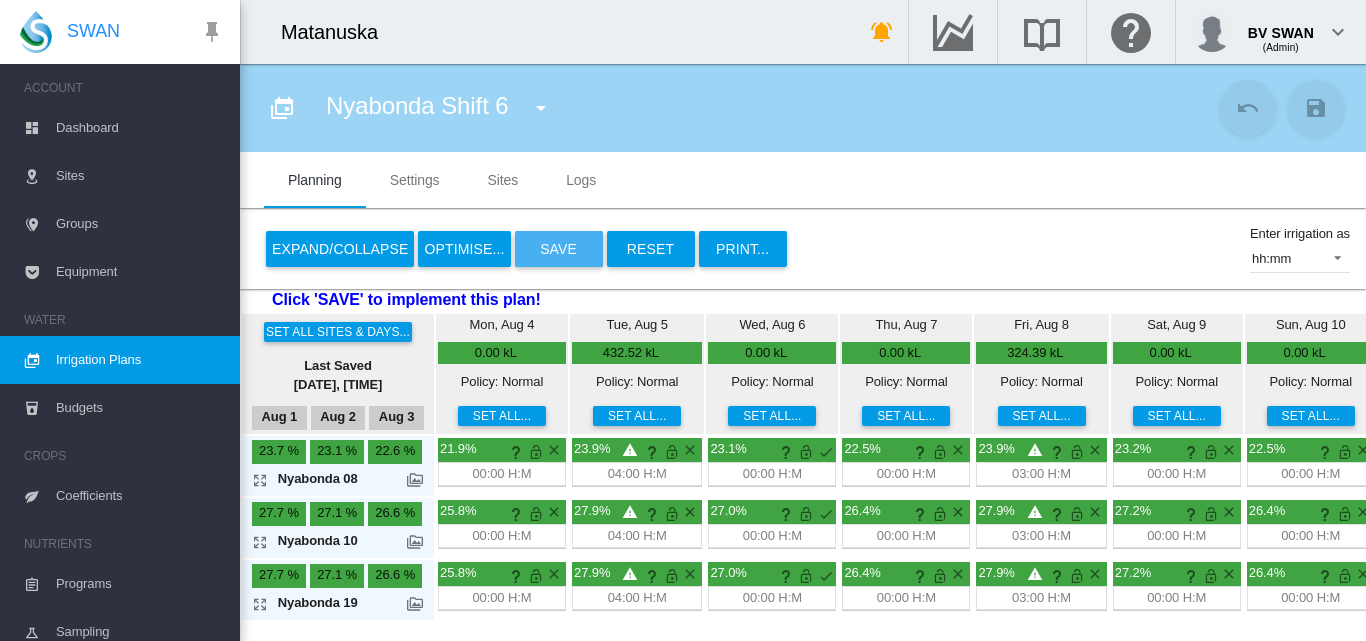 click on "Save" at bounding box center [559, 249] 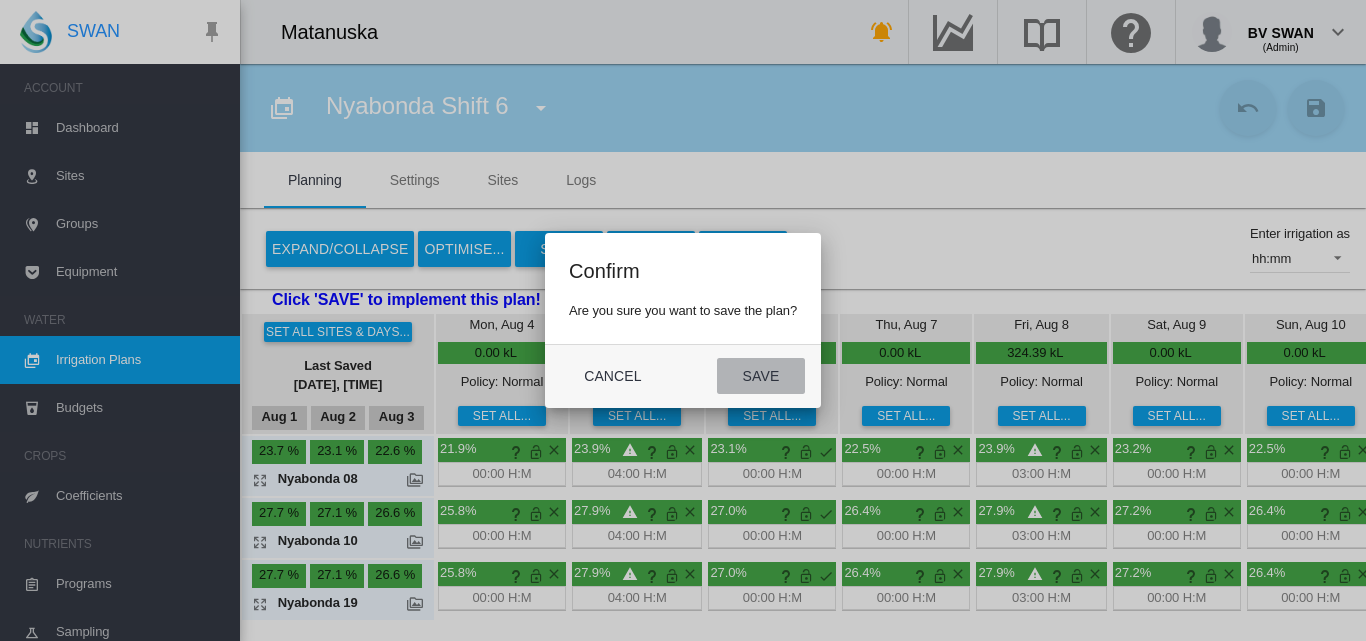 click on "Save" 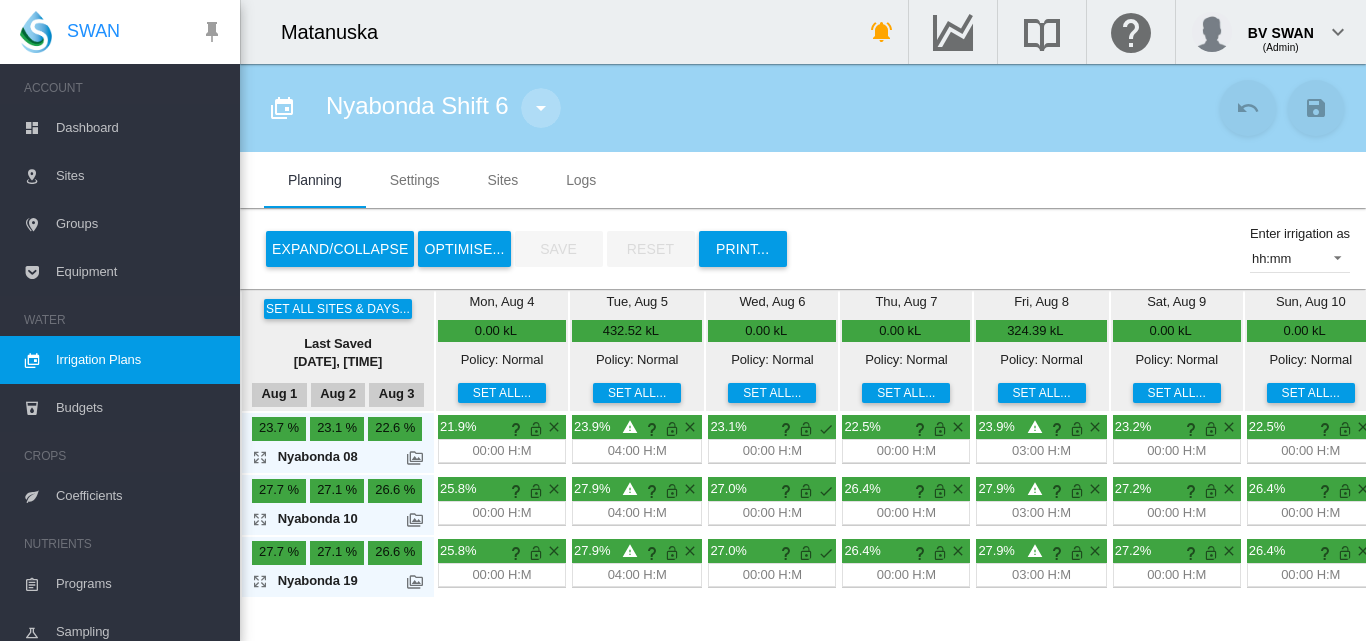click at bounding box center (541, 108) 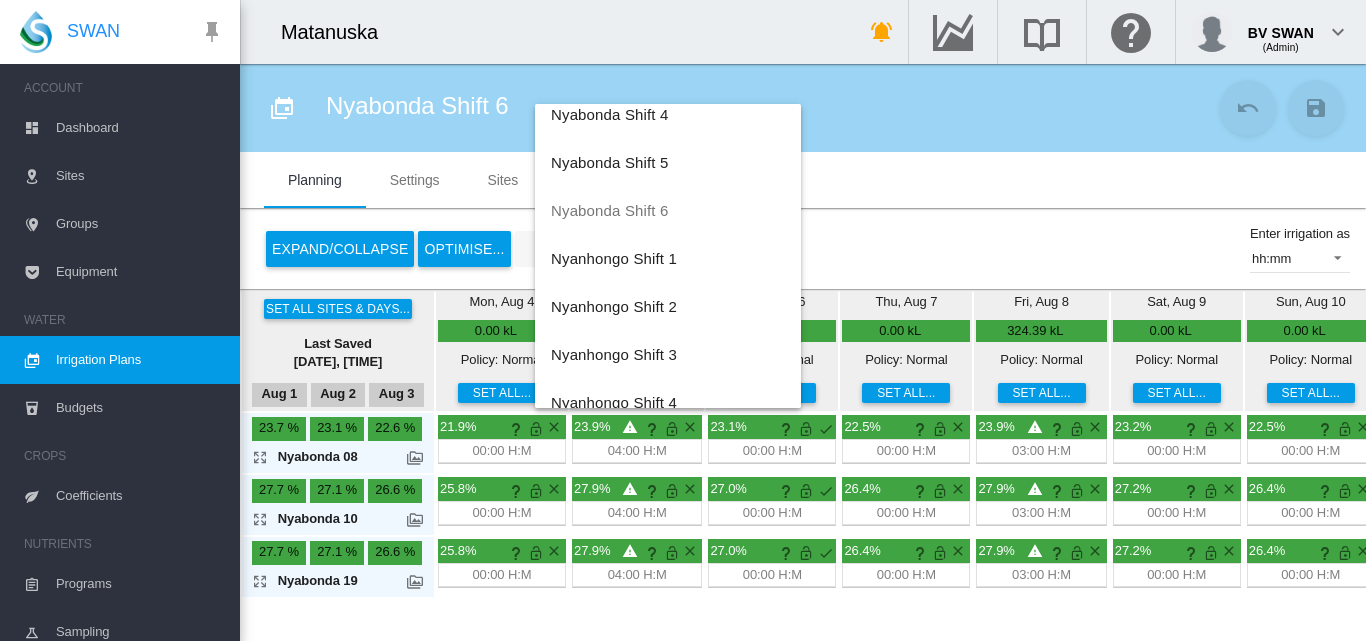 scroll, scrollTop: 1056, scrollLeft: 0, axis: vertical 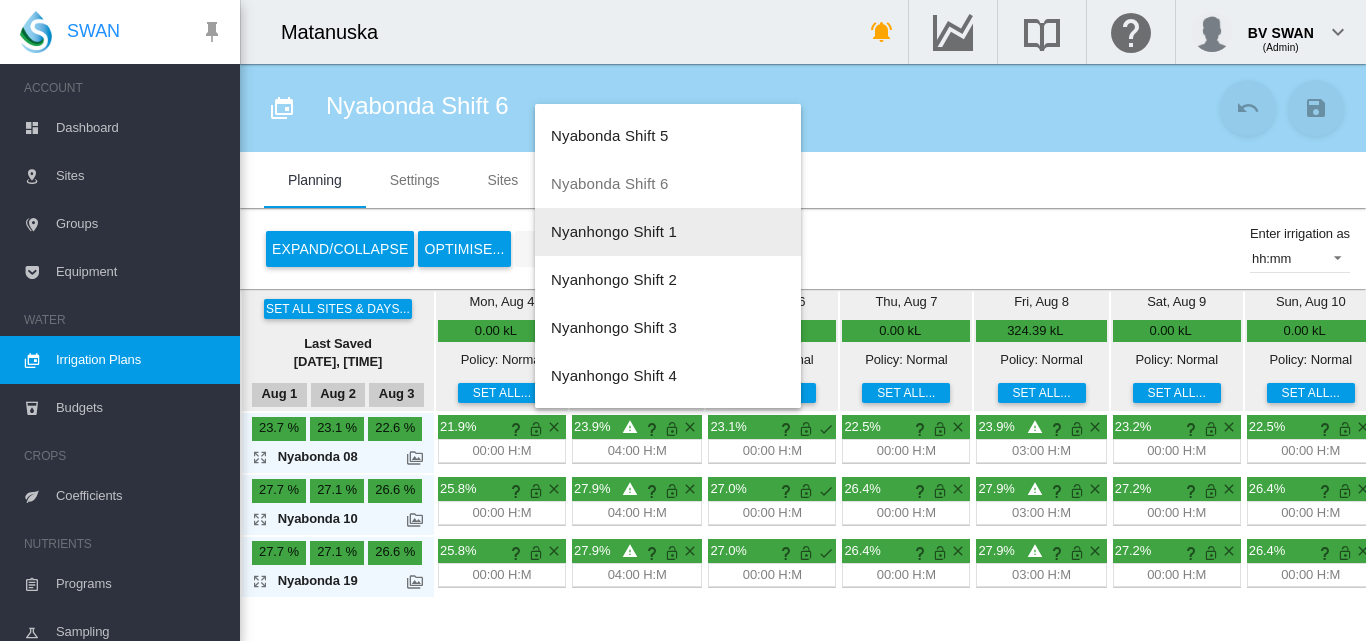 click on "Nyanhongo Shift 1" at bounding box center (614, 231) 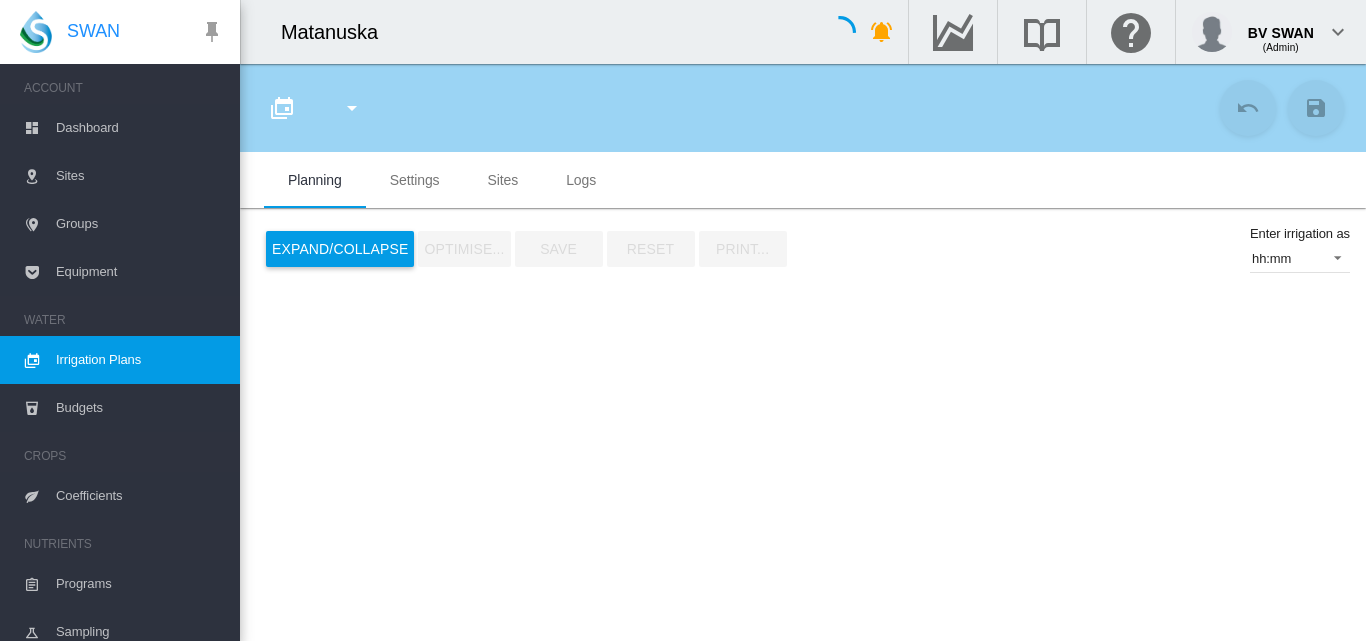 type on "**********" 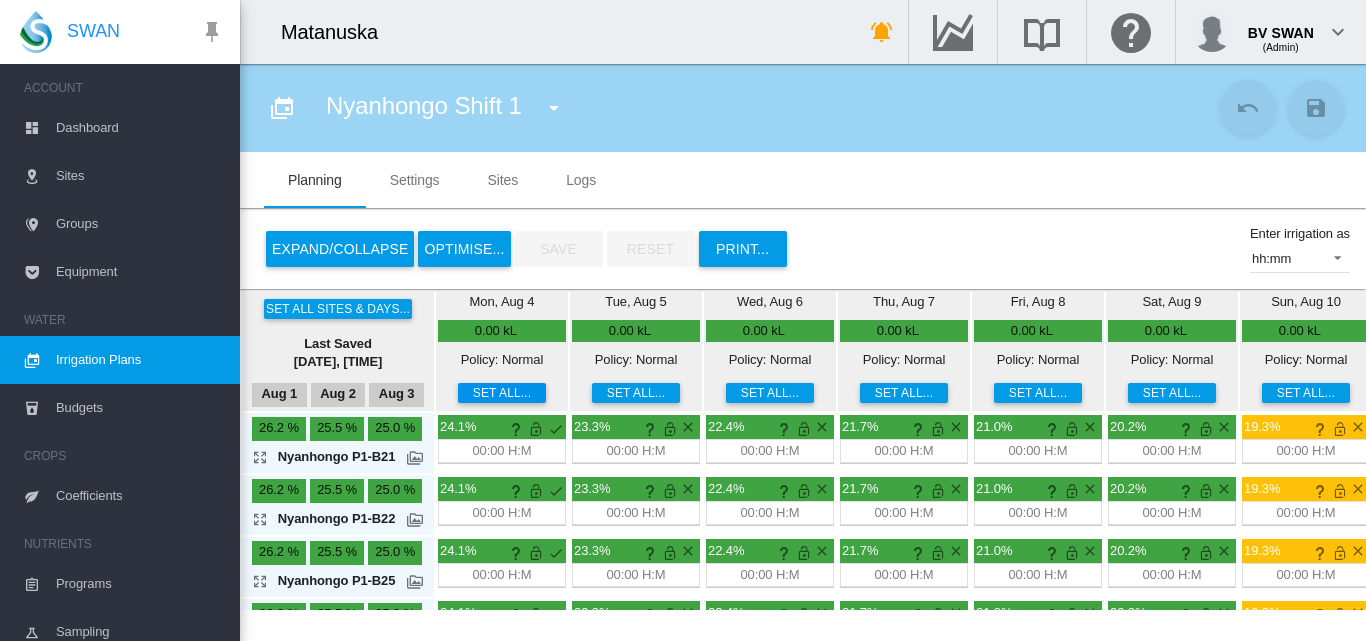 click on "Set all..." at bounding box center (502, 393) 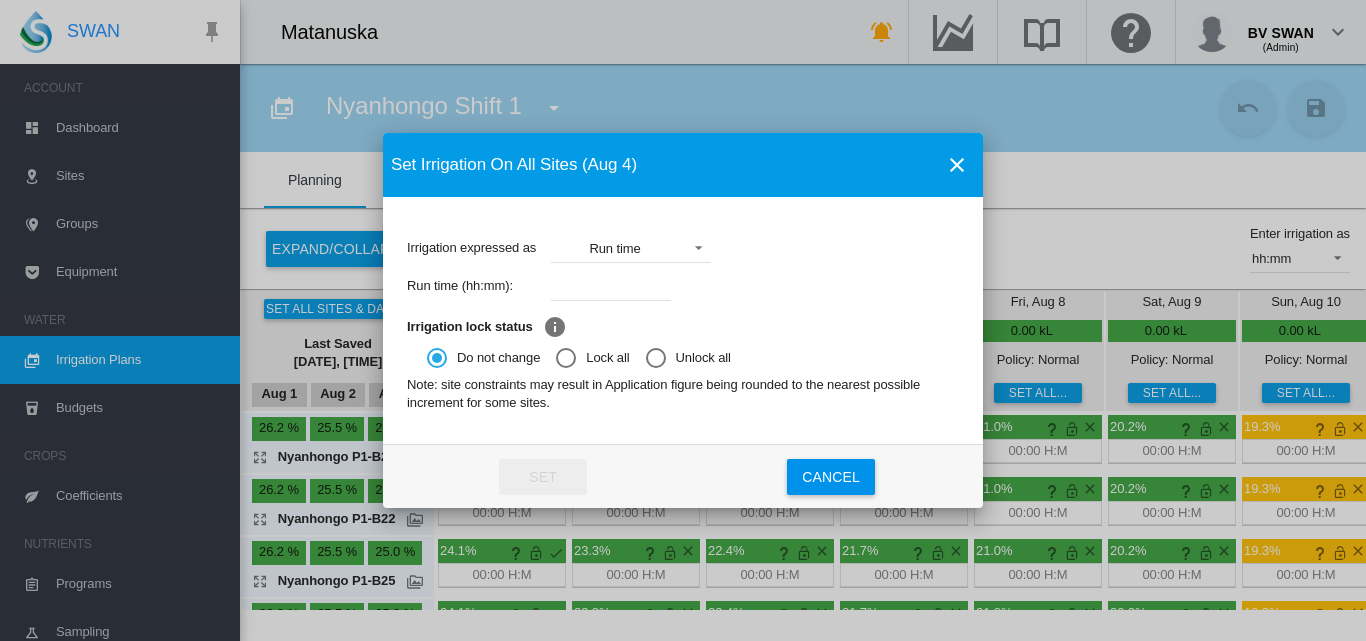 click at bounding box center (611, 286) 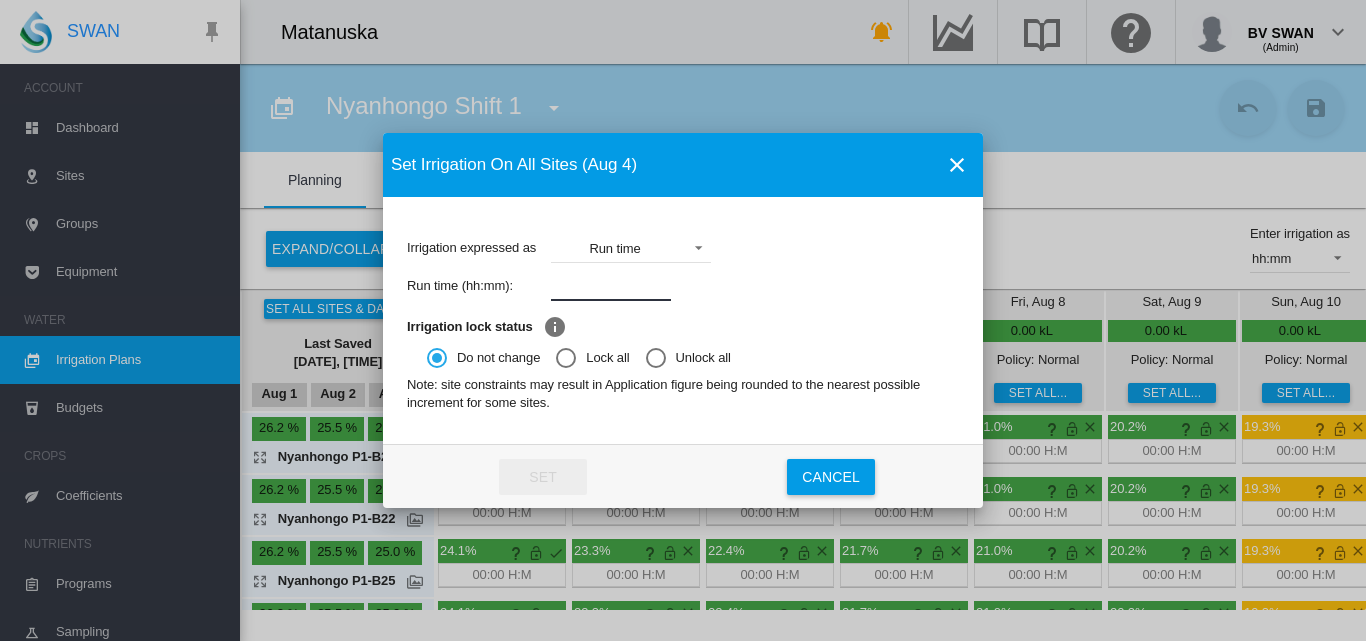 type on "****" 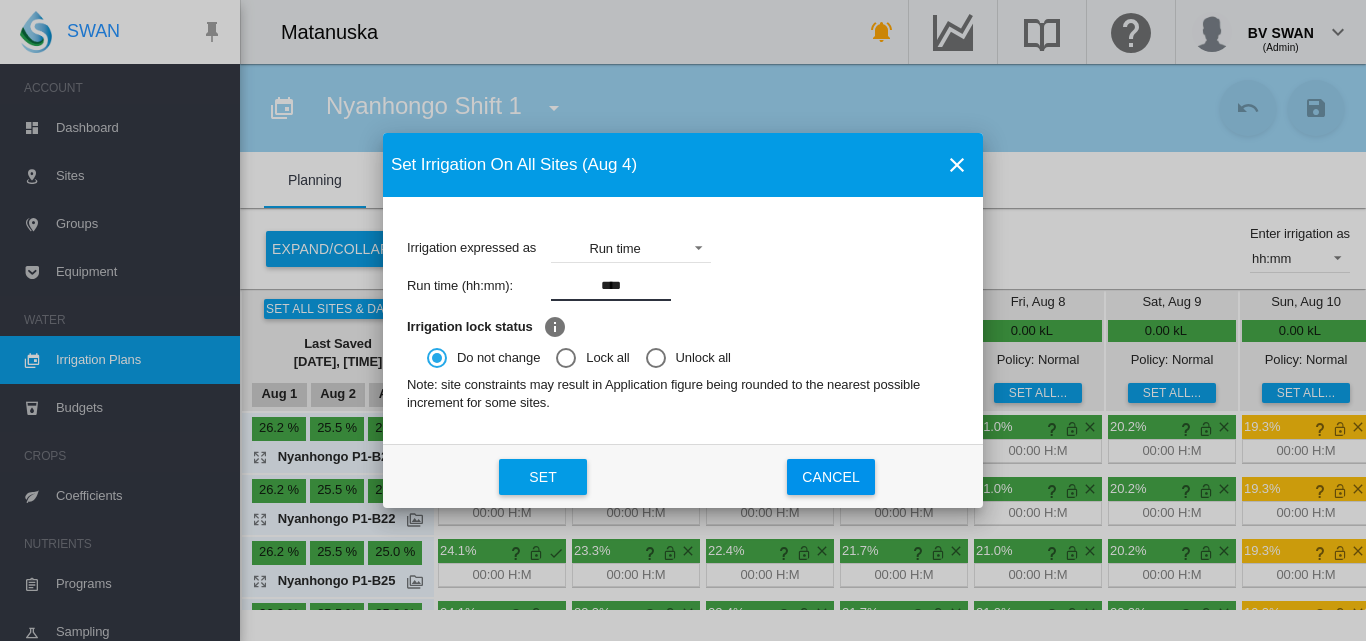 click on "Cancel" 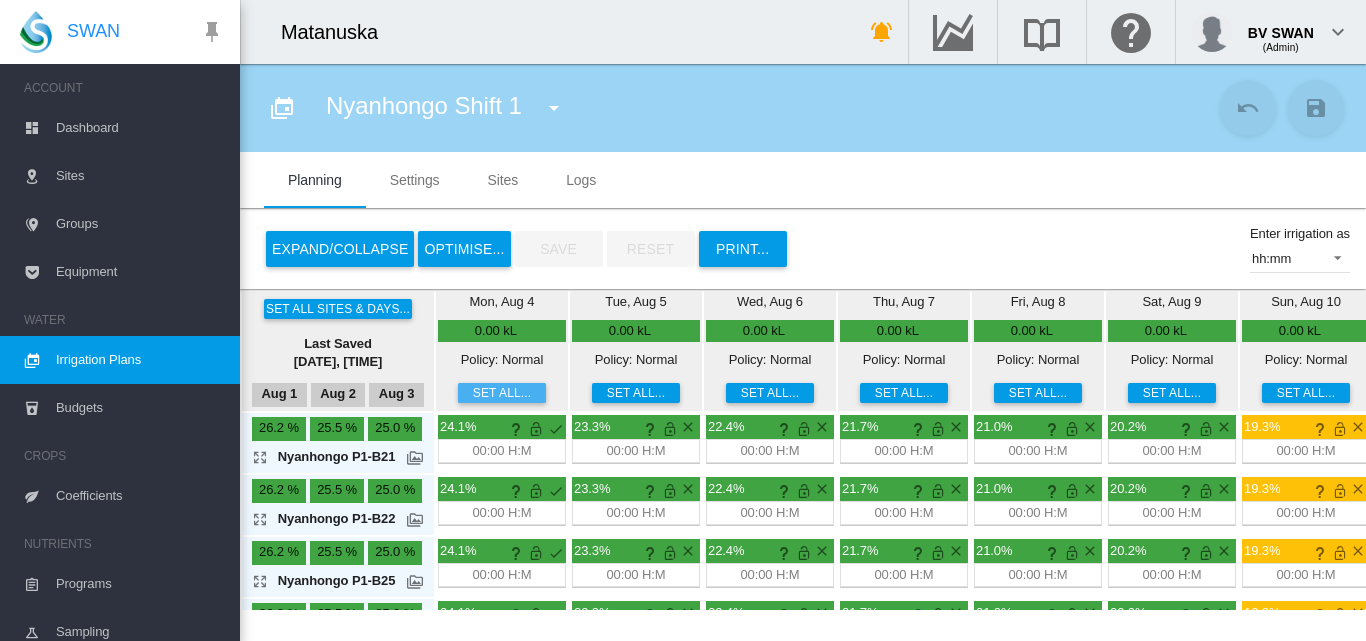 click on "Set all..." at bounding box center [502, 393] 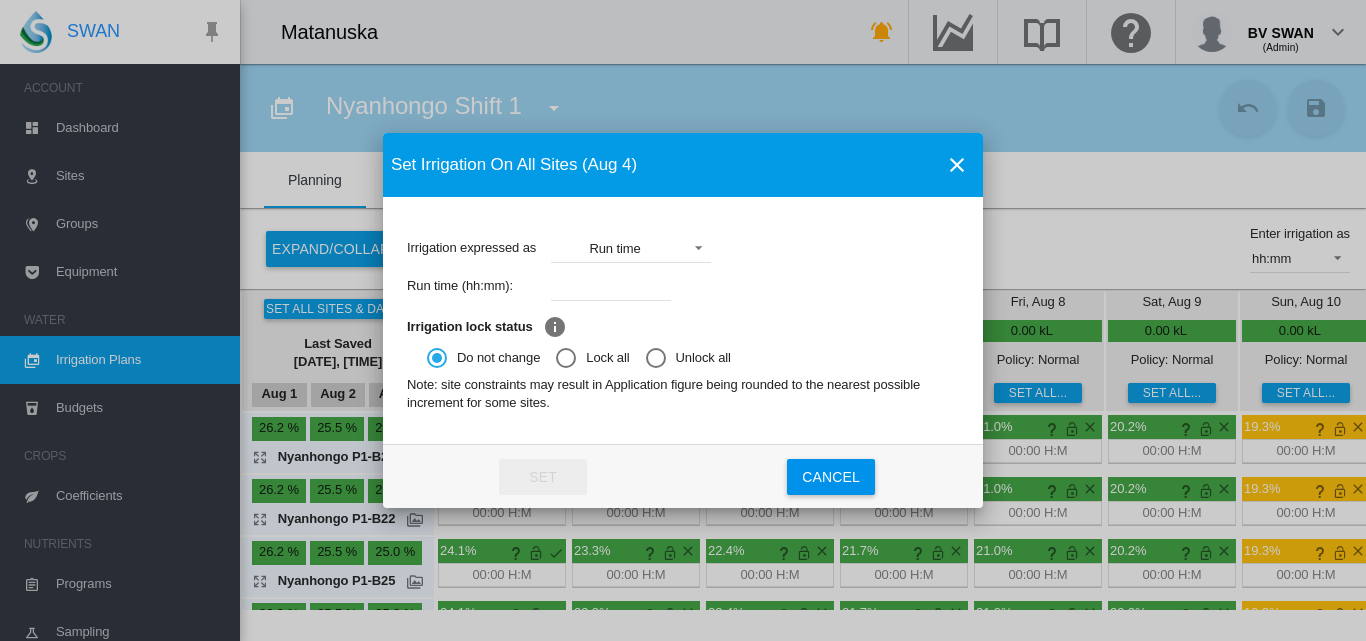 click at bounding box center (611, 286) 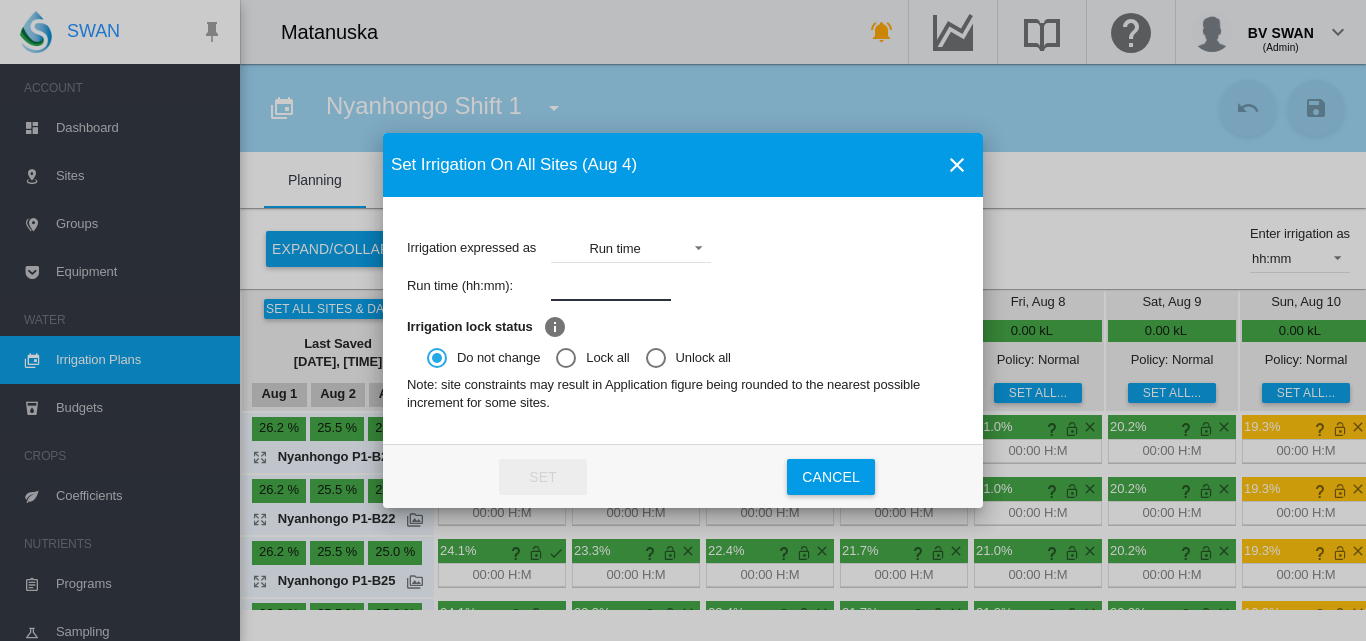 type on "****" 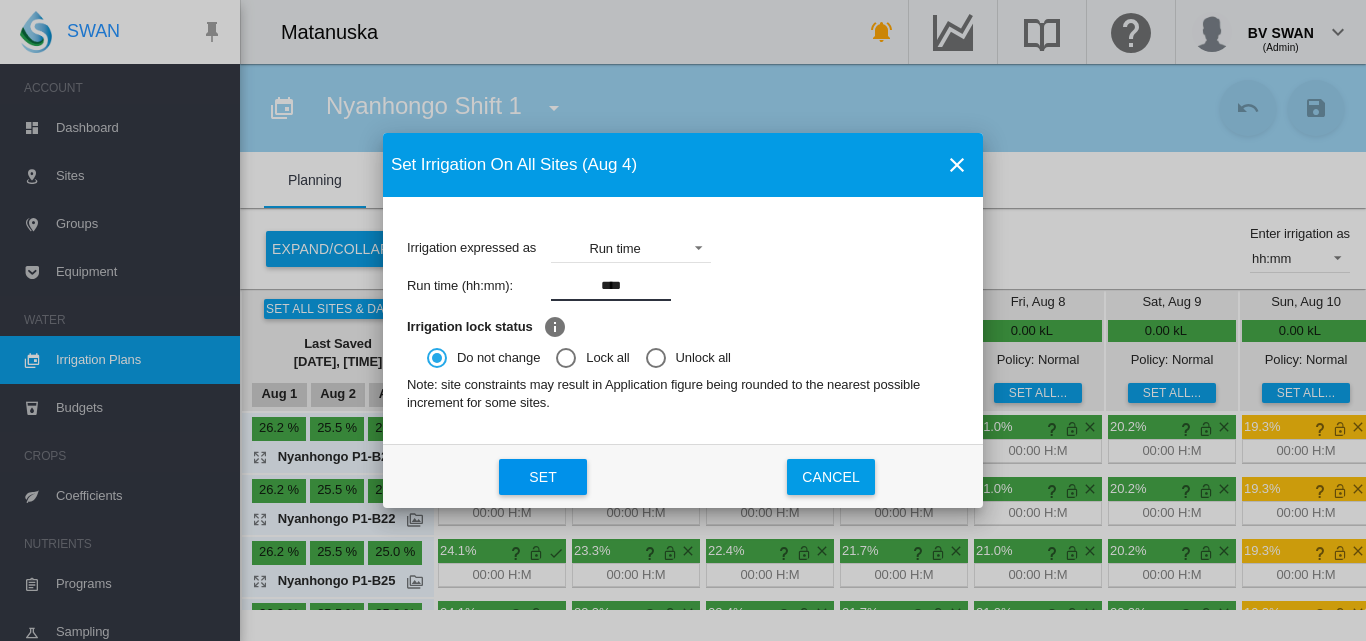 click on "Set" 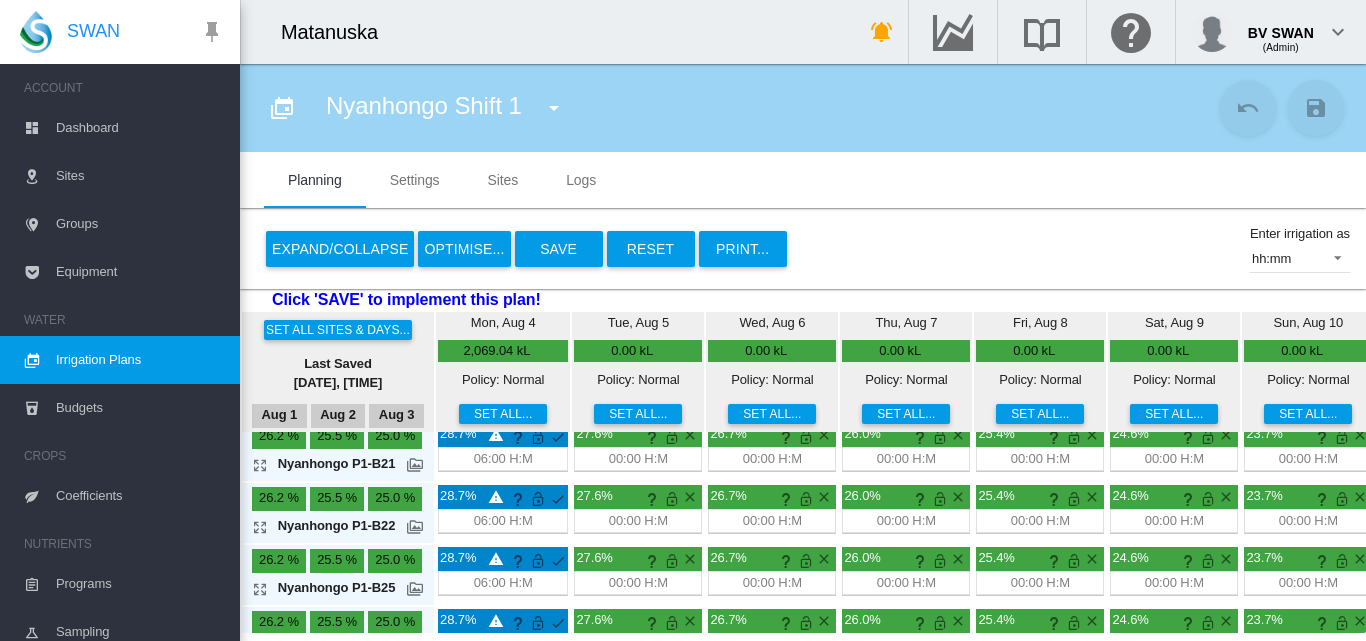 scroll, scrollTop: 0, scrollLeft: 0, axis: both 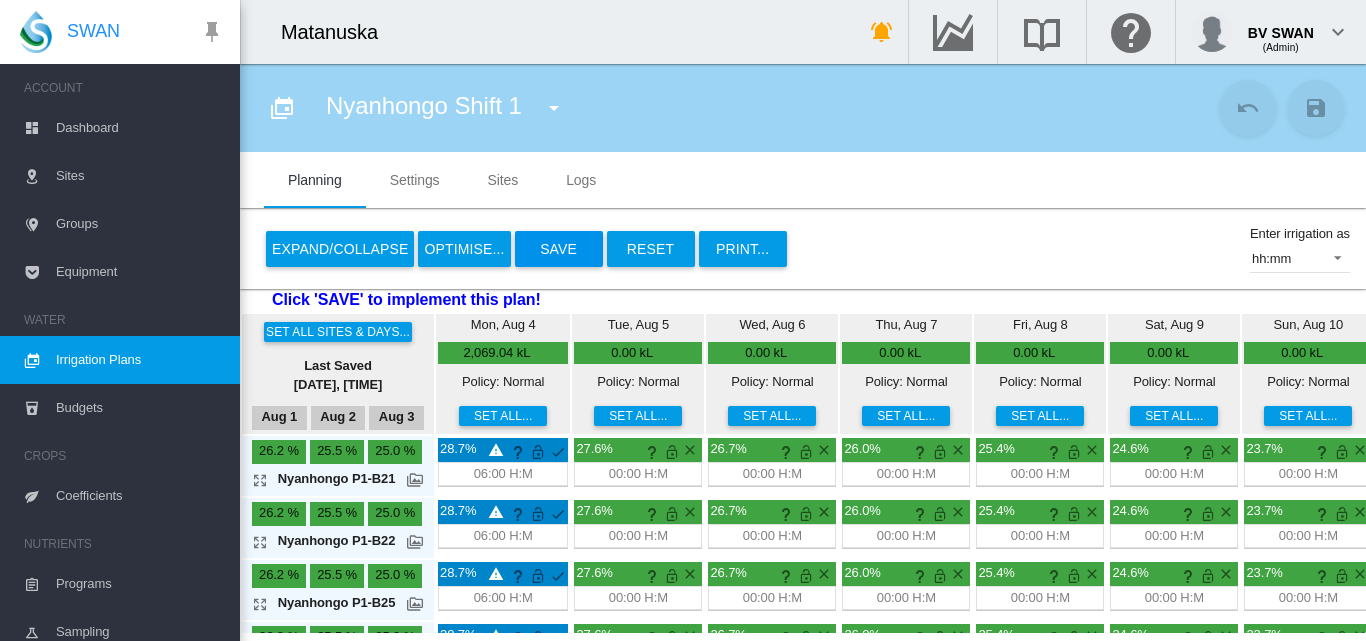 click on "Save" at bounding box center (559, 249) 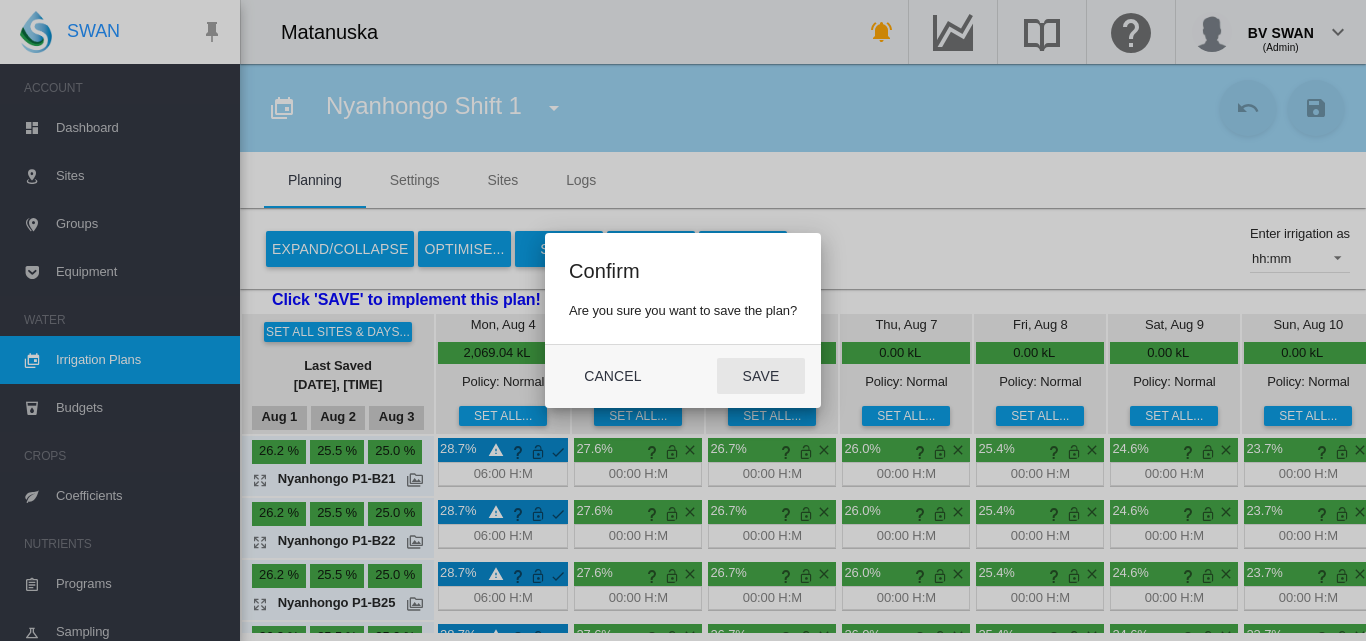 click on "Save" 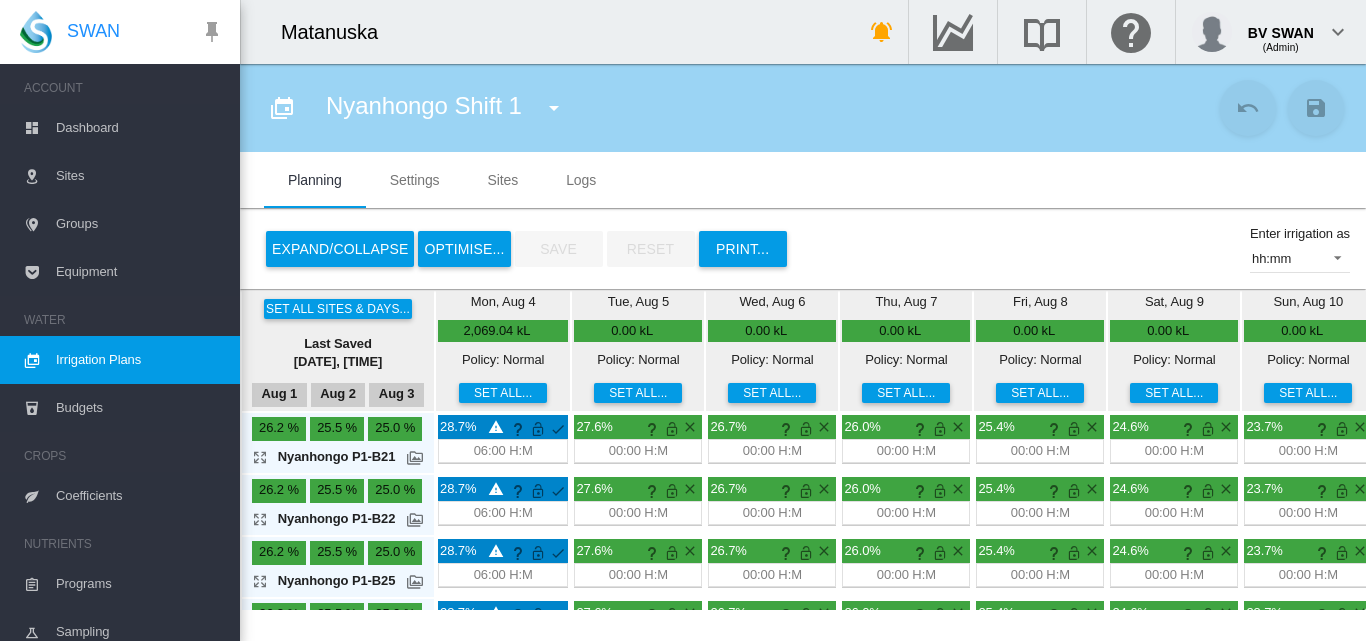 click at bounding box center (554, 108) 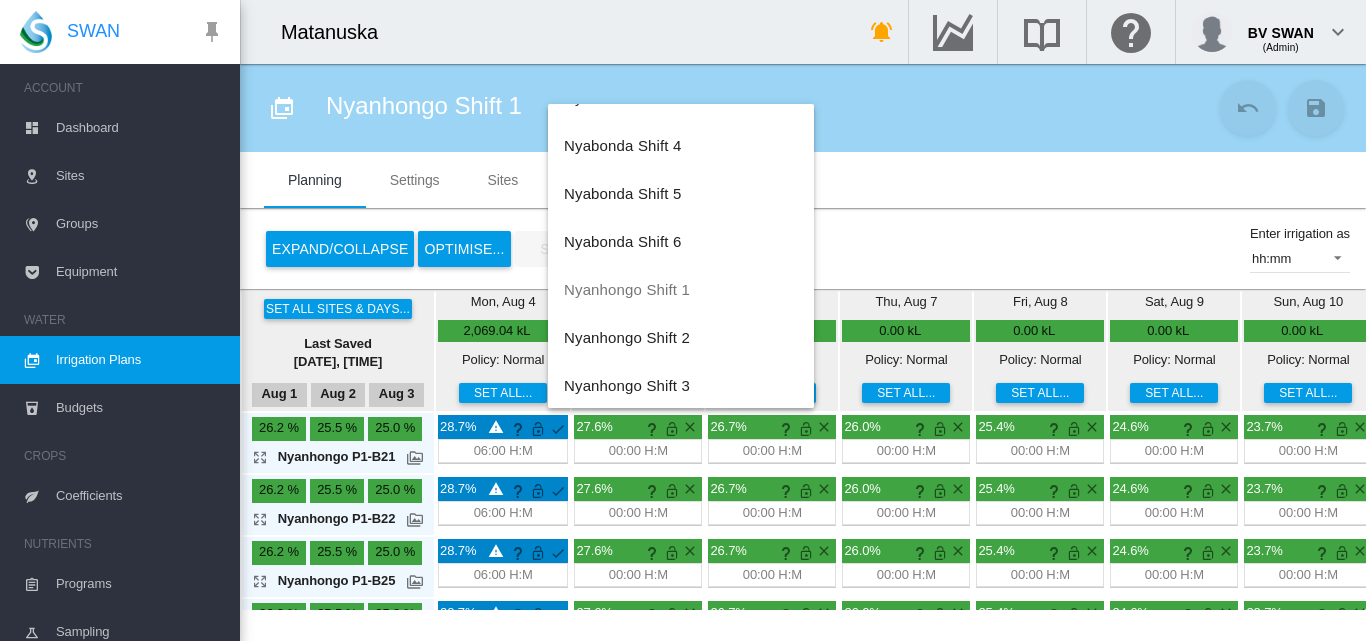 scroll, scrollTop: 1000, scrollLeft: 0, axis: vertical 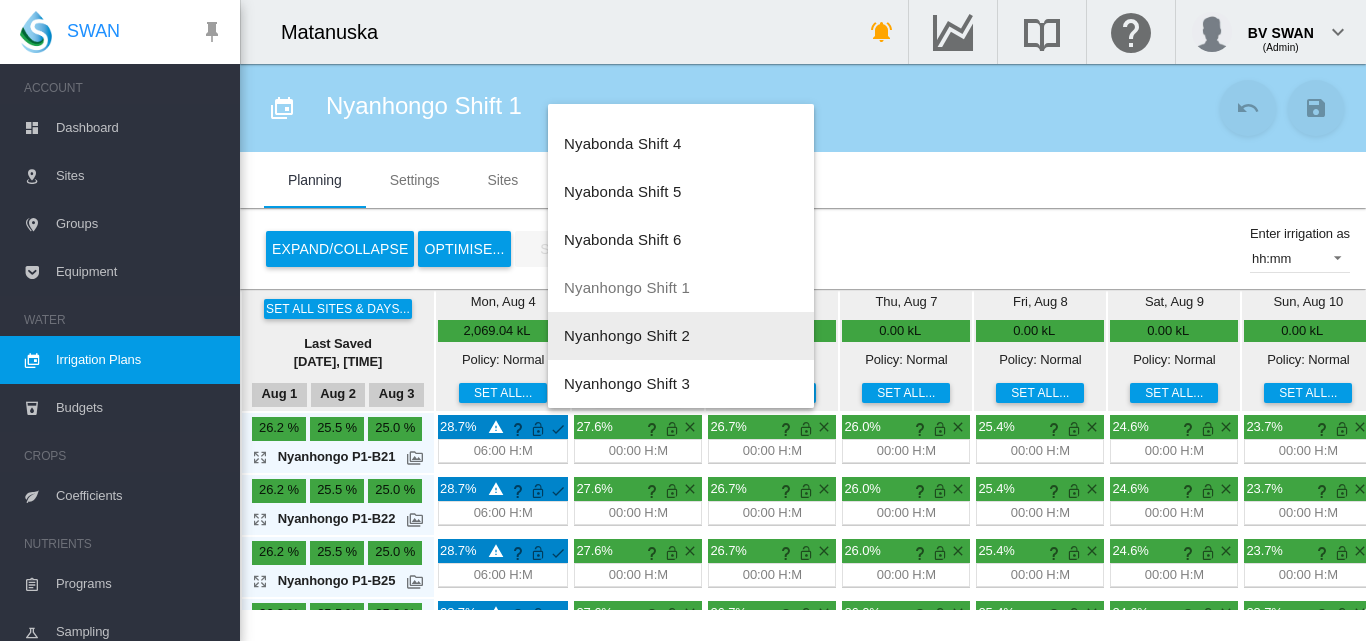 click on "Nyanhongo Shift 2" at bounding box center (627, 335) 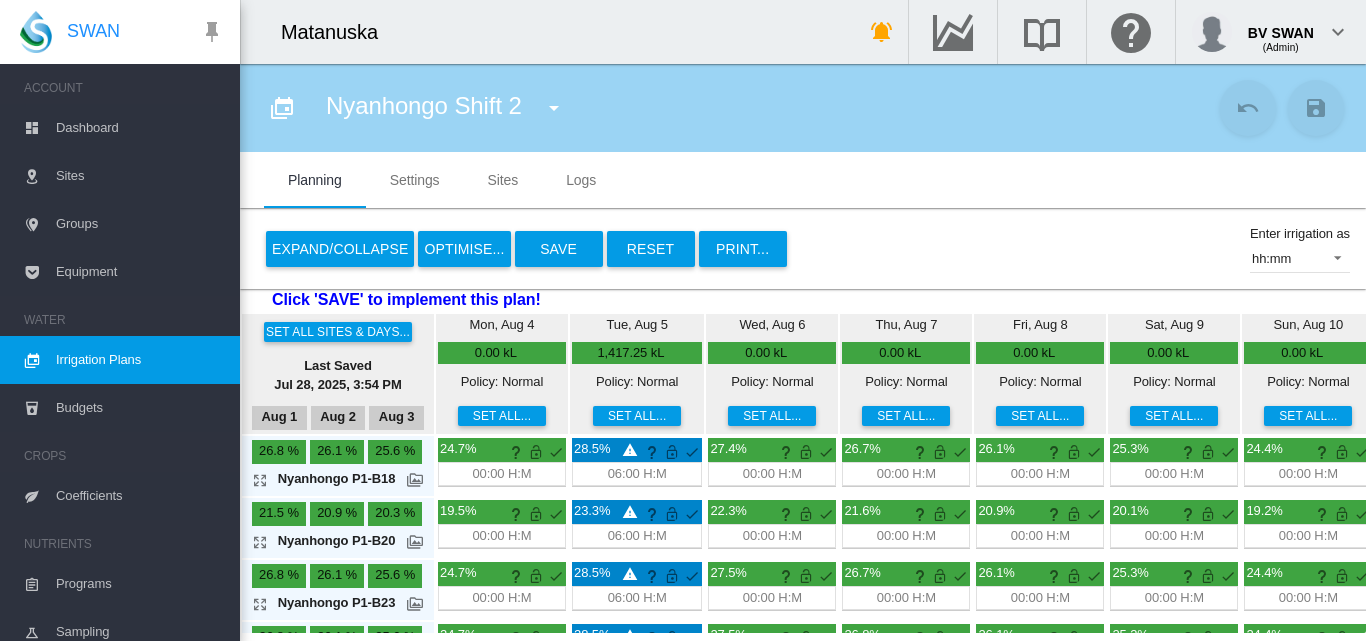 scroll, scrollTop: 0, scrollLeft: 0, axis: both 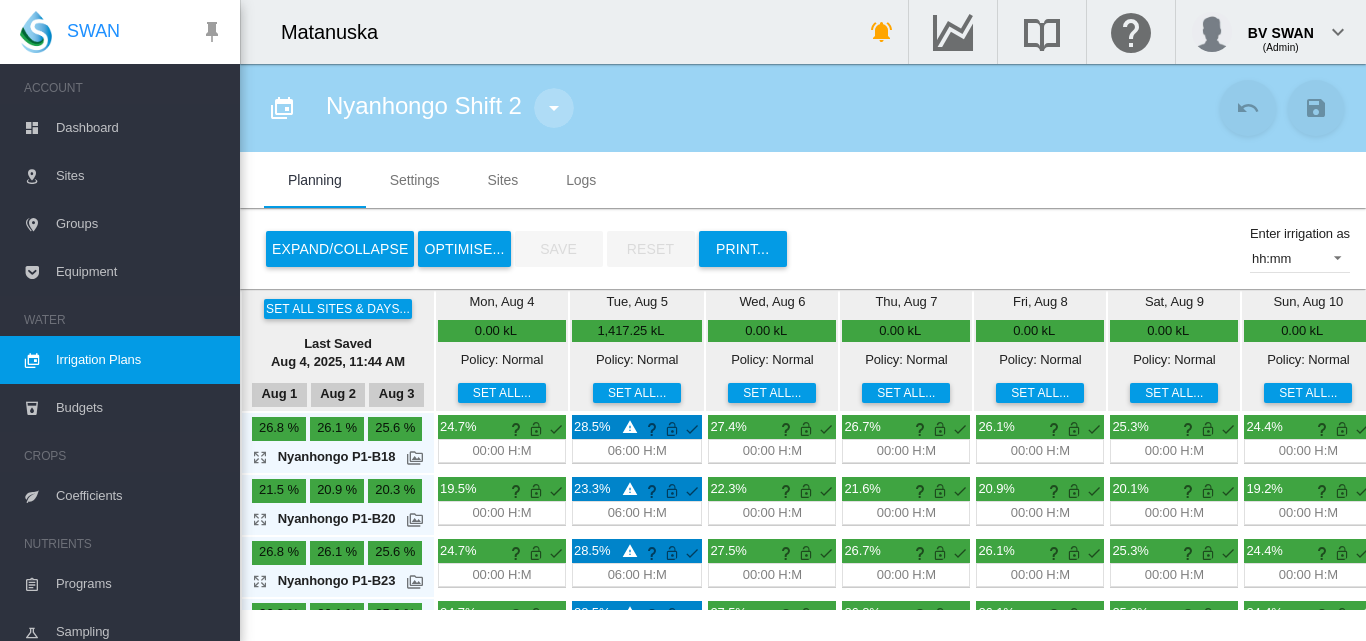 click at bounding box center (554, 108) 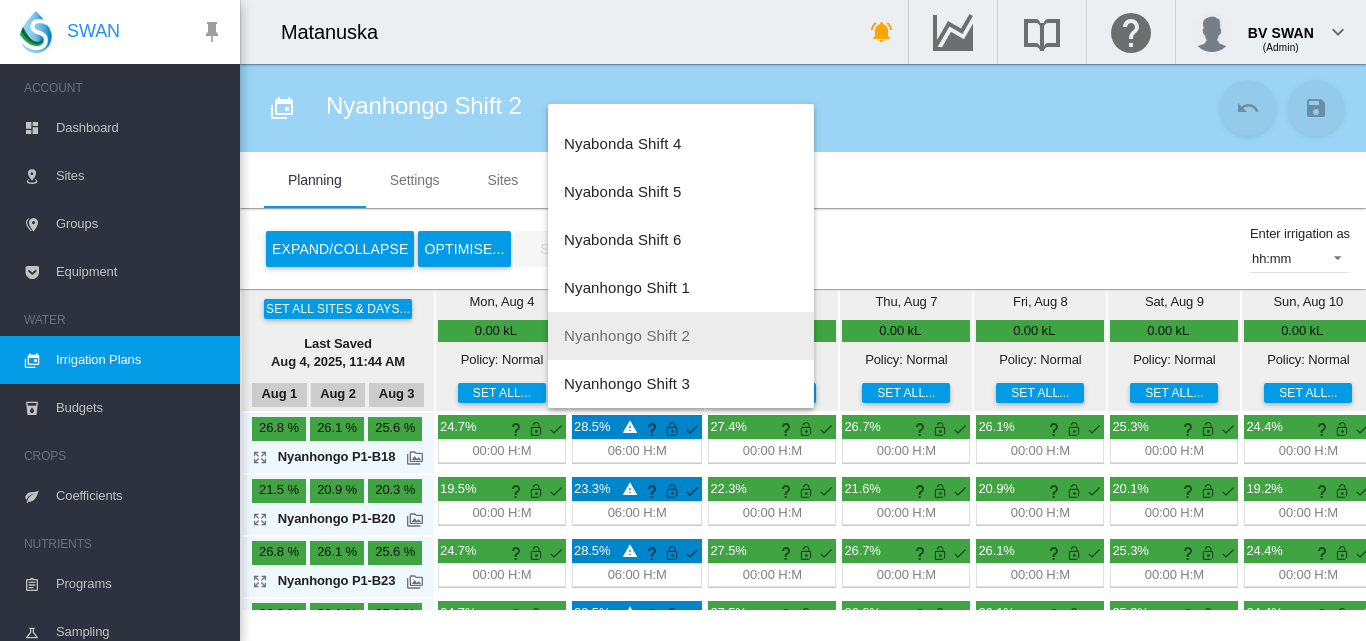 scroll, scrollTop: 1056, scrollLeft: 0, axis: vertical 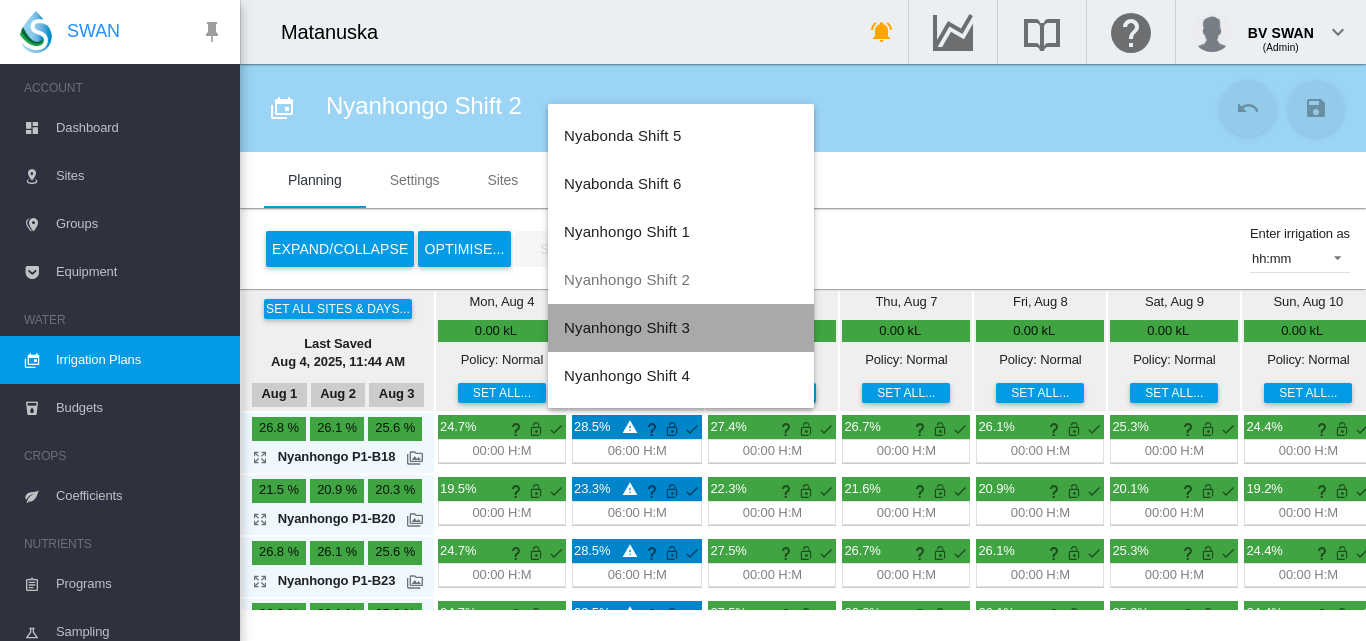 click on "Nyanhongo Shift 3" at bounding box center [627, 327] 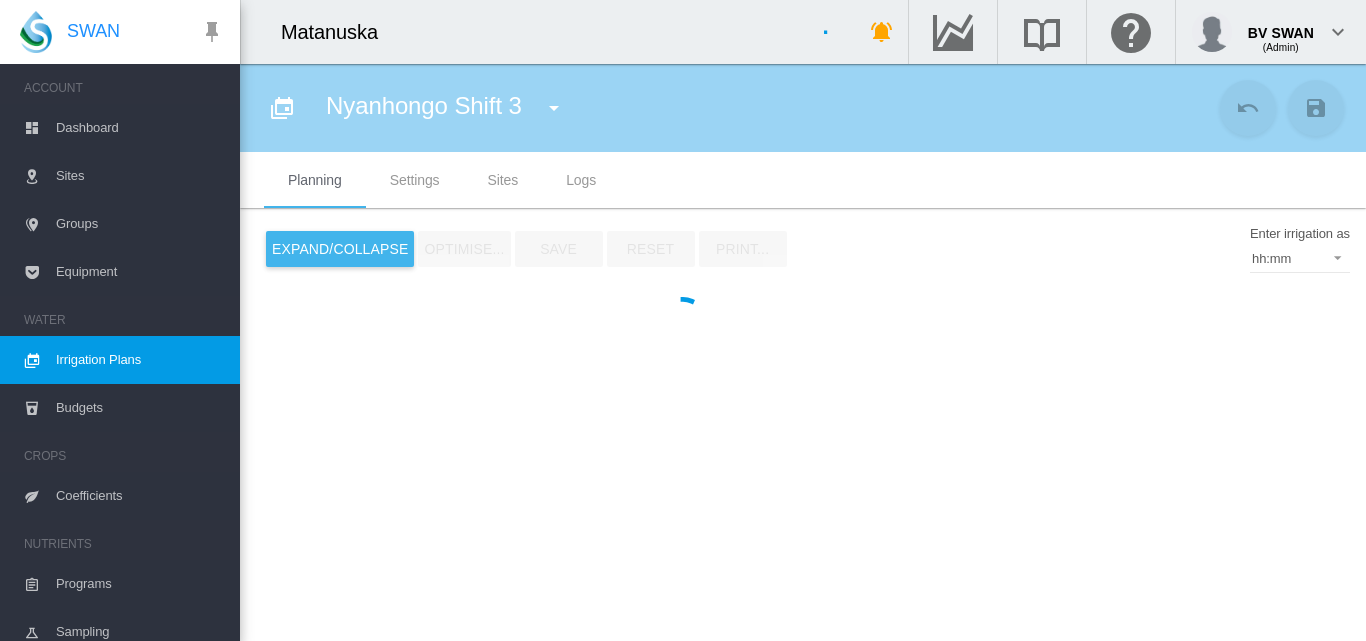 type on "**********" 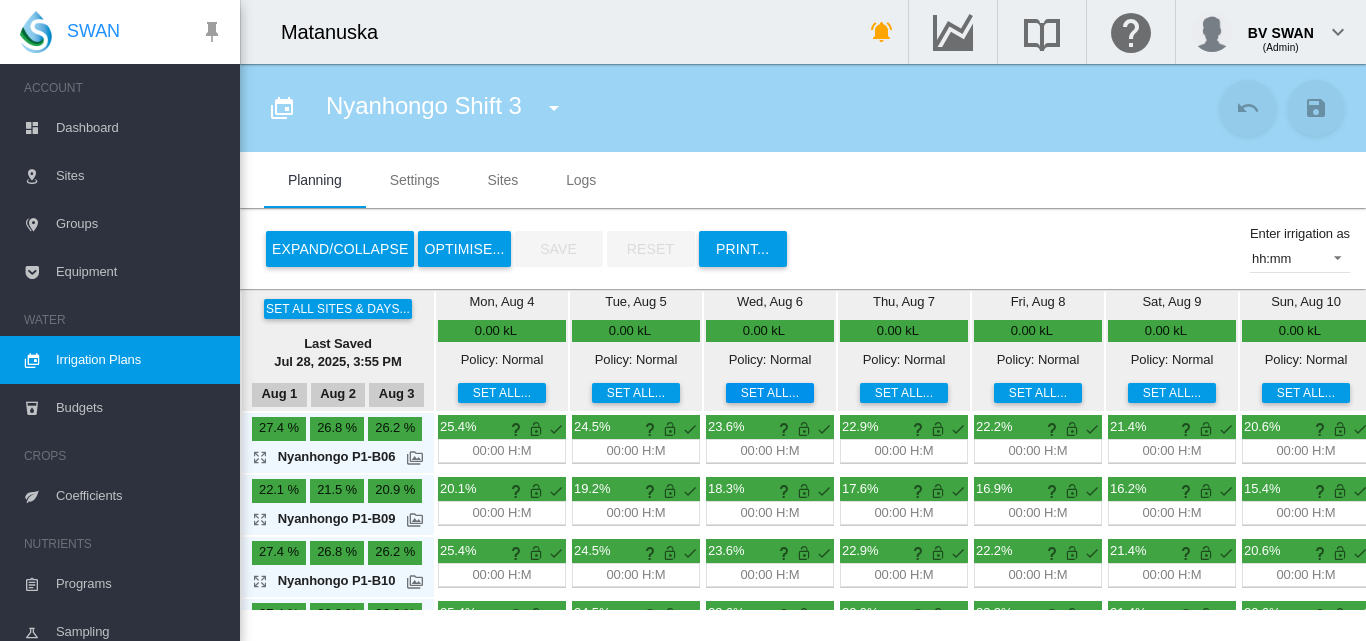 click on "Set all..." at bounding box center [770, 393] 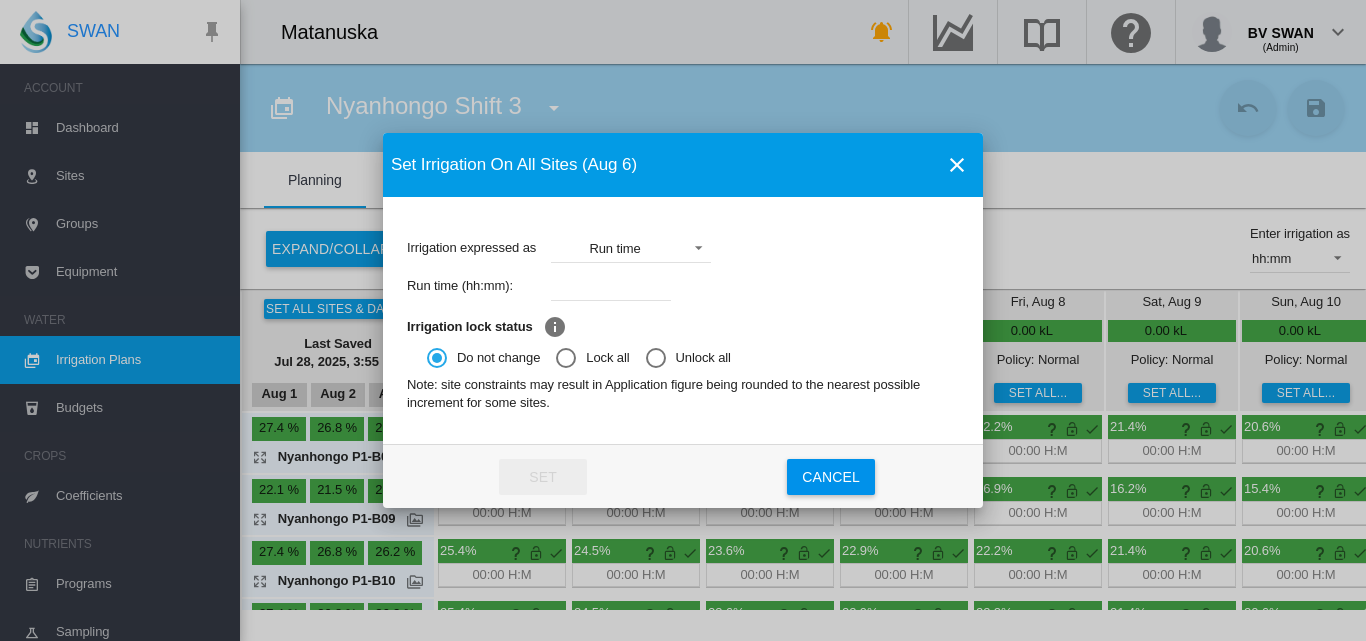 click at bounding box center [611, 286] 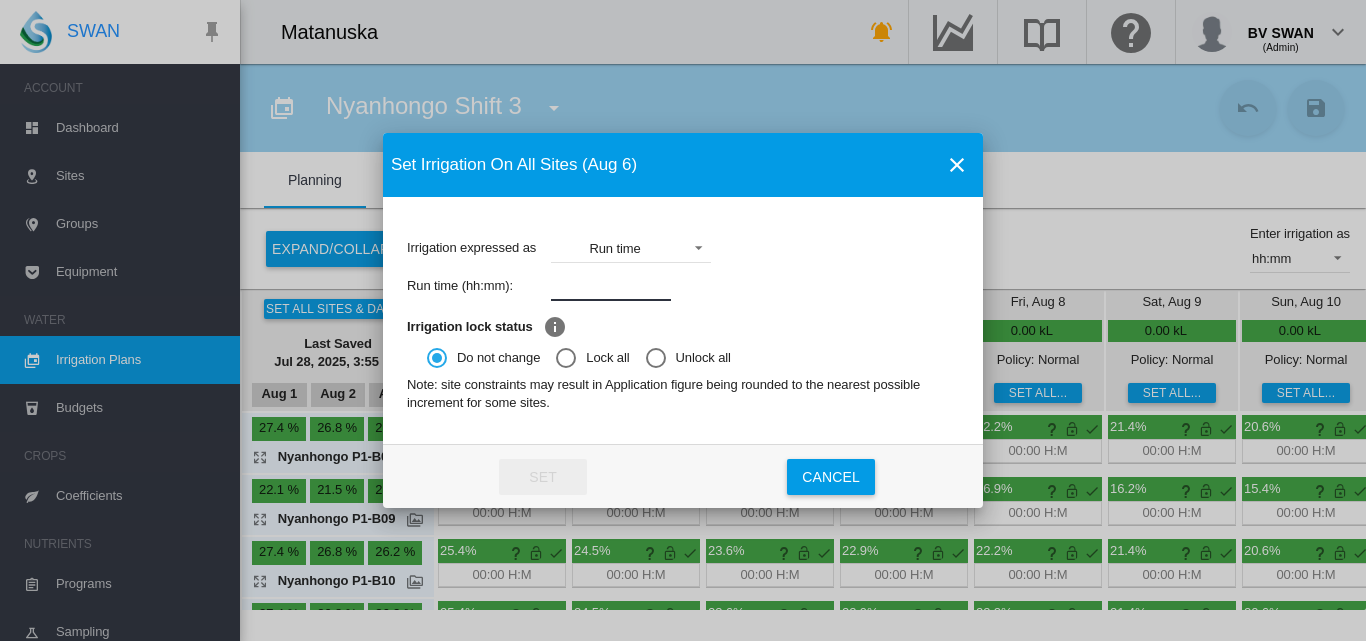 type on "****" 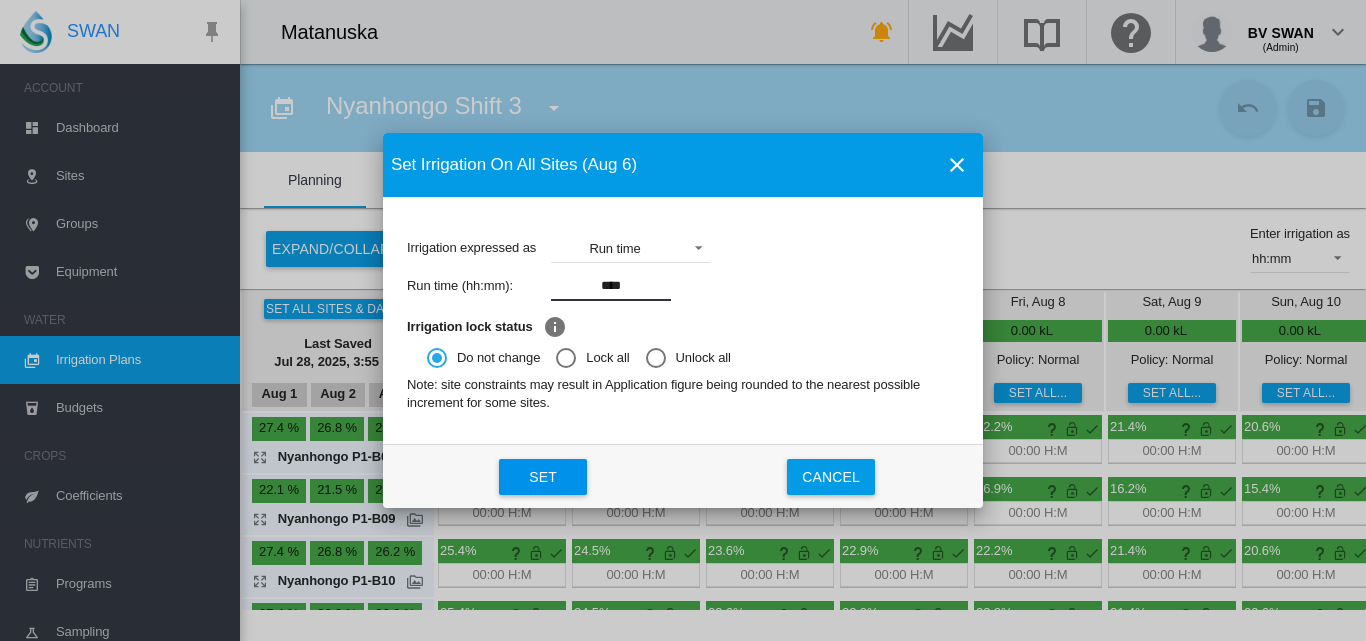 click on "Set" 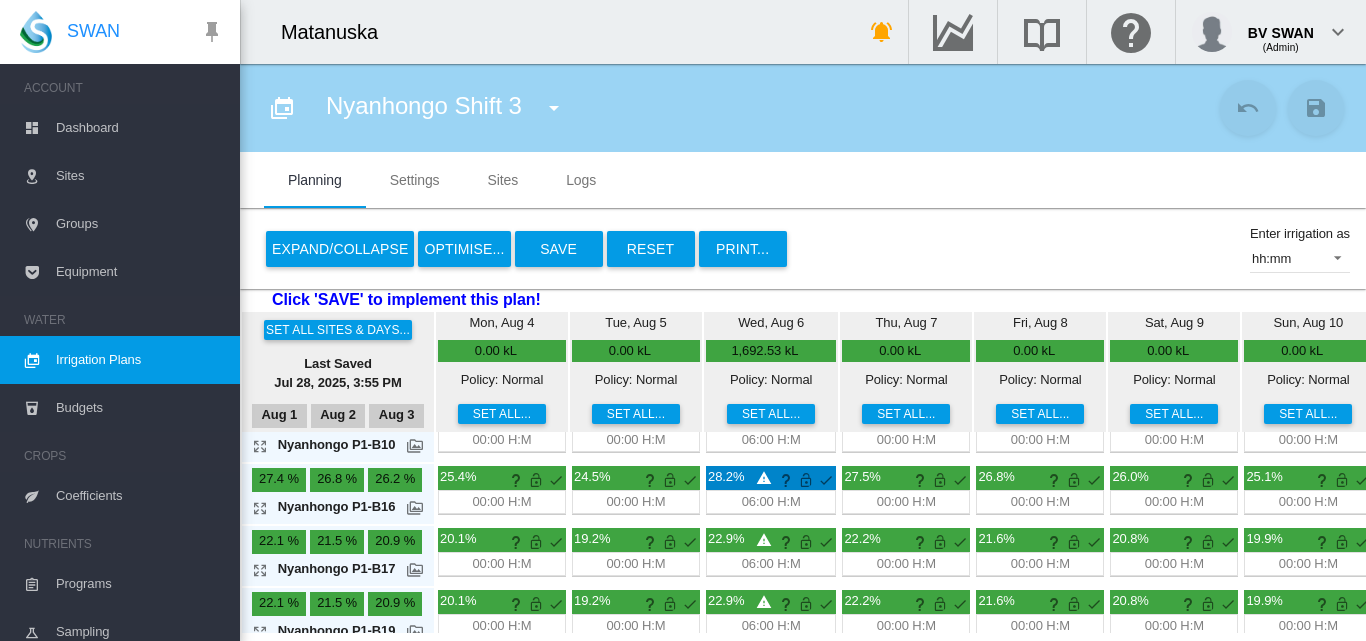 scroll, scrollTop: 438, scrollLeft: 0, axis: vertical 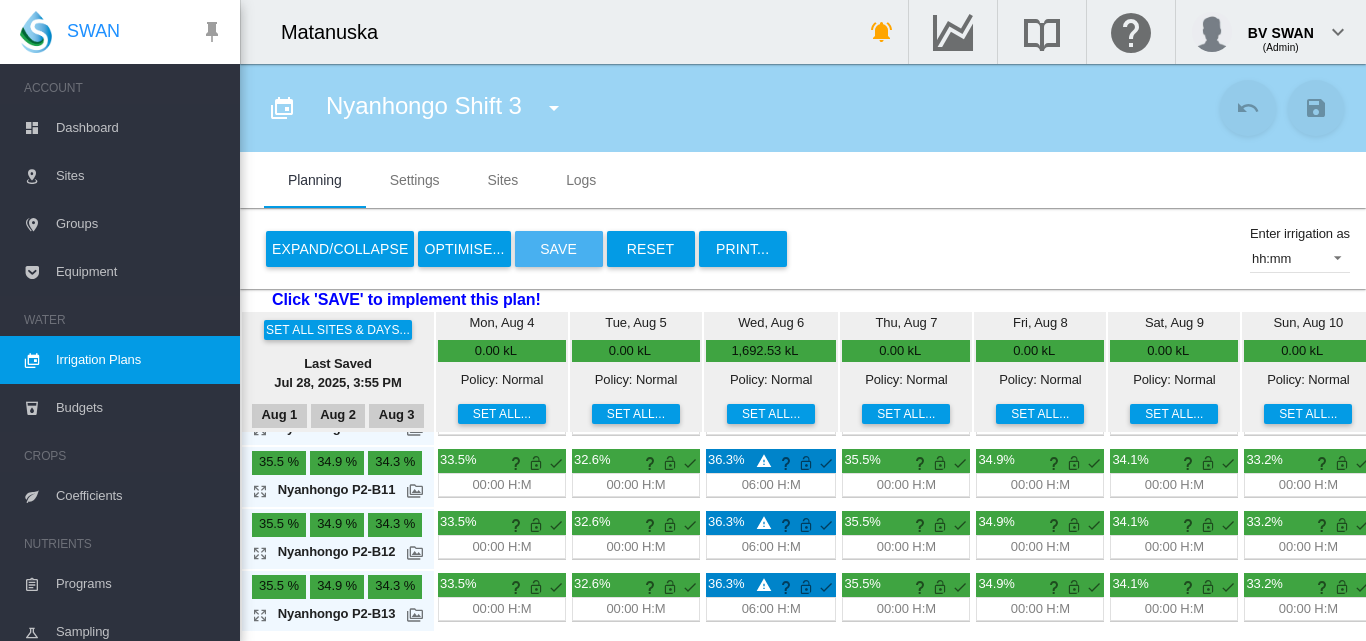 click on "Save" at bounding box center [559, 249] 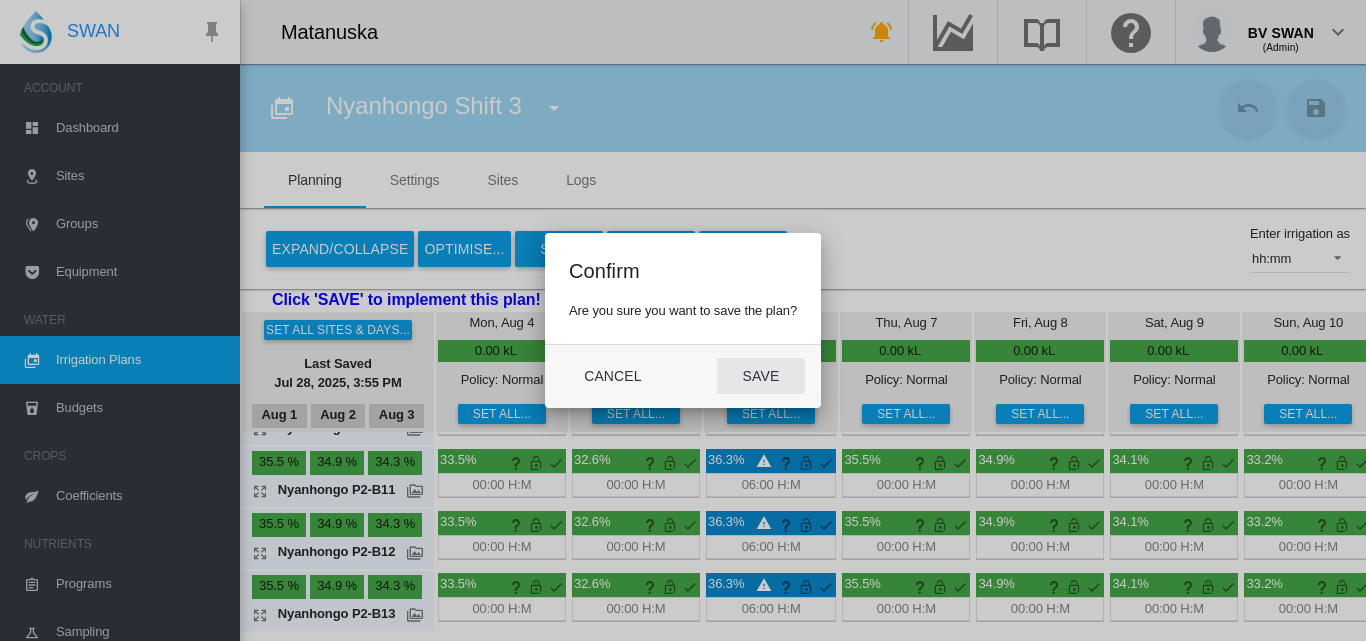 click on "Save" 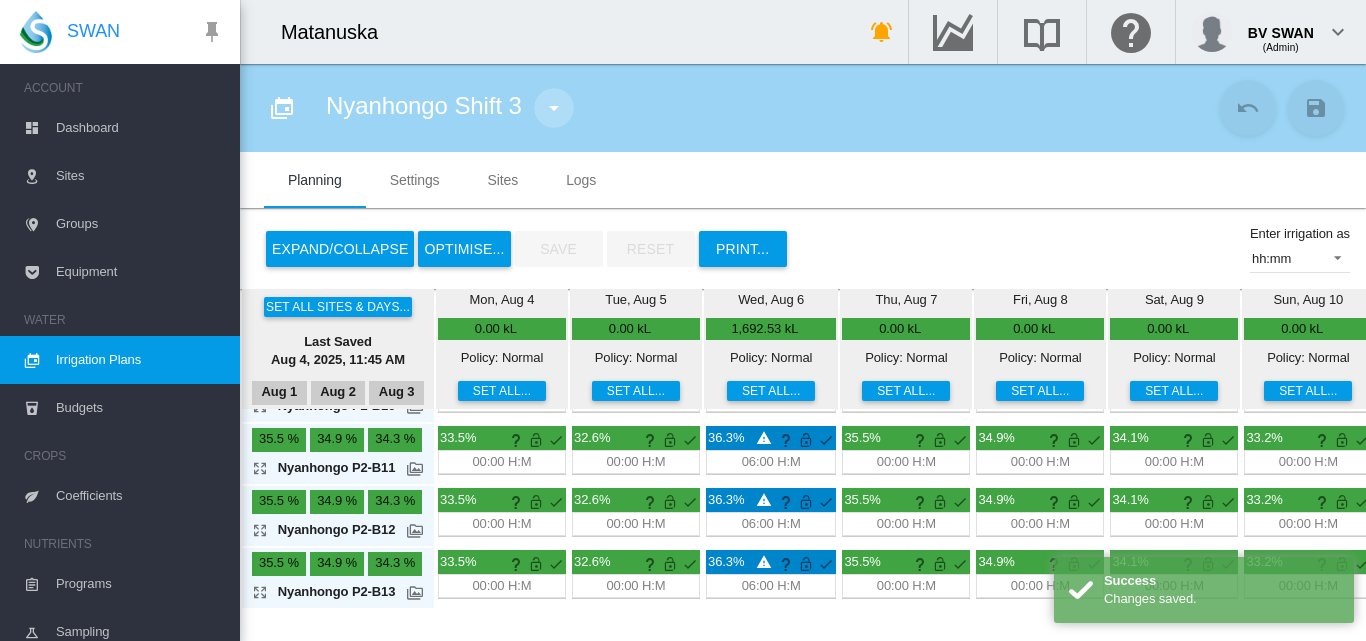 click at bounding box center (554, 108) 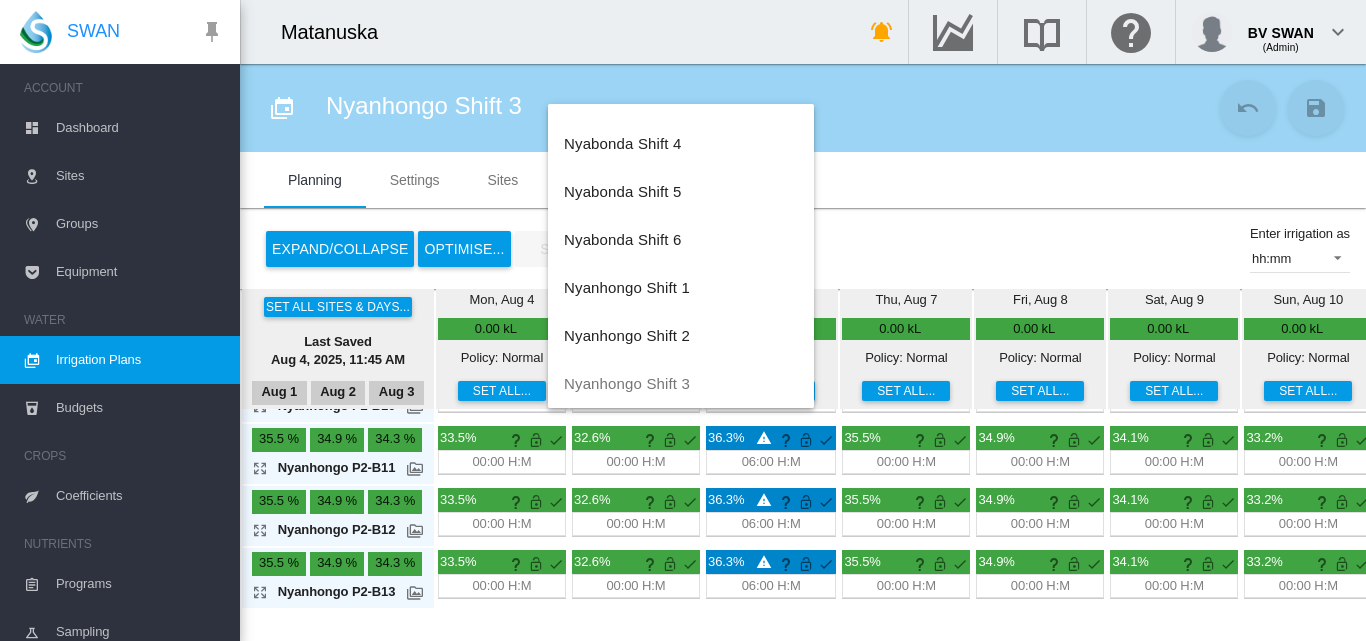 scroll, scrollTop: 1056, scrollLeft: 0, axis: vertical 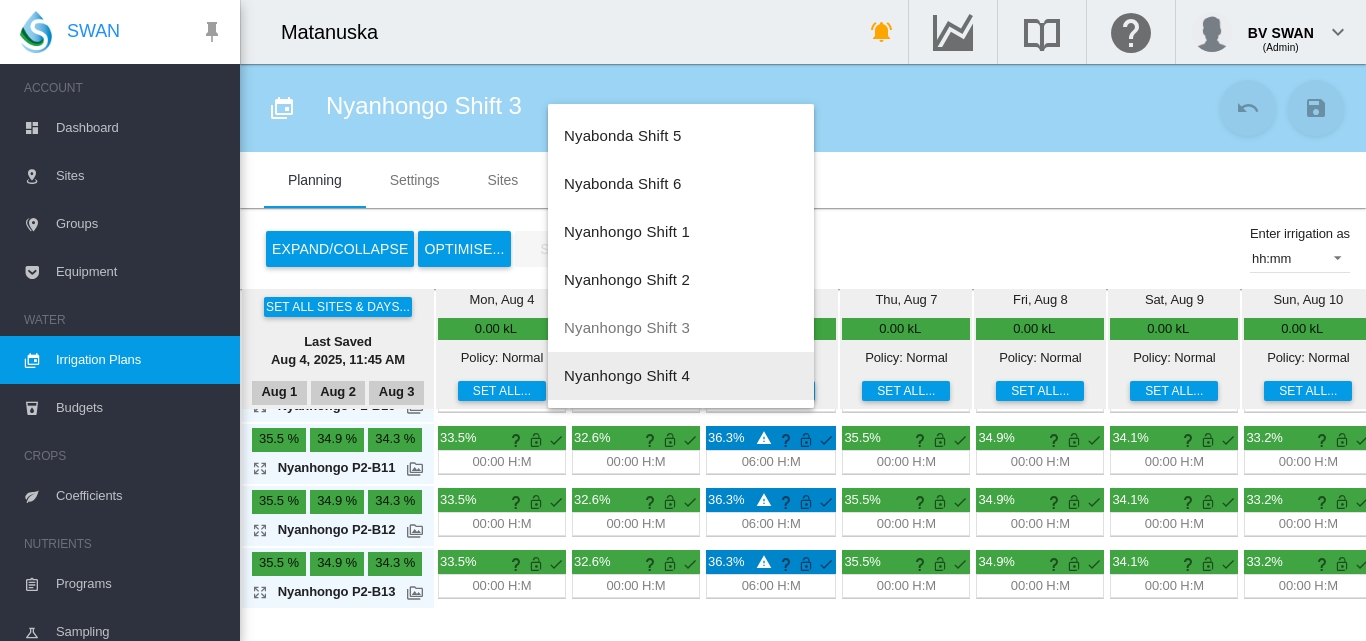 click on "Nyanhongo Shift 4" at bounding box center [681, 376] 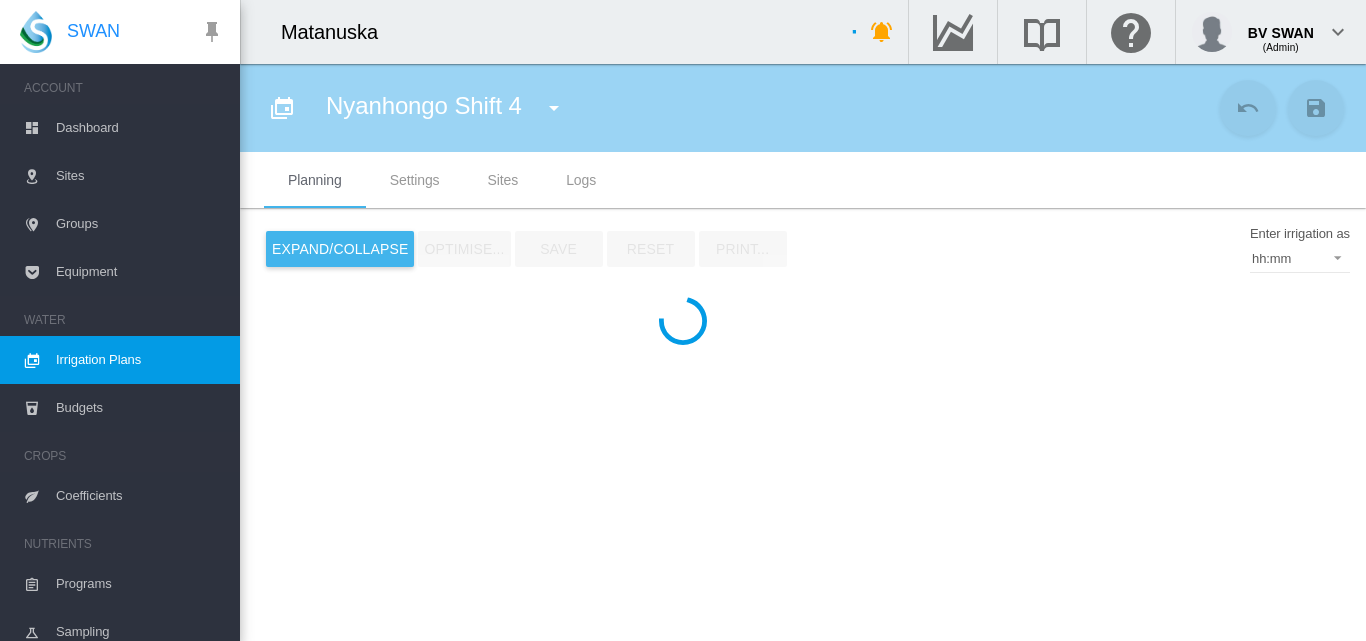 type on "**********" 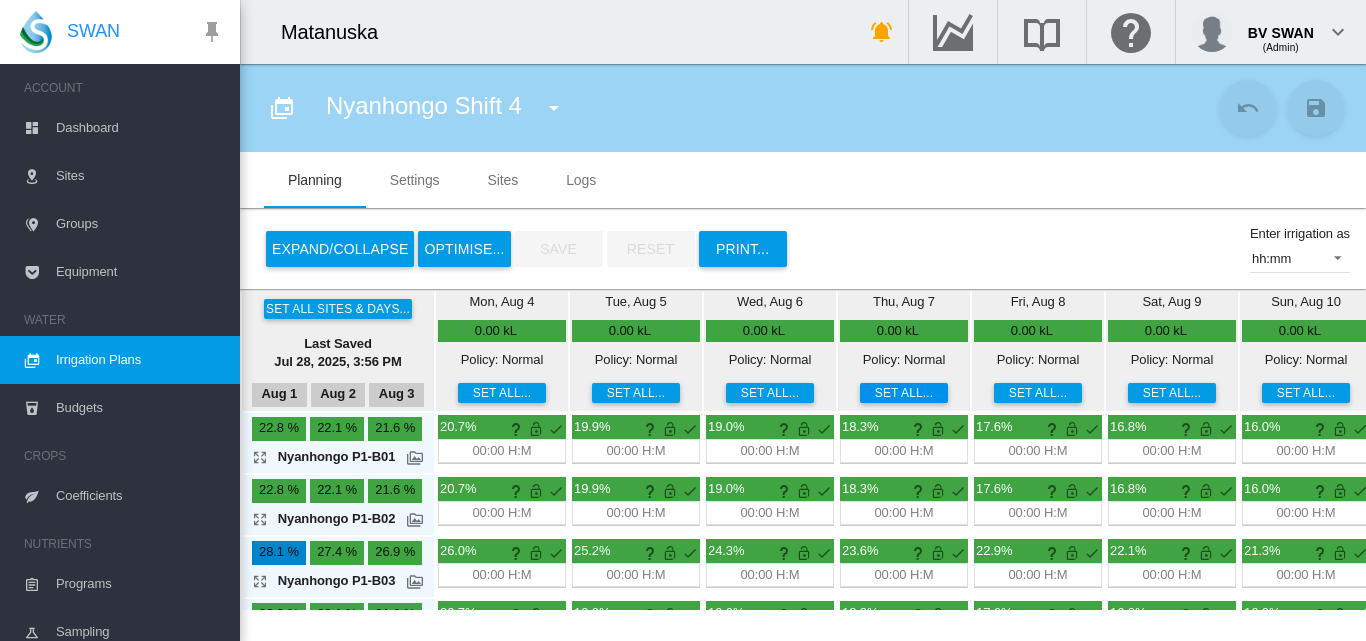 click on "Set all..." at bounding box center (904, 393) 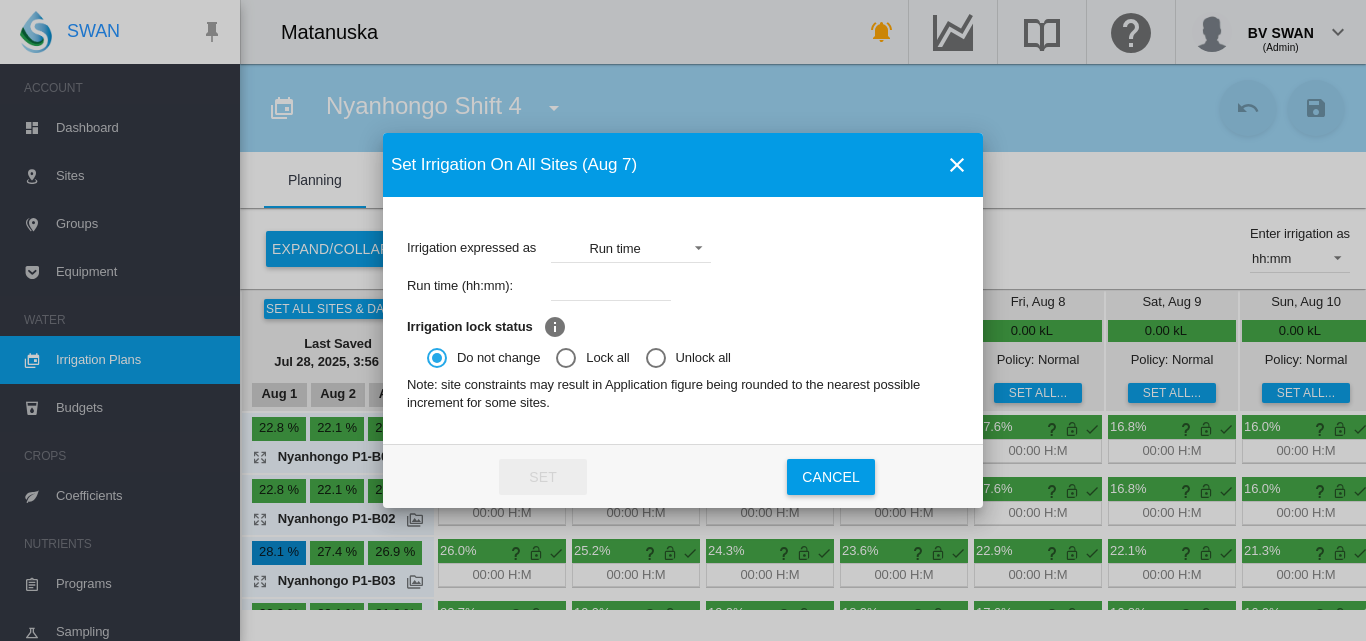 click at bounding box center (611, 286) 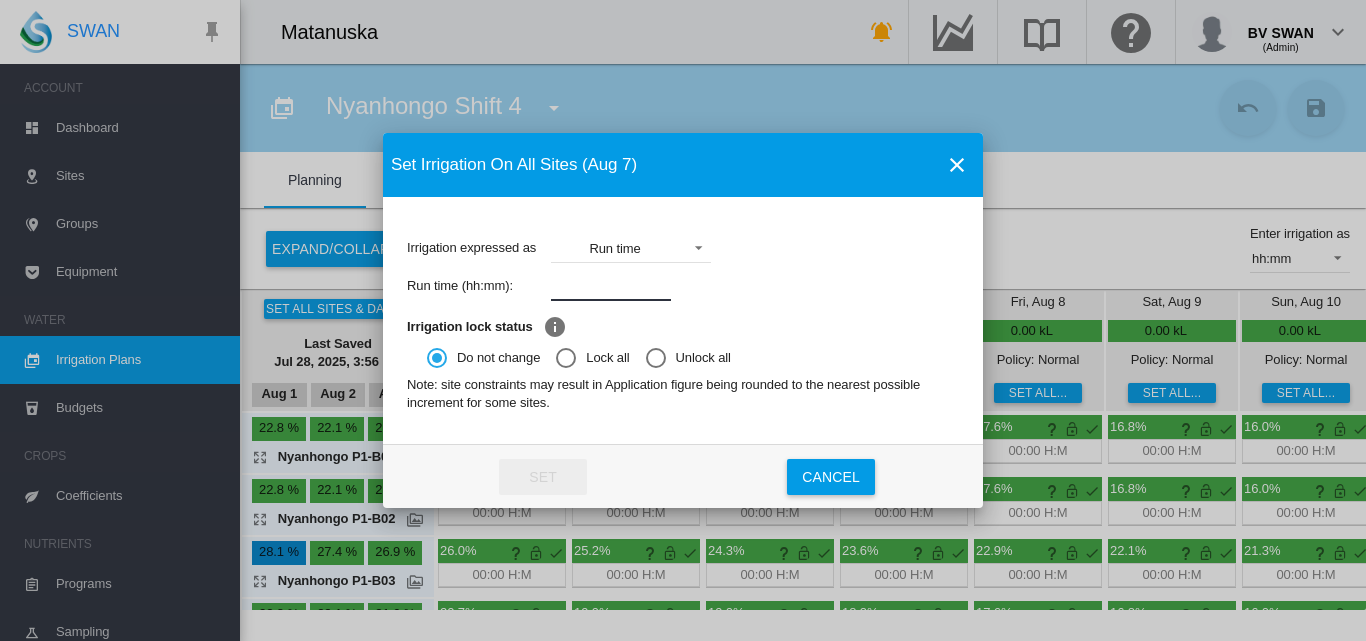 type on "****" 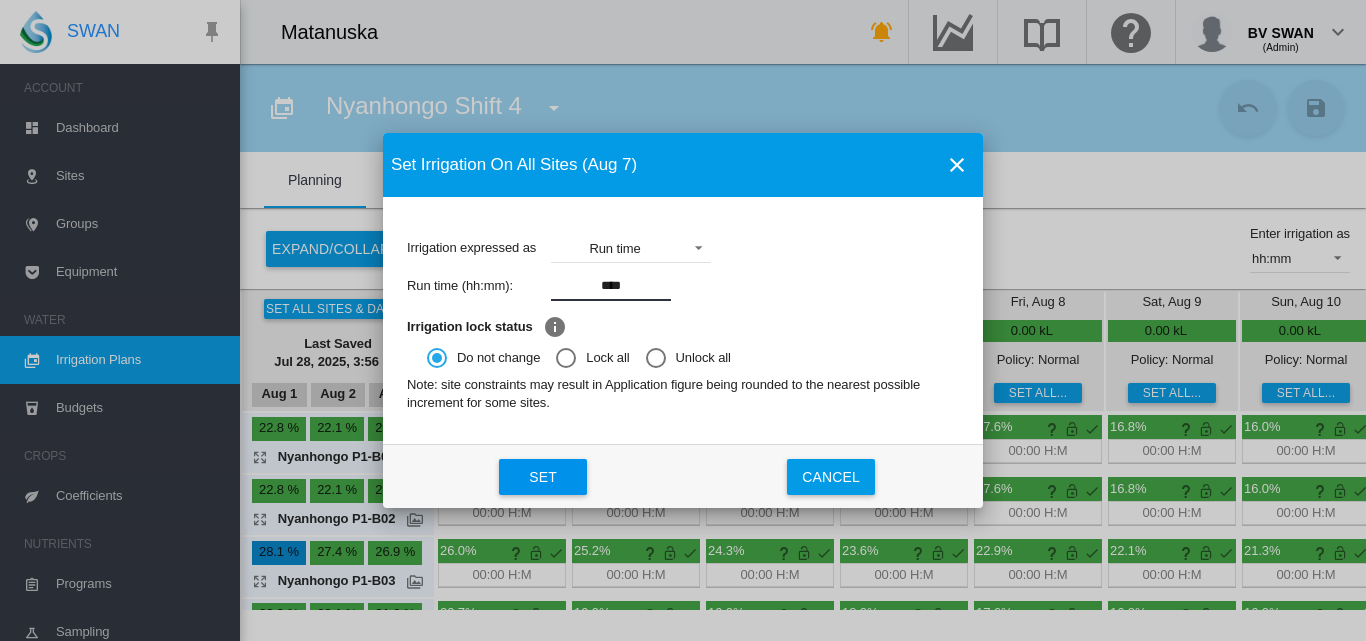 click on "Set" 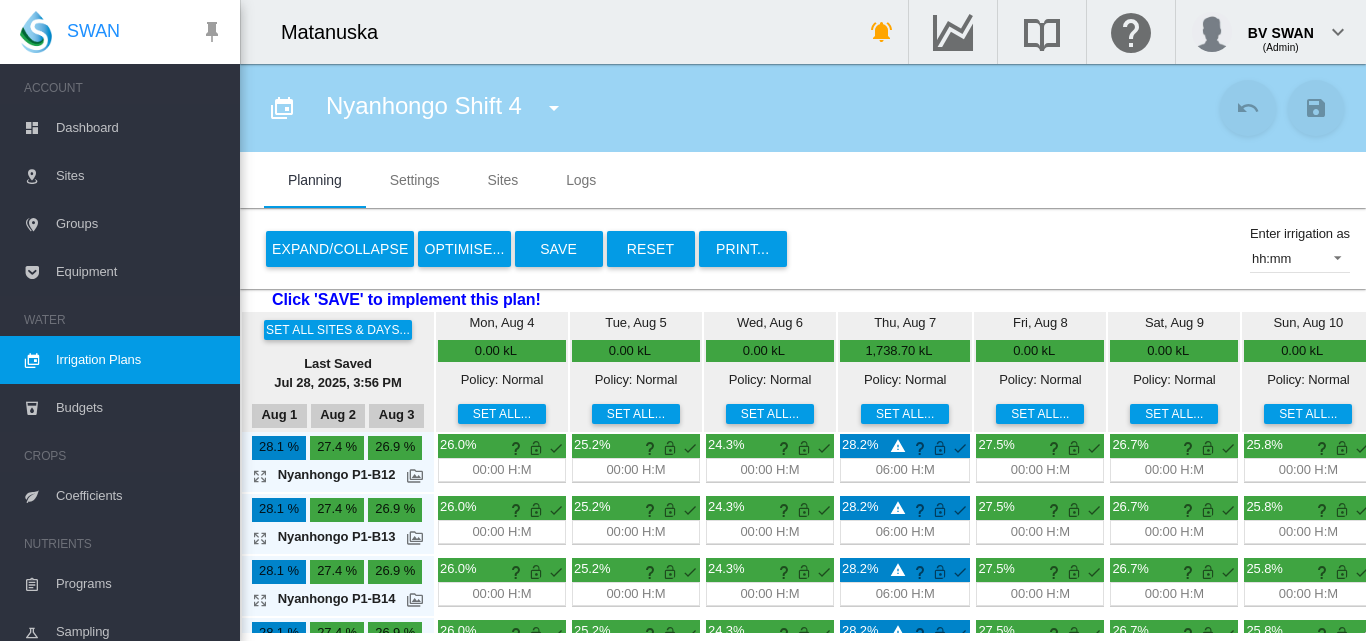scroll, scrollTop: 562, scrollLeft: 0, axis: vertical 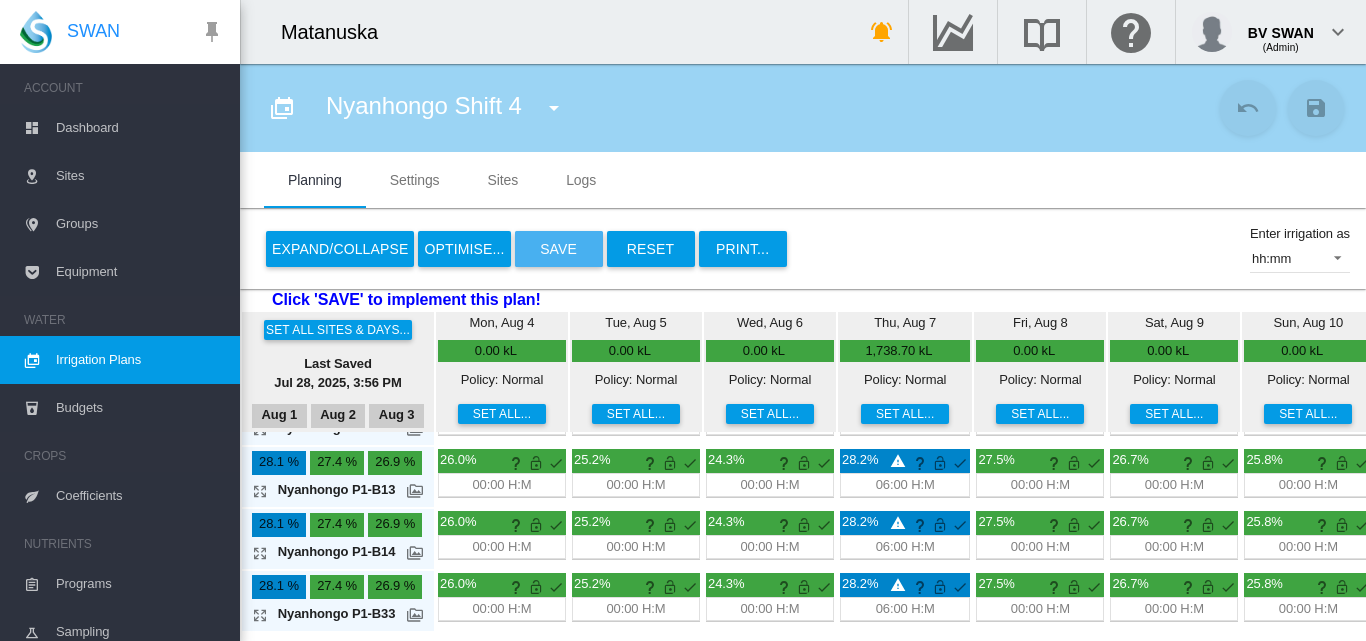click on "Save" at bounding box center (559, 249) 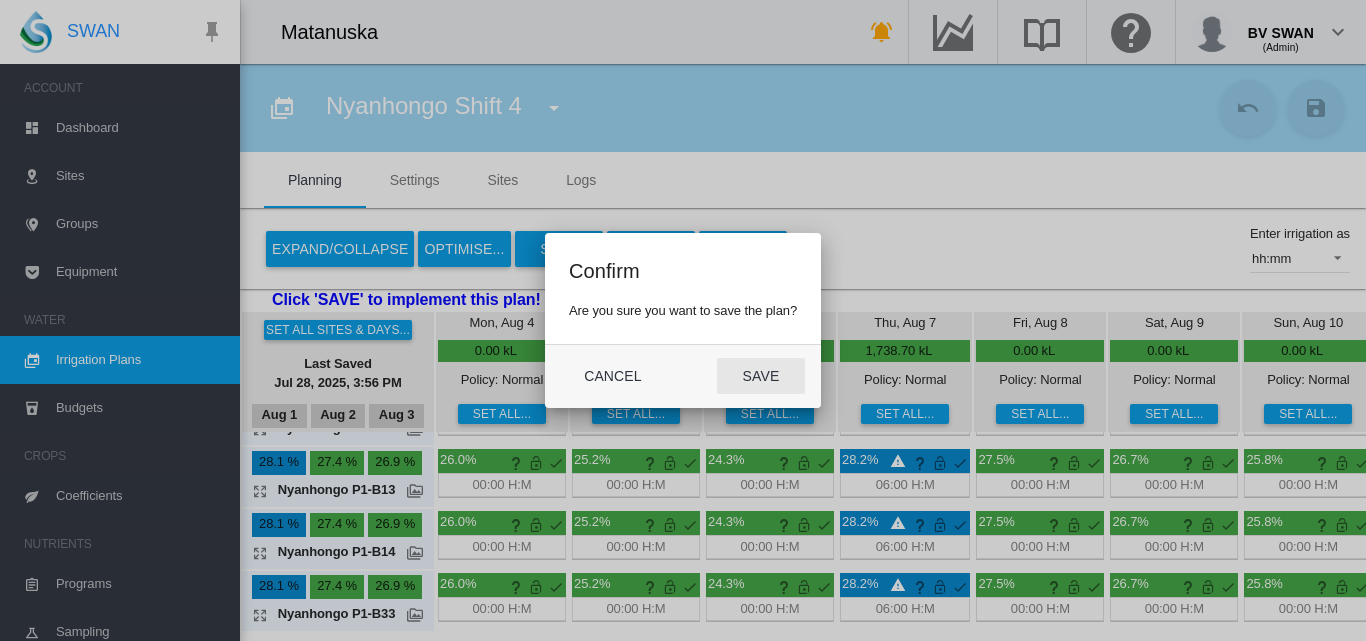 click on "Save" 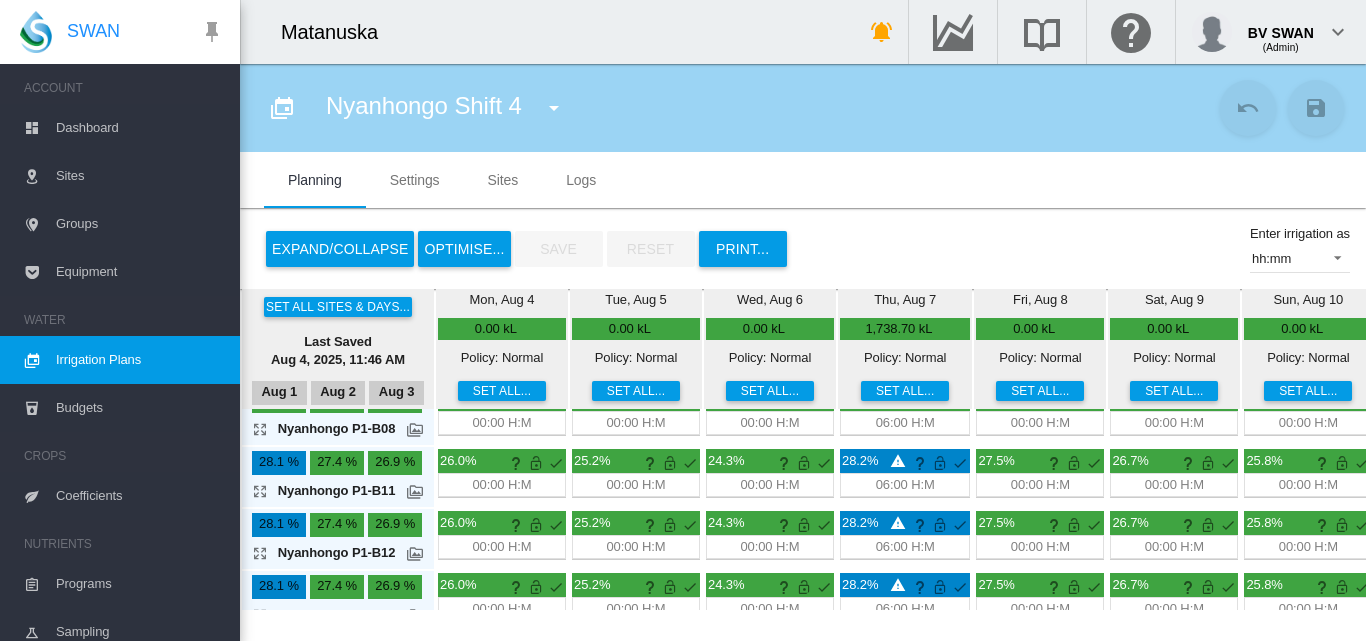 scroll, scrollTop: 562, scrollLeft: 0, axis: vertical 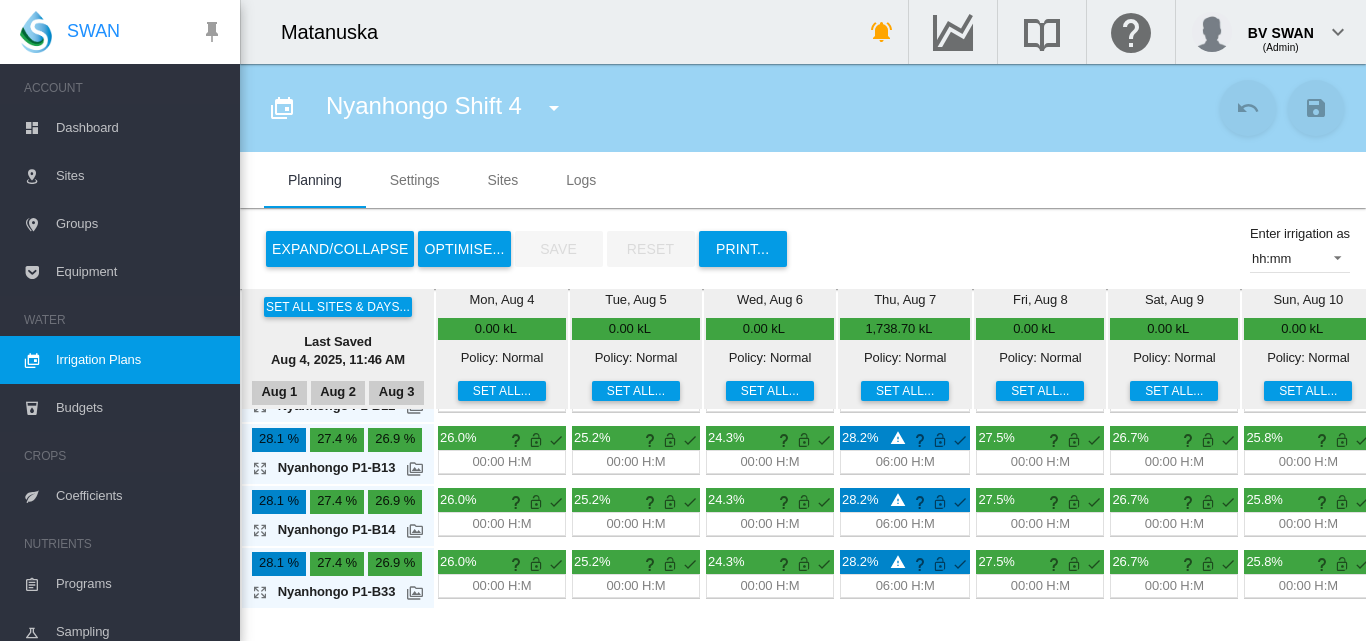 click at bounding box center (554, 108) 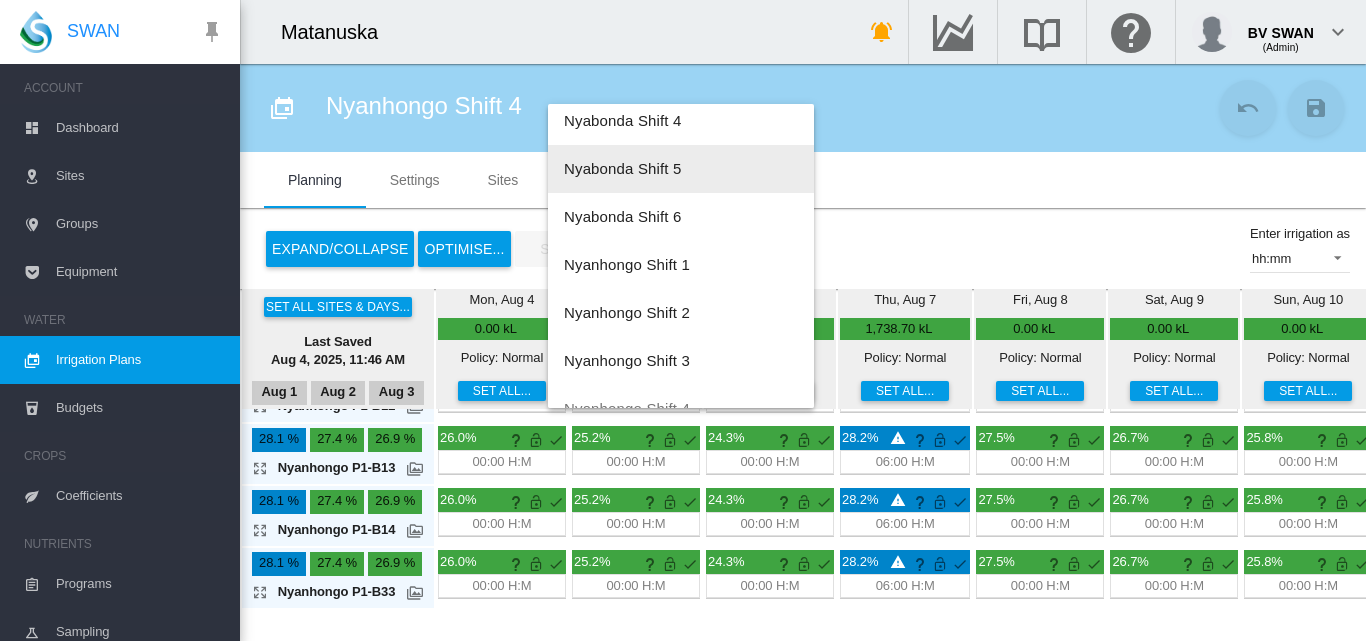 scroll, scrollTop: 1056, scrollLeft: 0, axis: vertical 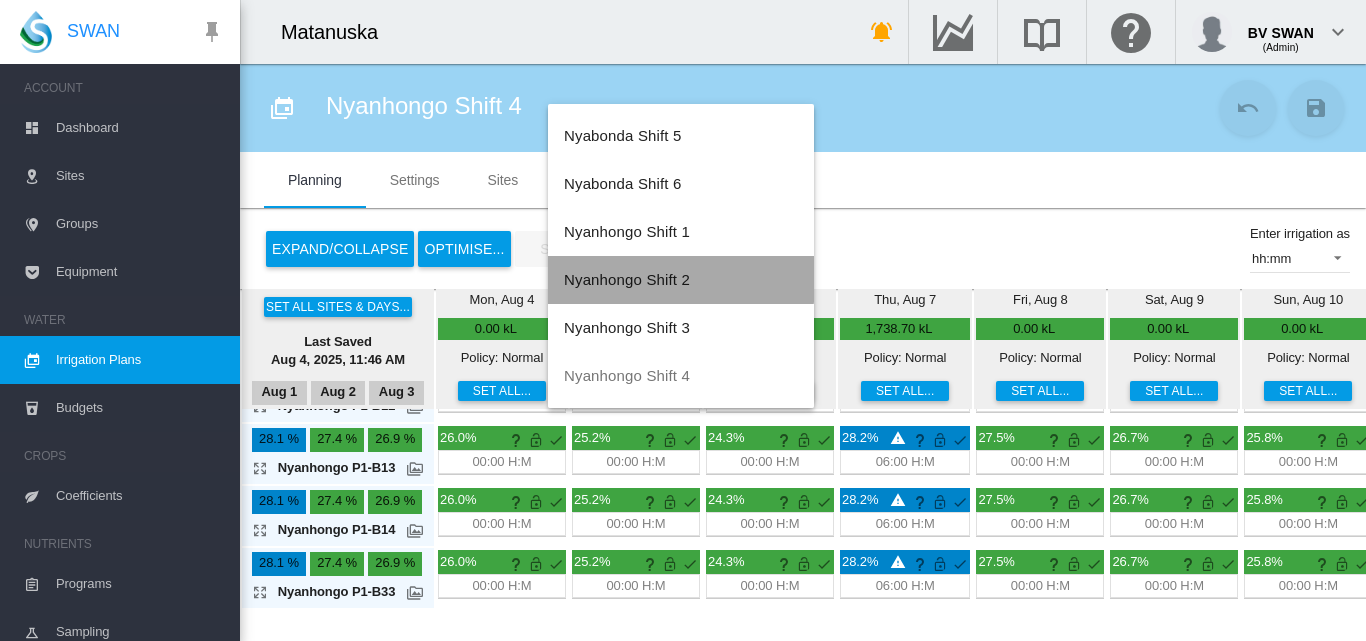 click on "Nyanhongo Shift 2" at bounding box center [681, 280] 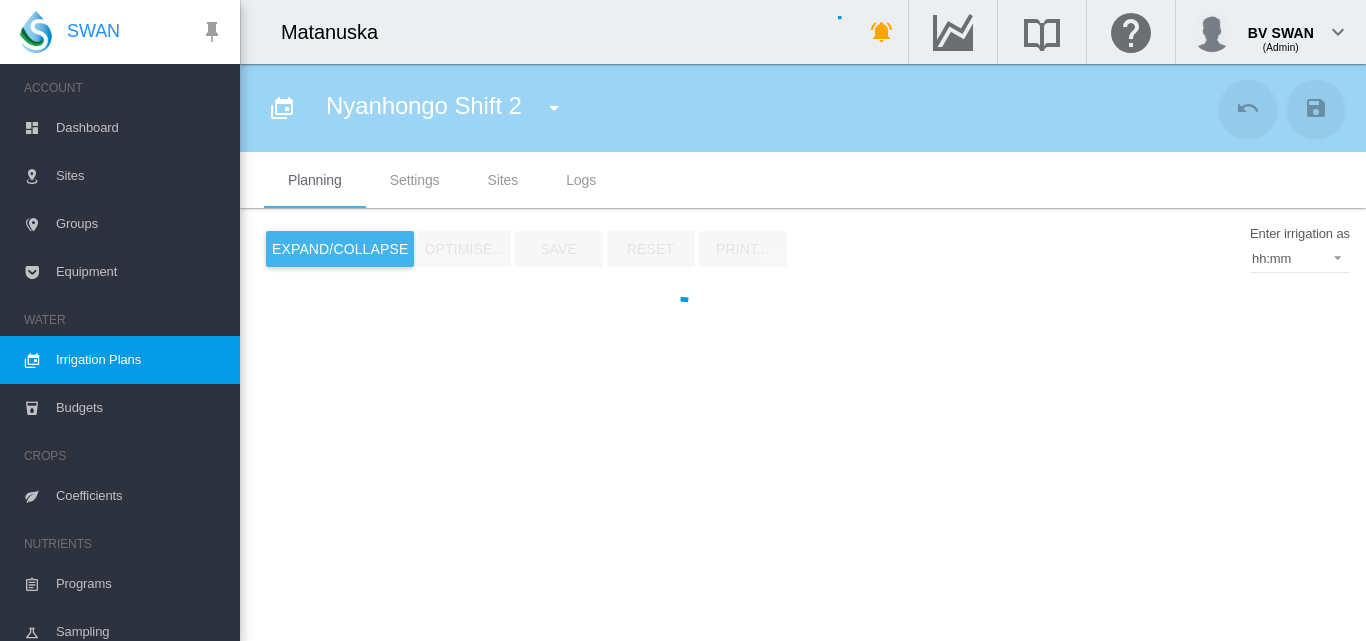 type on "**********" 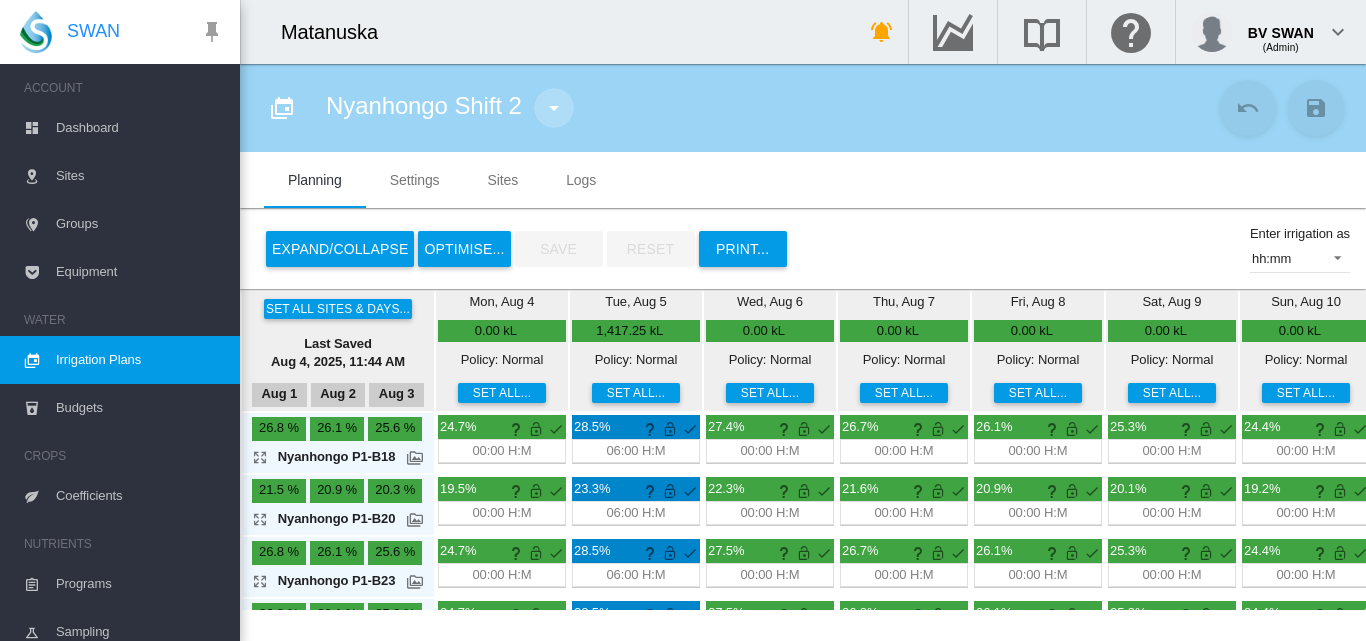 click at bounding box center (554, 108) 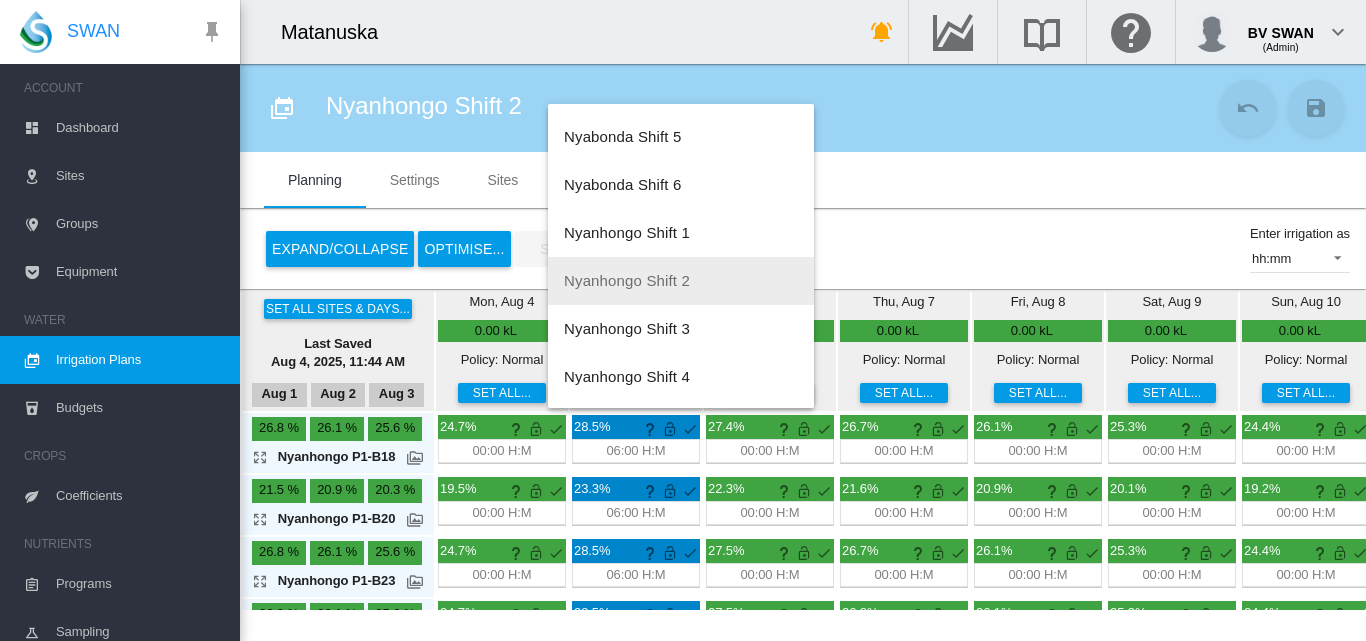 scroll, scrollTop: 1056, scrollLeft: 0, axis: vertical 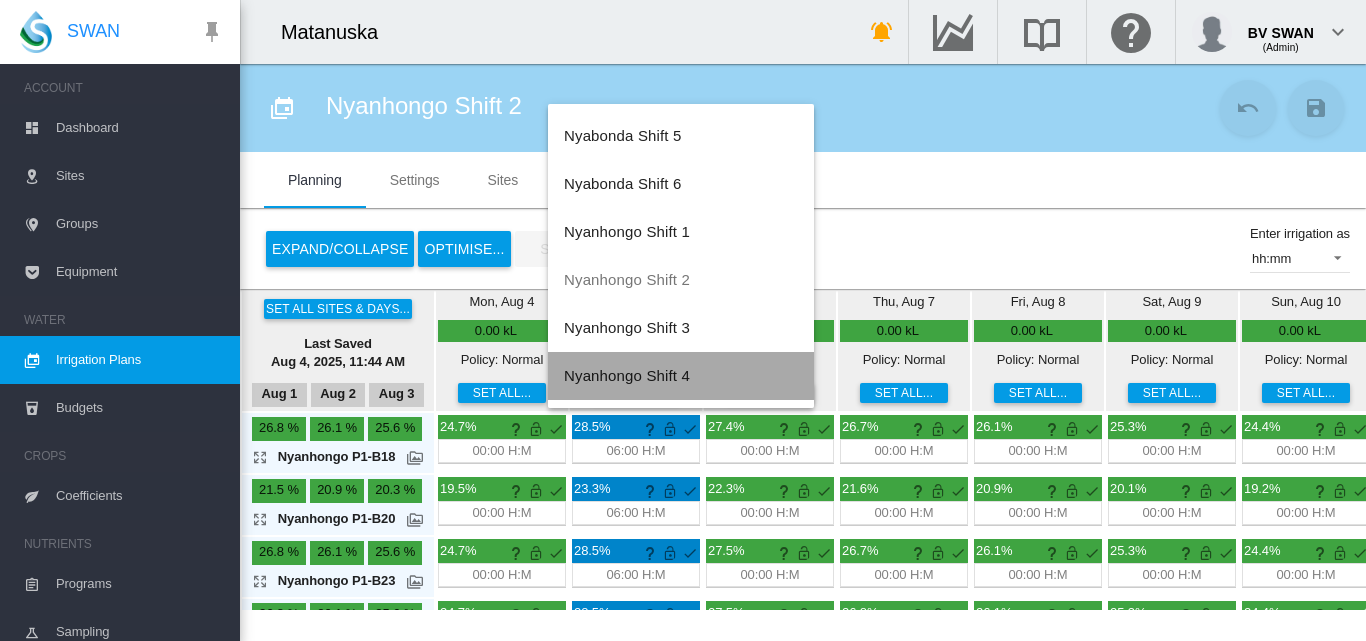 click on "Nyanhongo Shift 4" at bounding box center (627, 375) 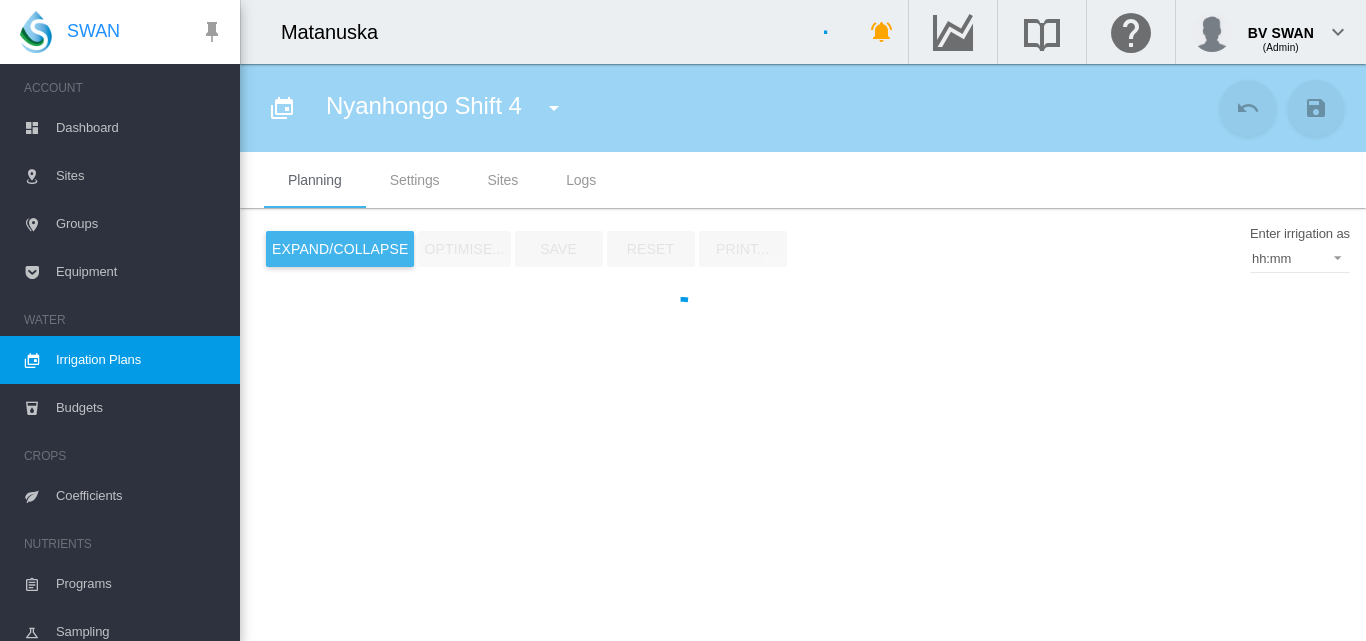 type on "**********" 